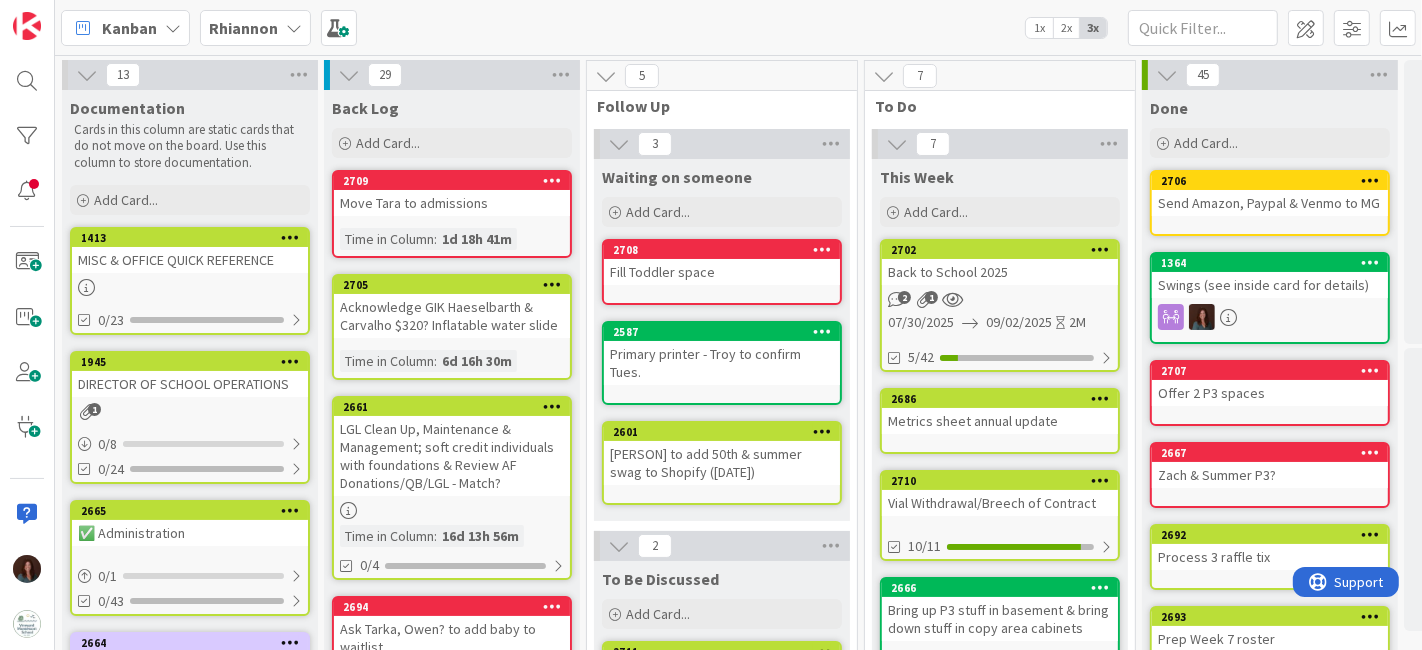 scroll, scrollTop: 0, scrollLeft: 0, axis: both 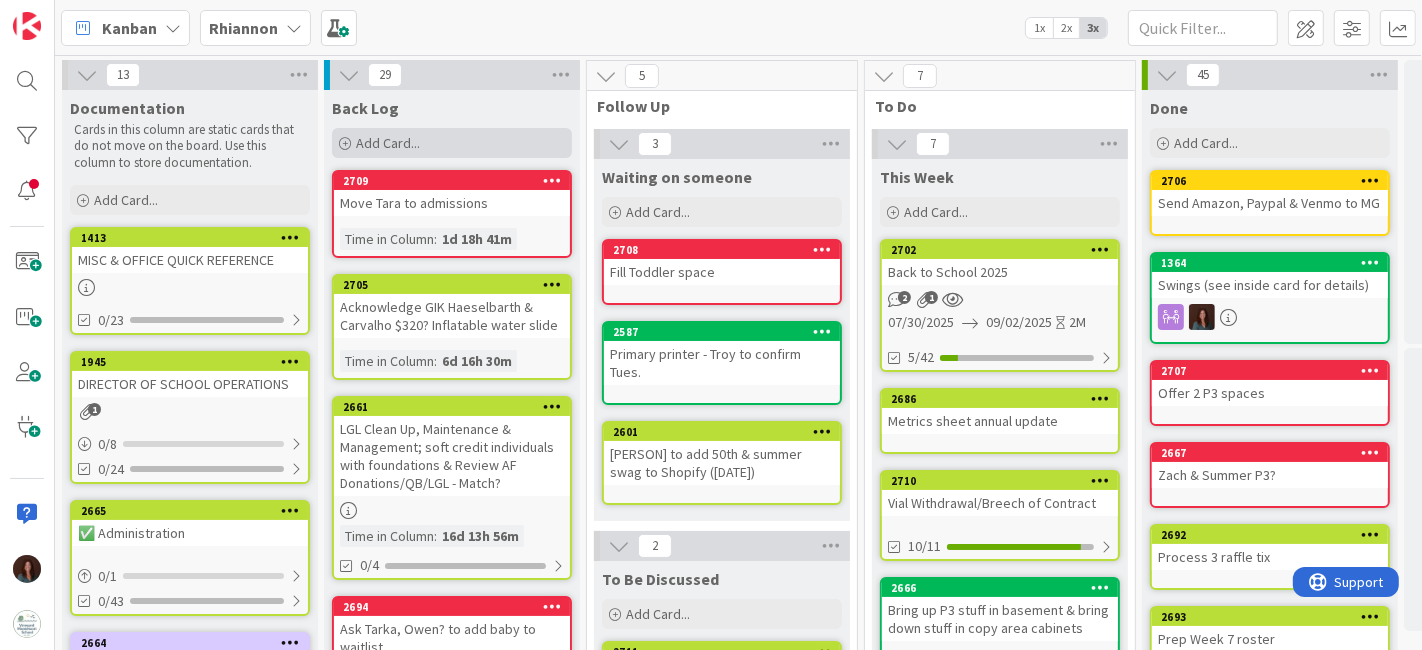 click on "Add Card..." at bounding box center (452, 143) 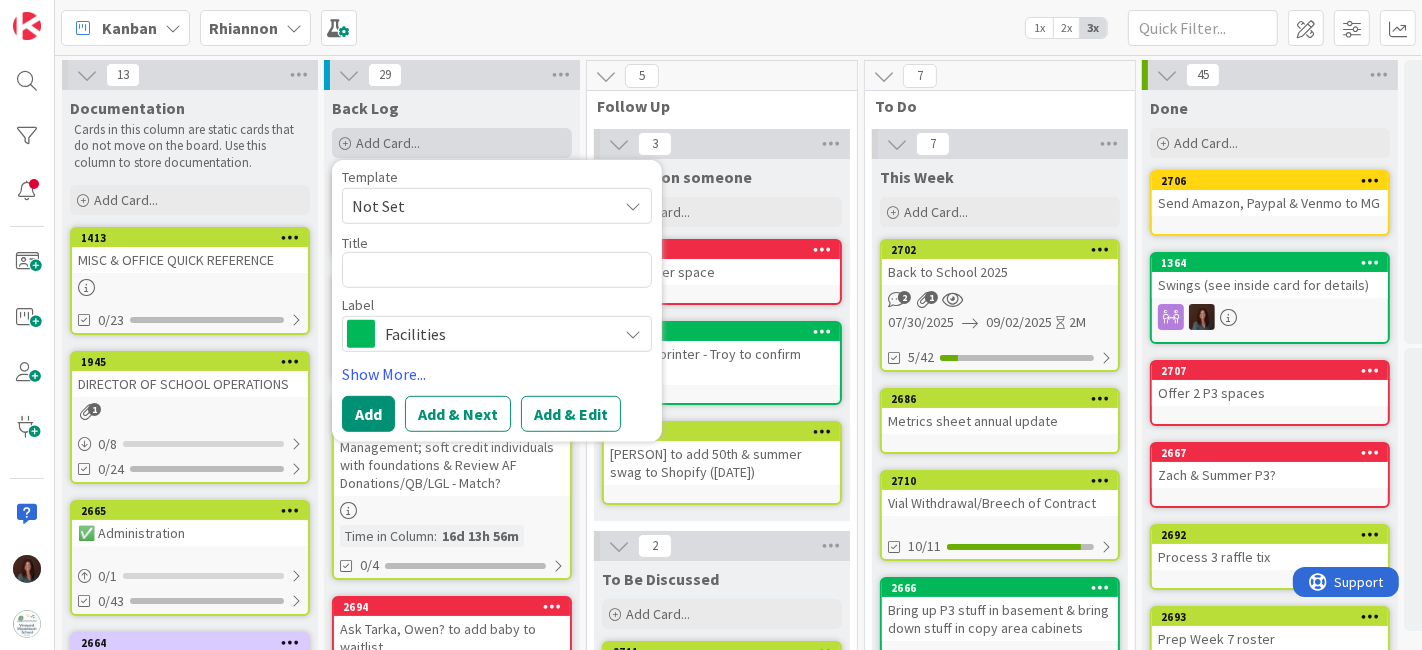 type on "x" 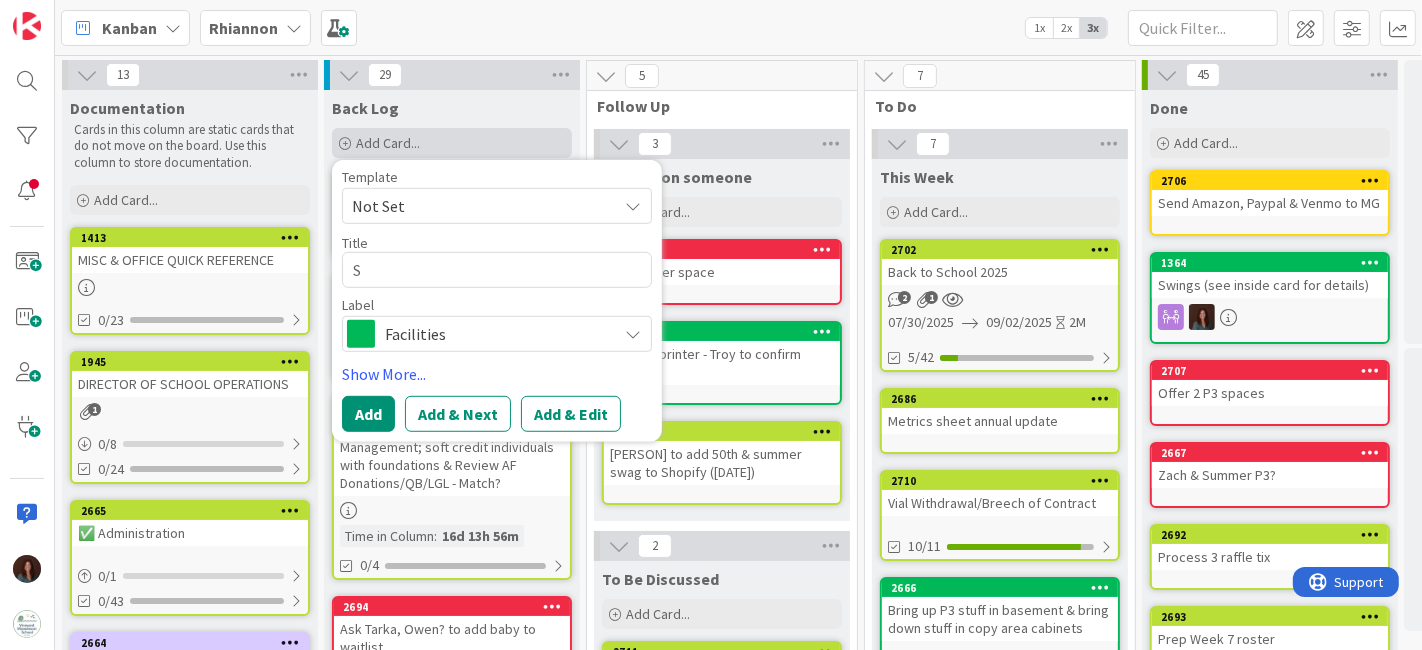 type on "x" 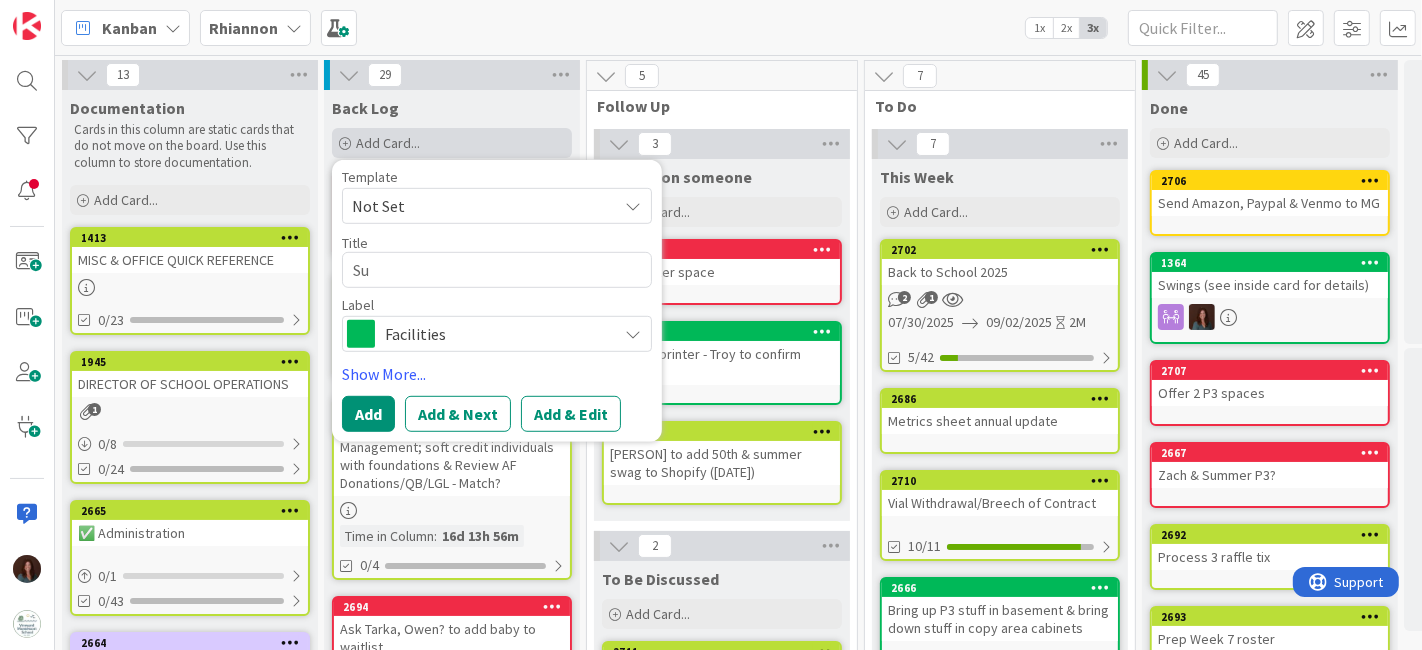 type on "x" 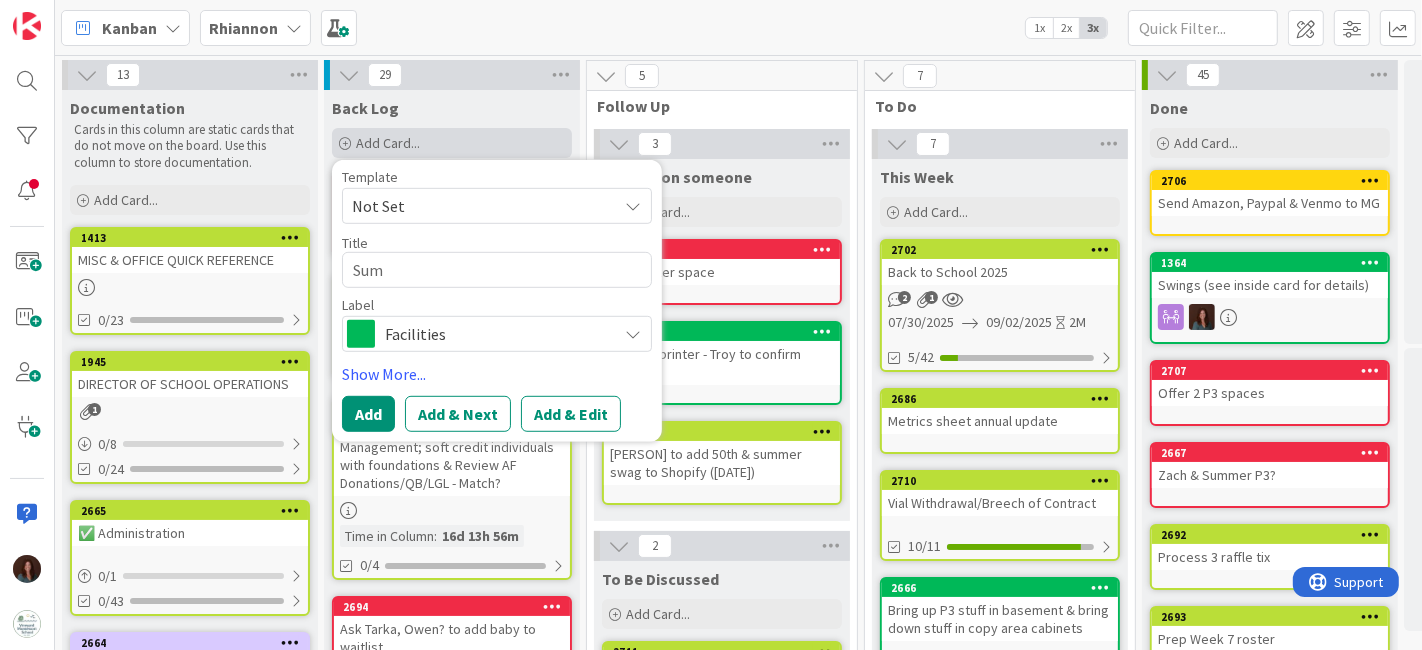 type on "x" 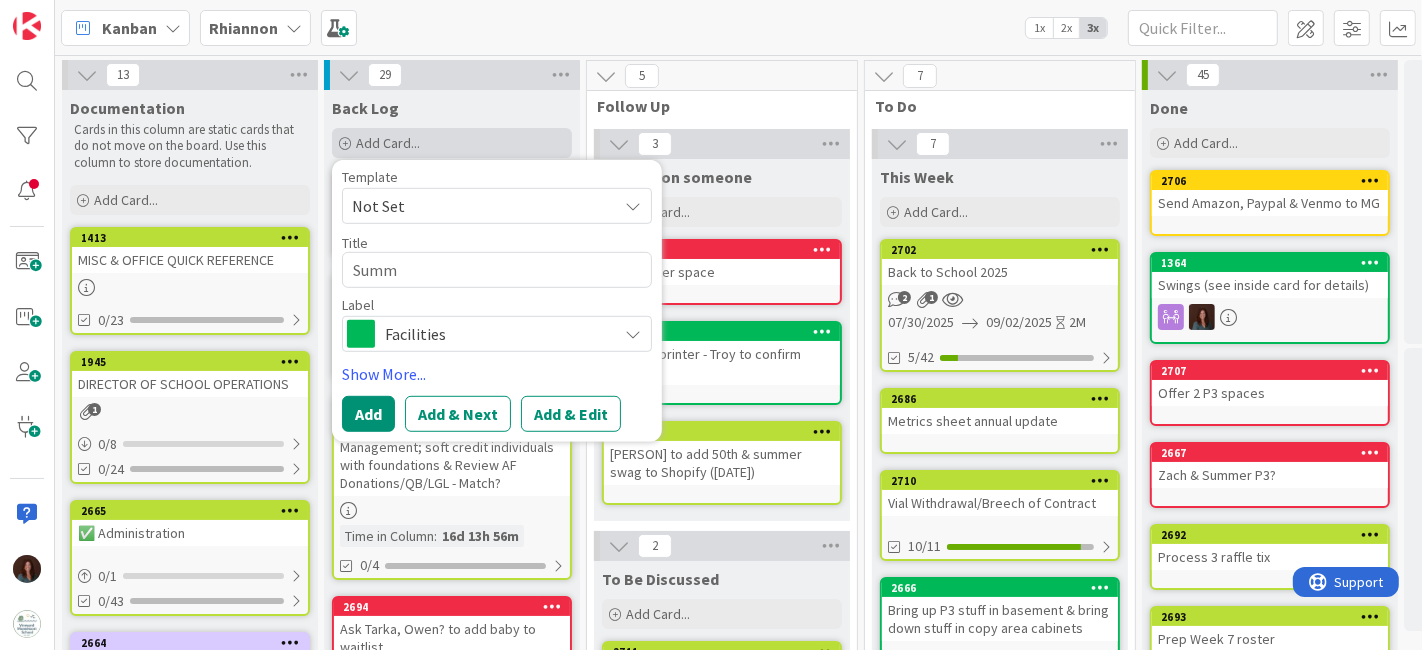 type on "x" 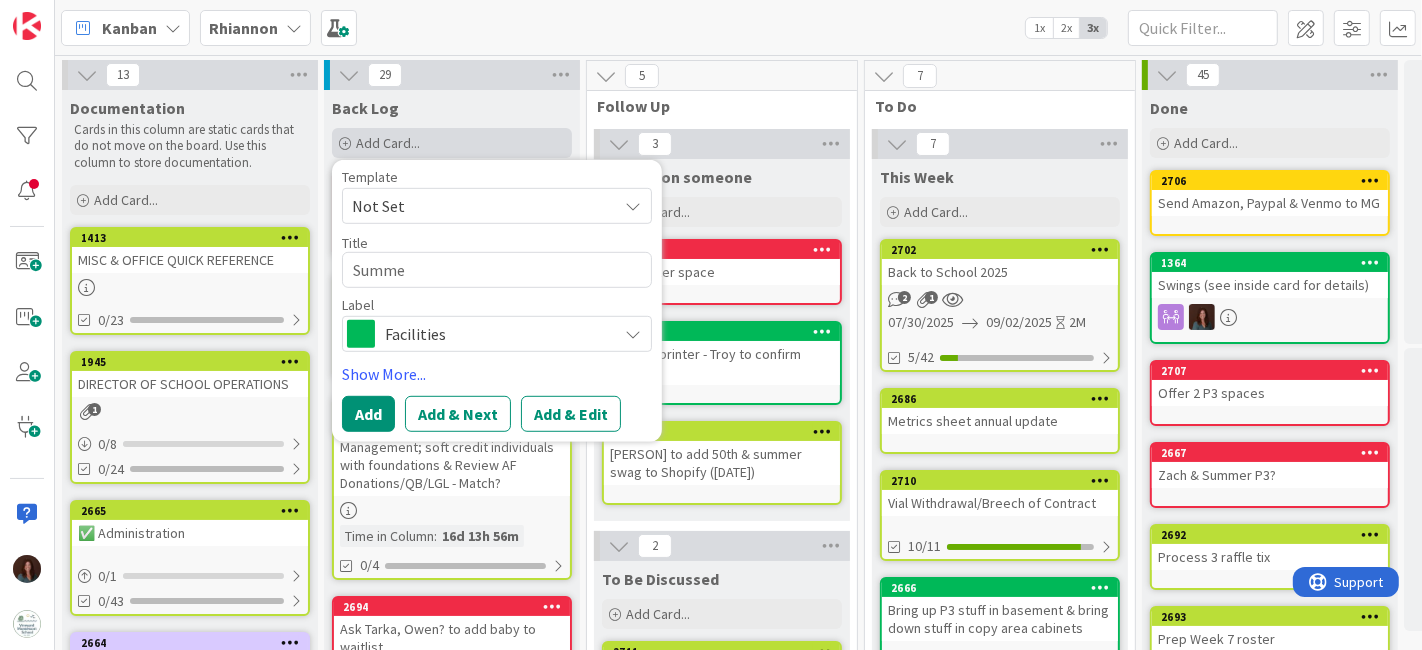 type on "x" 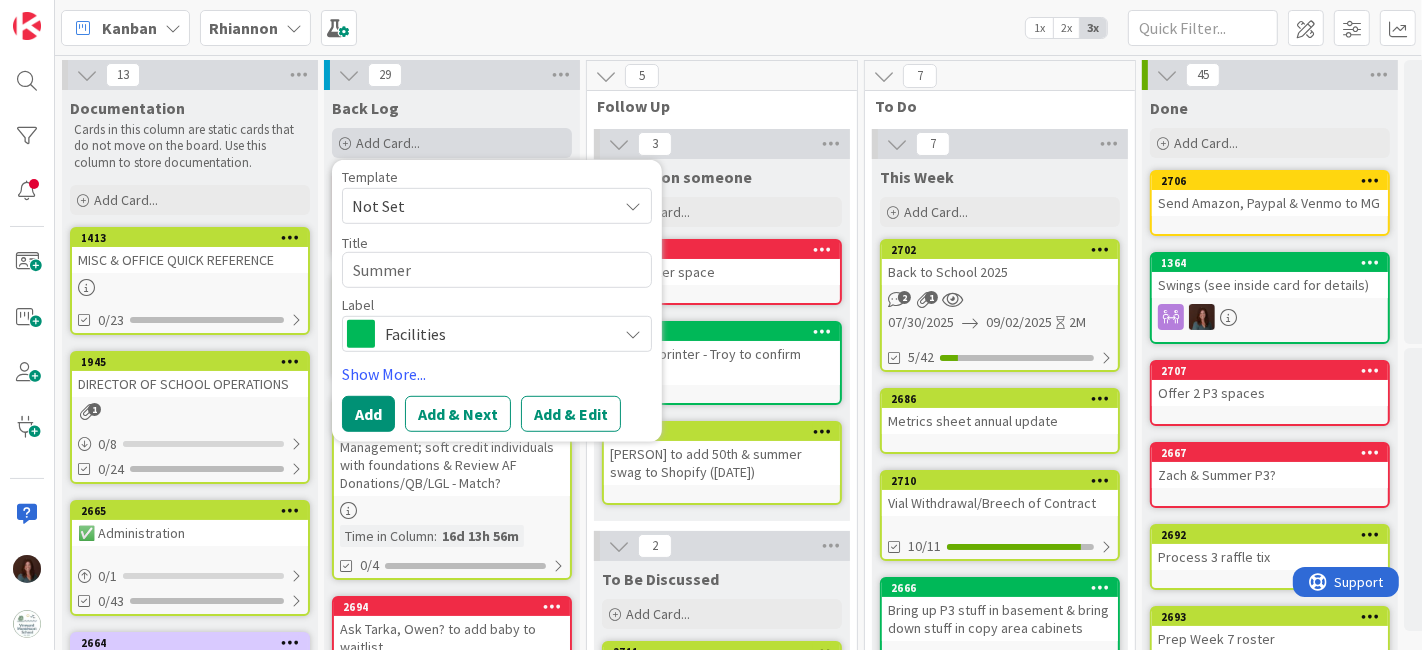 type on "Summer" 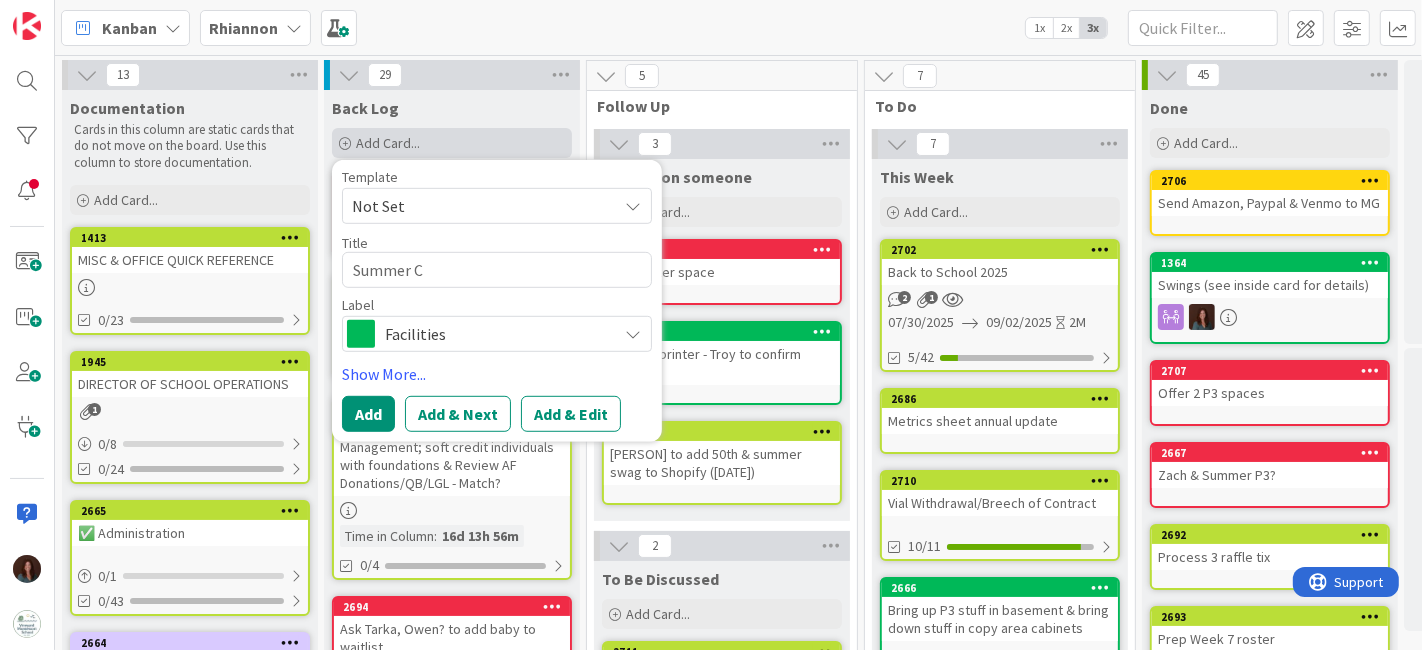 type on "x" 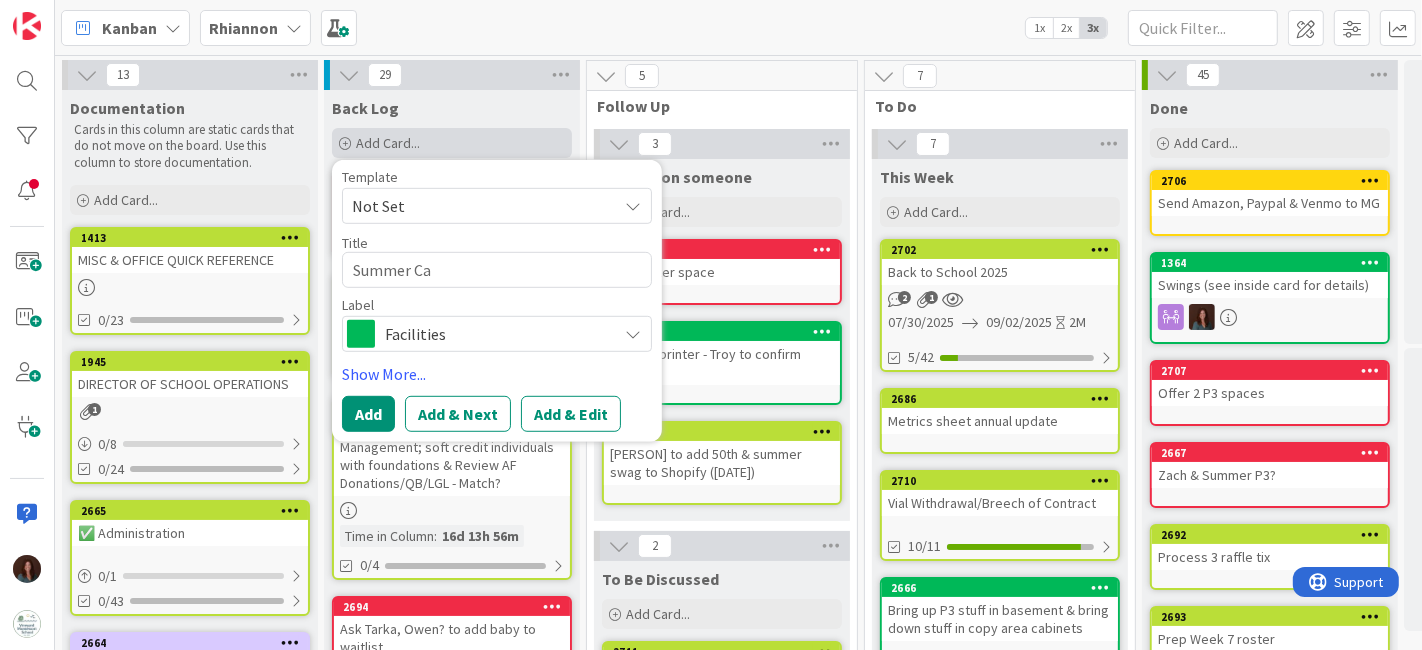 type on "Summer Cam" 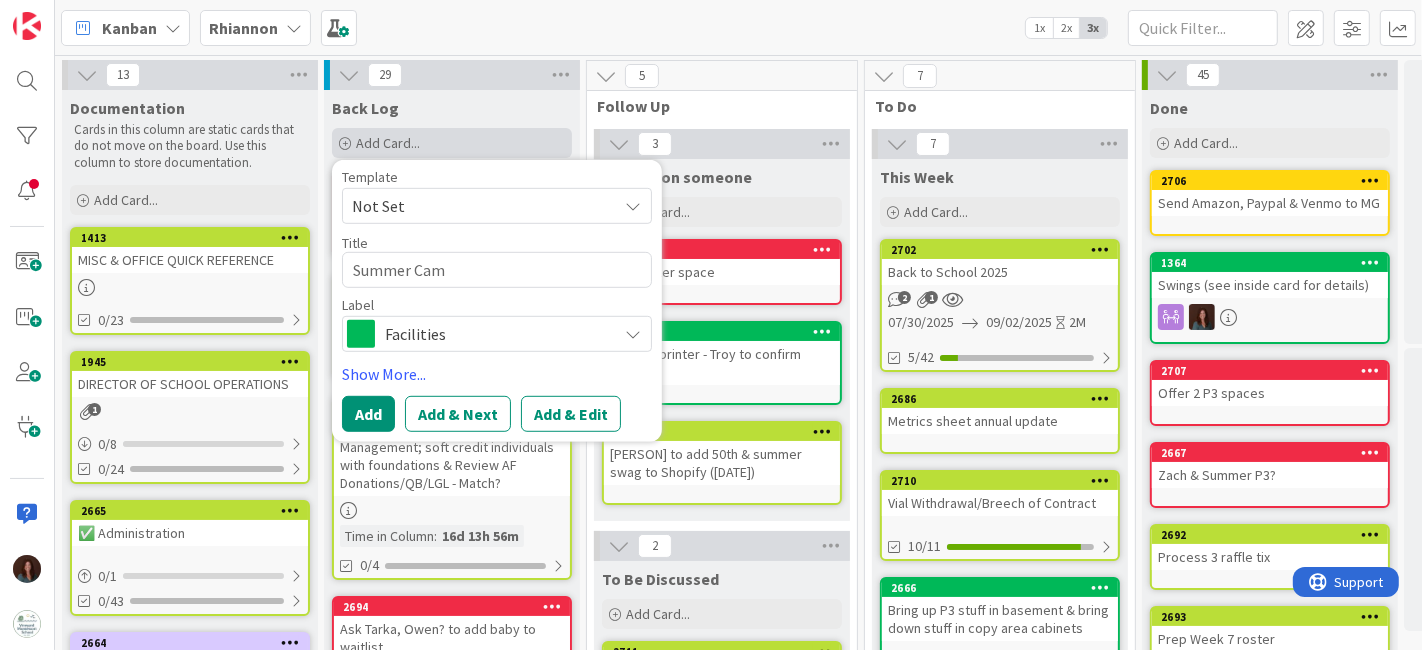 type on "x" 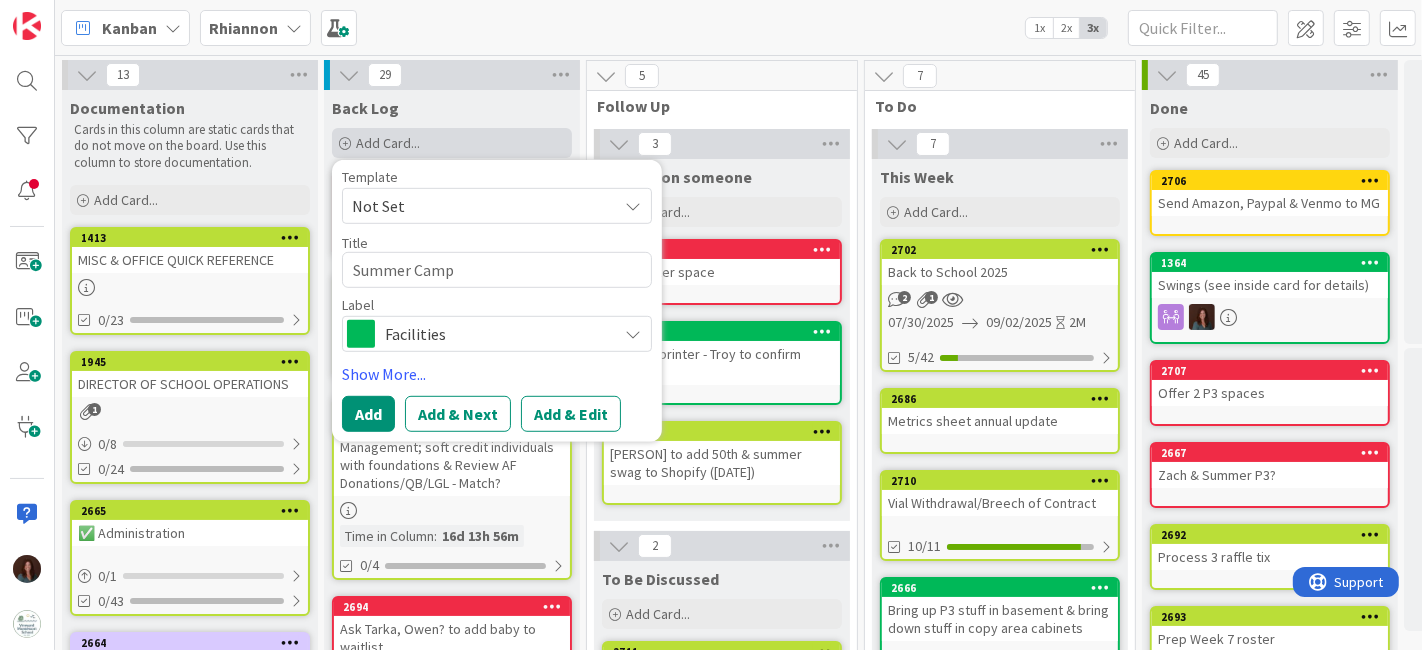 type on "x" 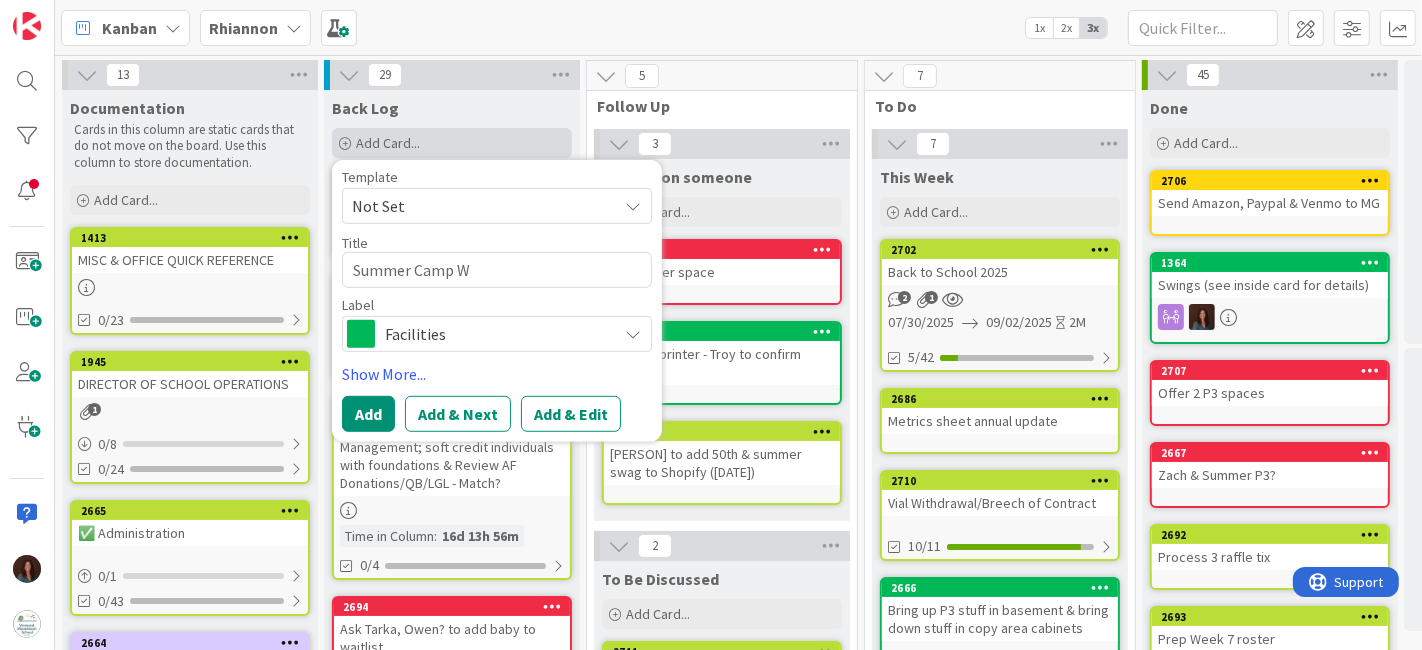 type on "x" 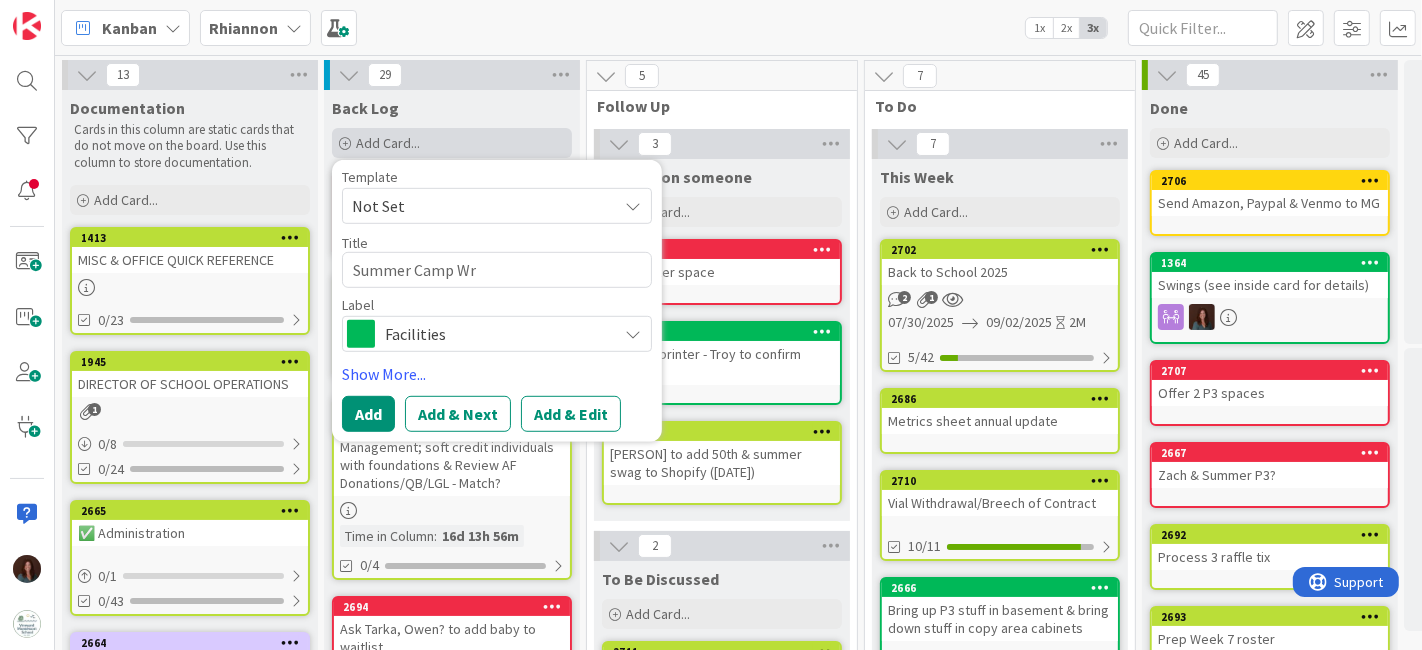 type on "x" 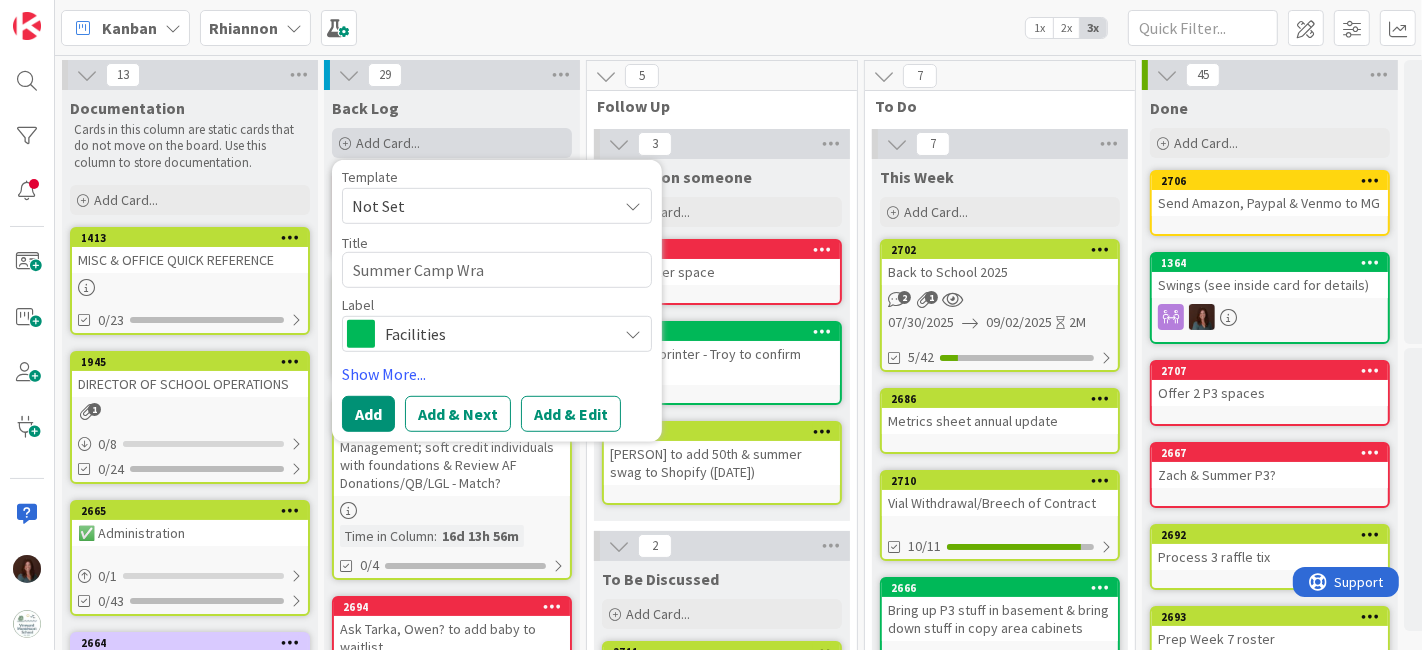 type on "x" 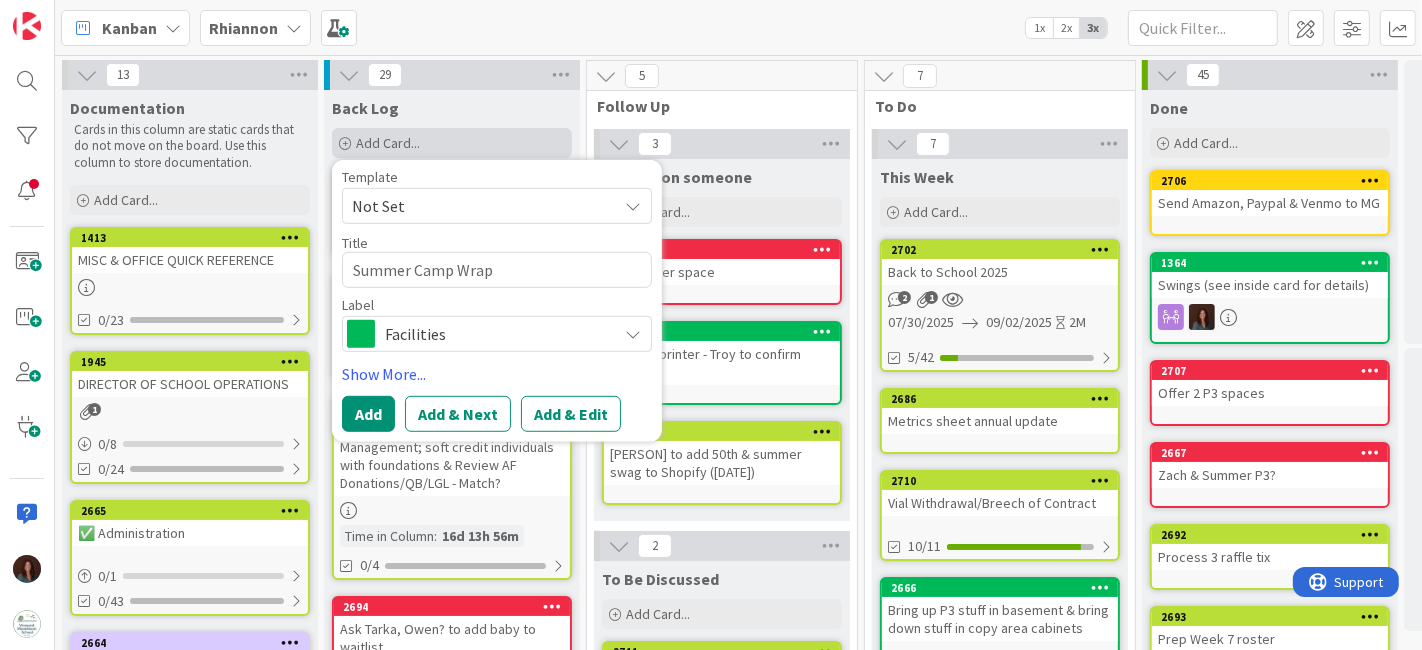 type on "x" 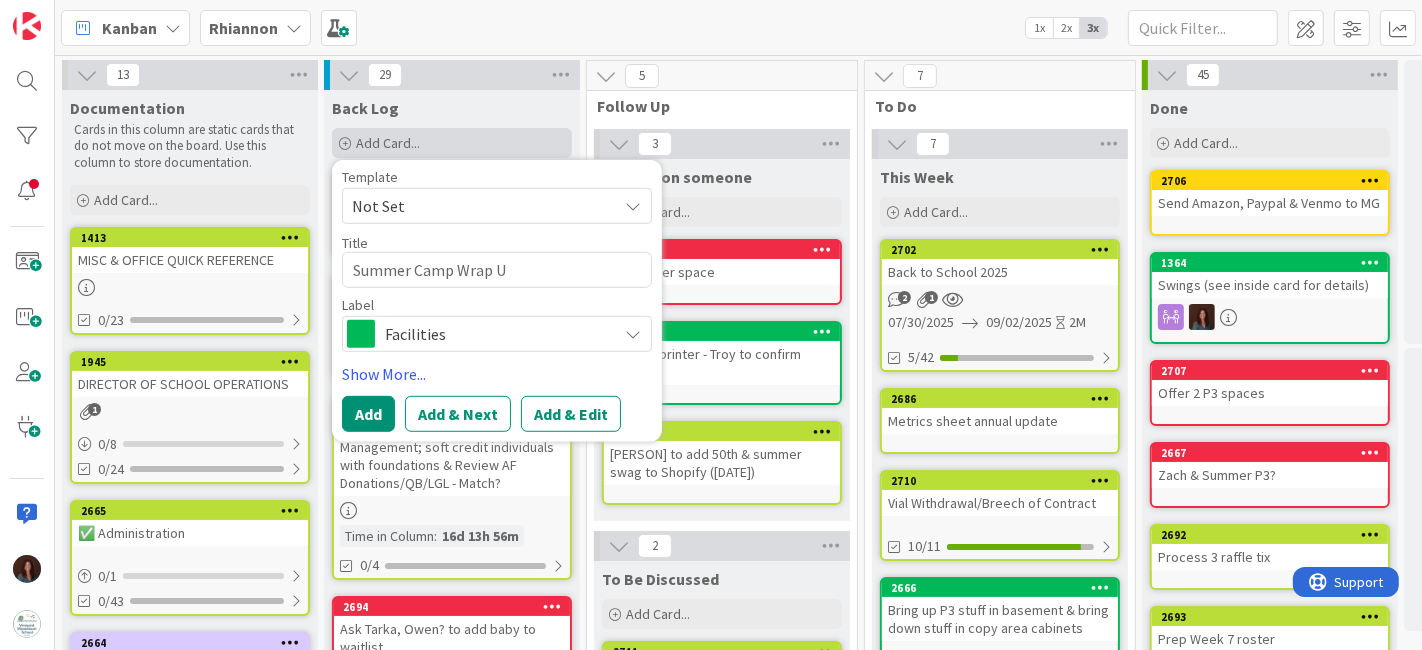 type on "x" 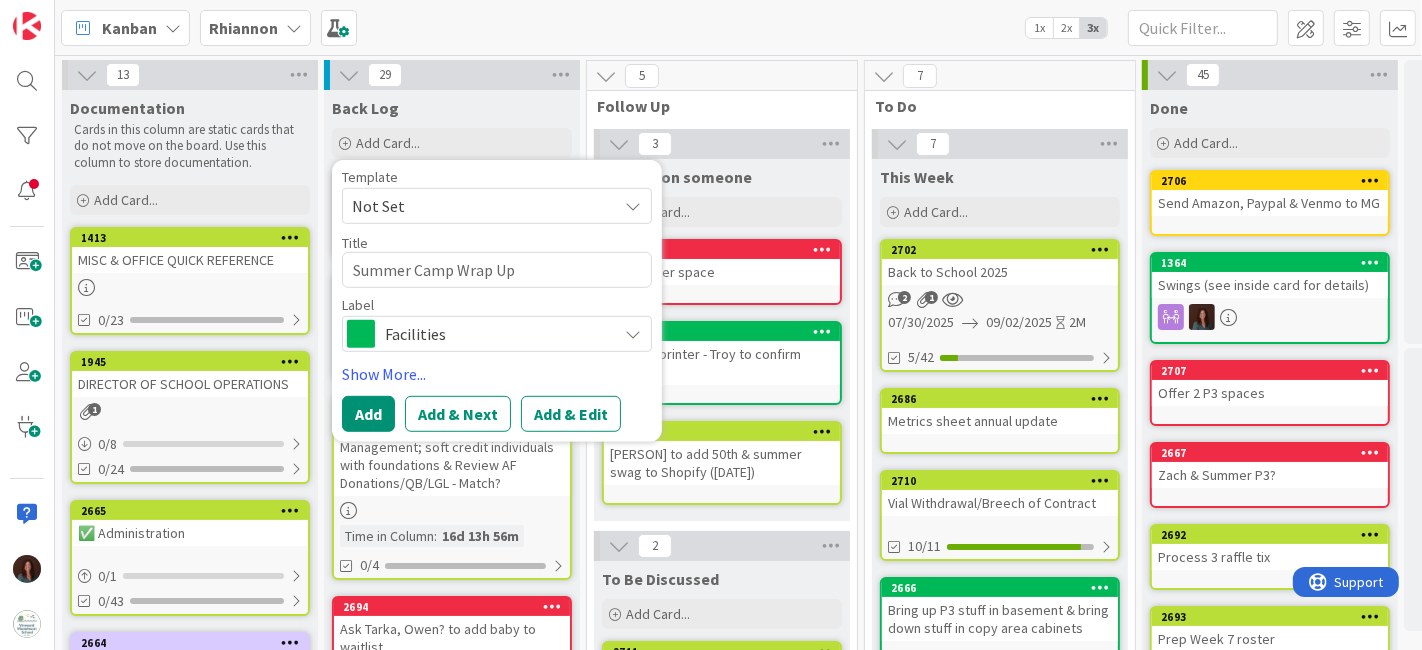 type on "Summer Camp Wrap Up" 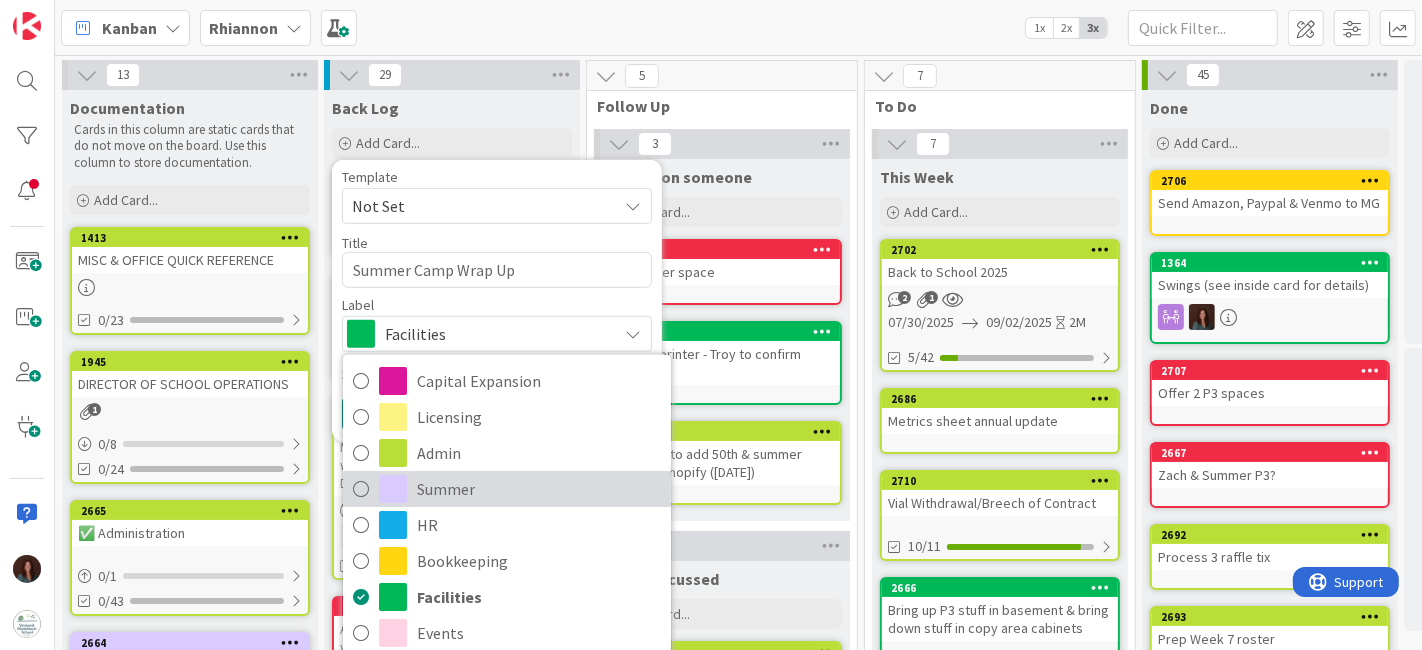 click on "Summer" at bounding box center [539, 489] 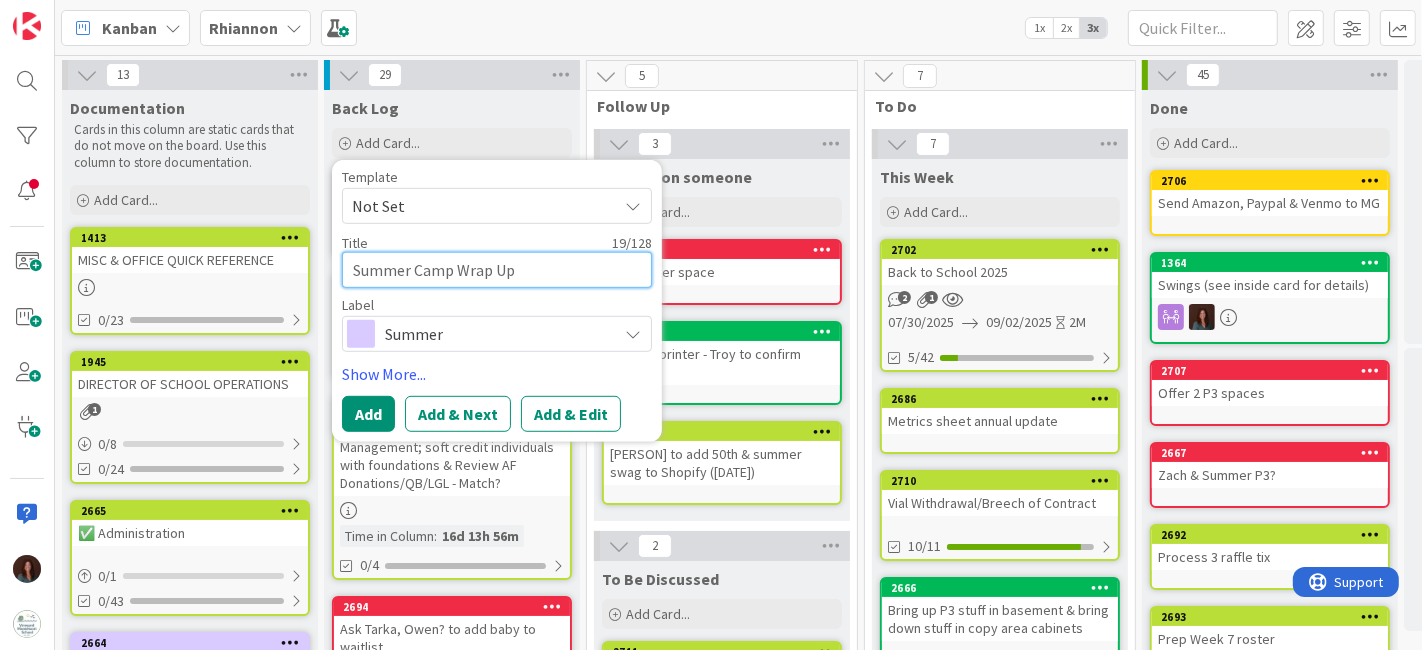 drag, startPoint x: 454, startPoint y: 268, endPoint x: 412, endPoint y: 271, distance: 42.107006 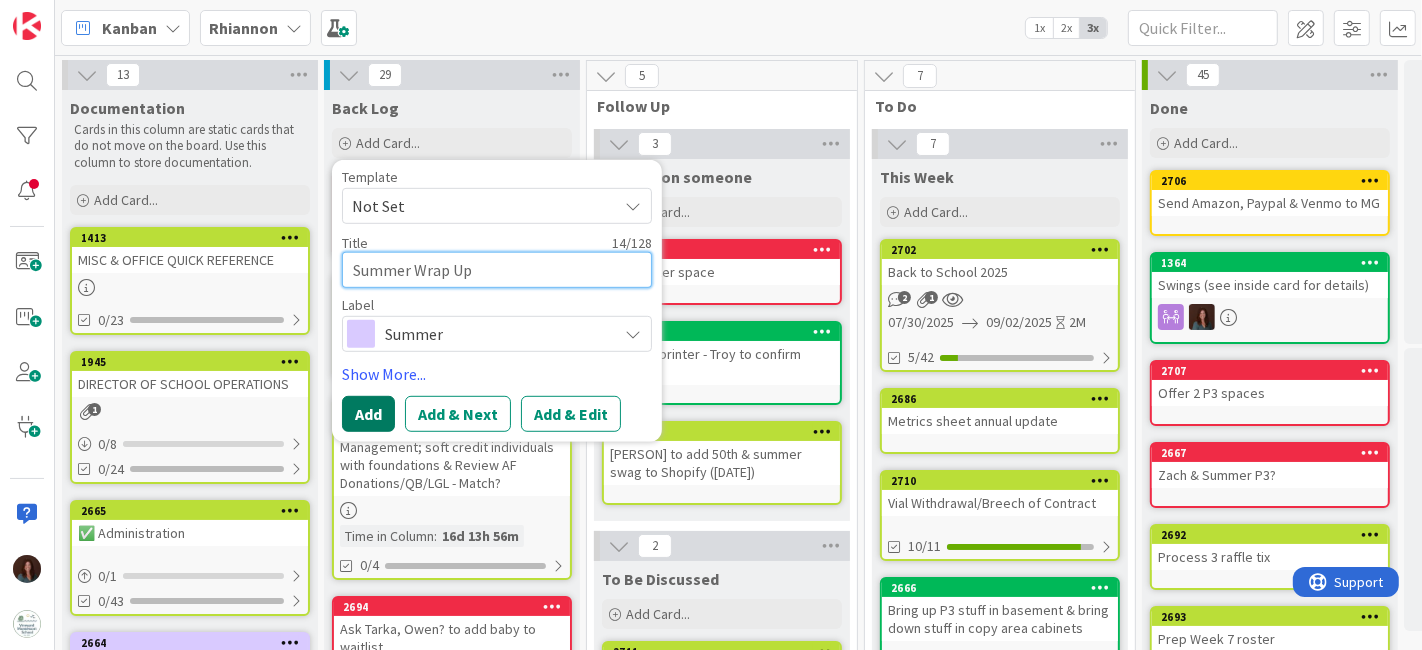 type on "Summer Wrap Up" 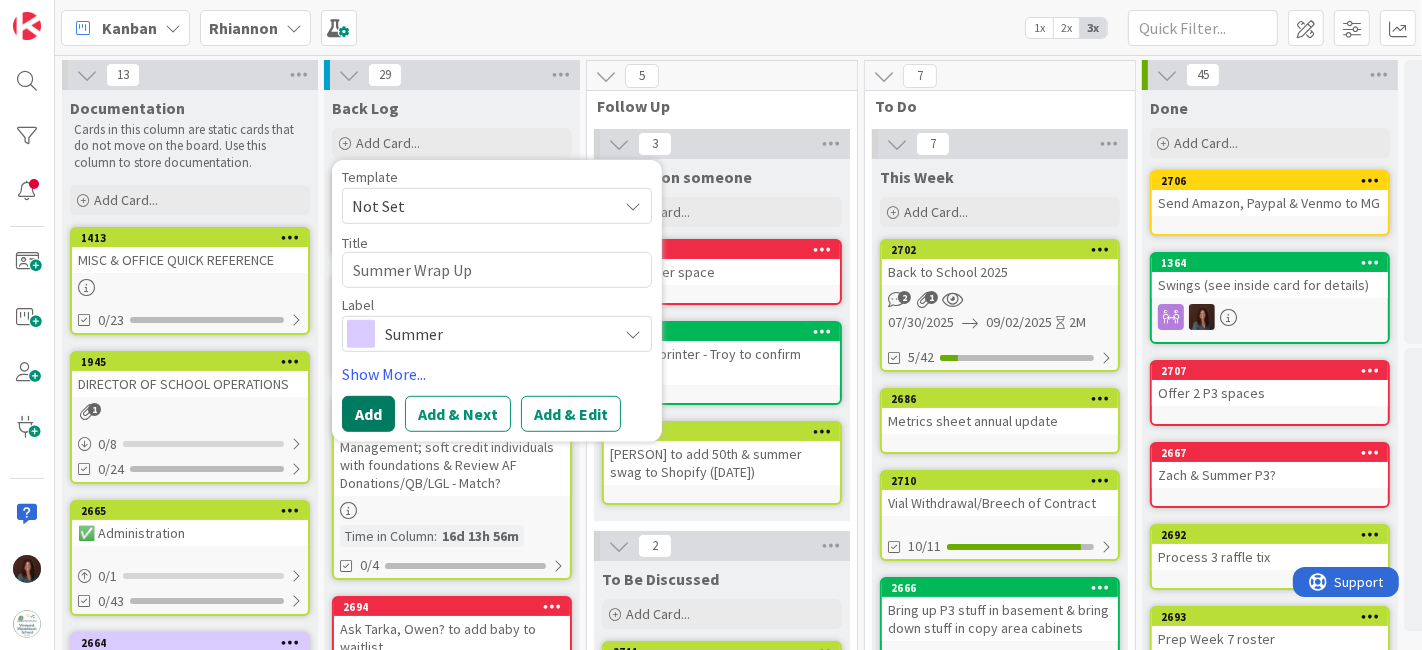 click on "Add" at bounding box center [368, 414] 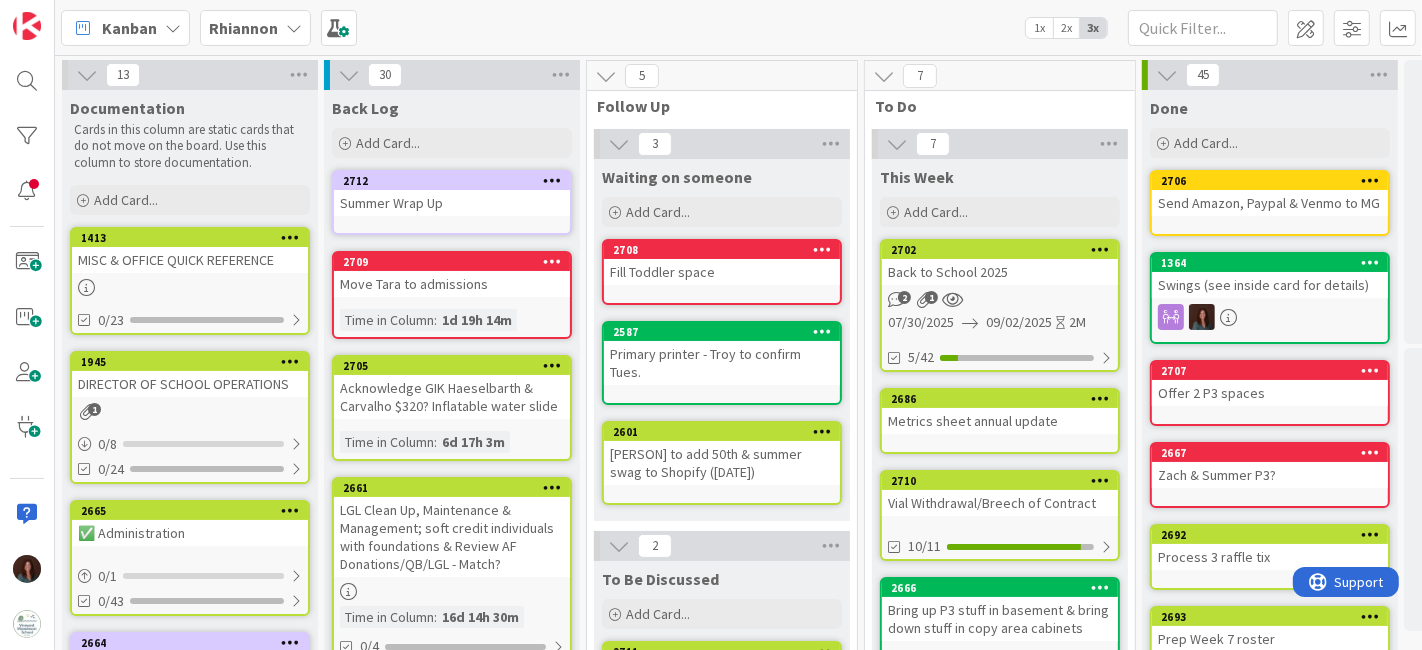 click on "Summer Wrap Up" at bounding box center (452, 203) 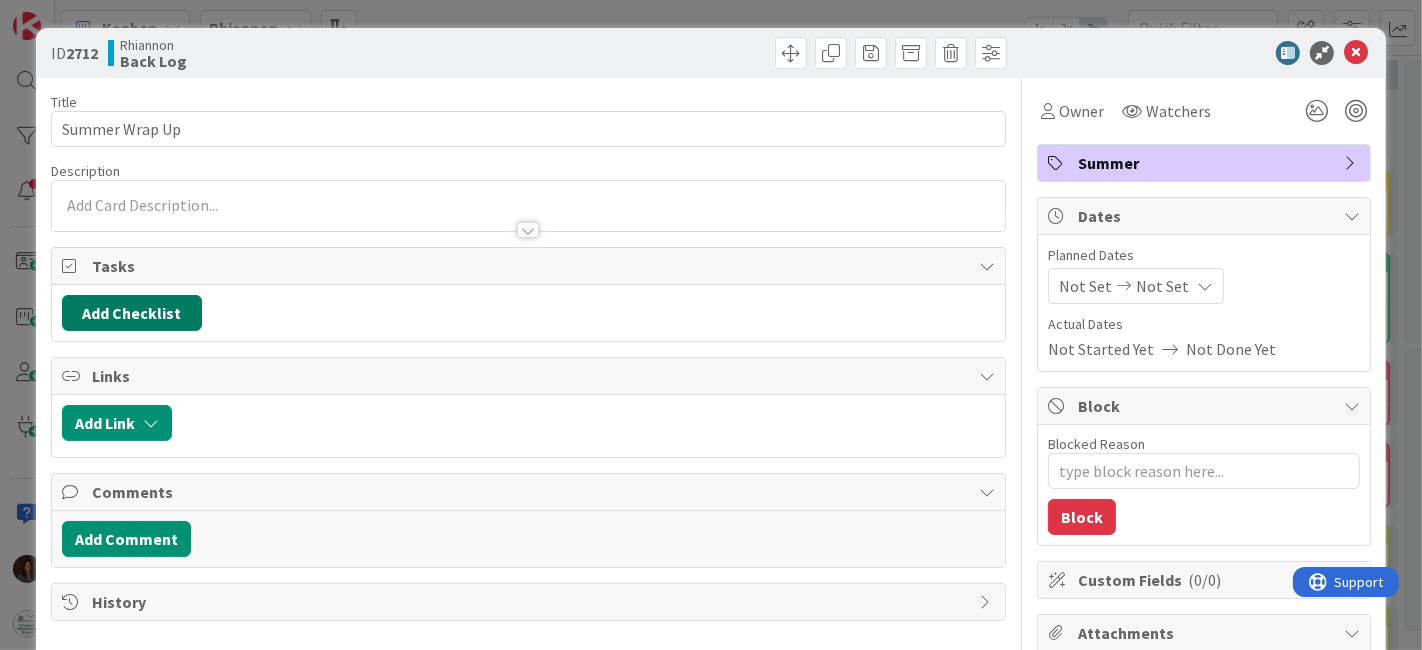scroll, scrollTop: 0, scrollLeft: 0, axis: both 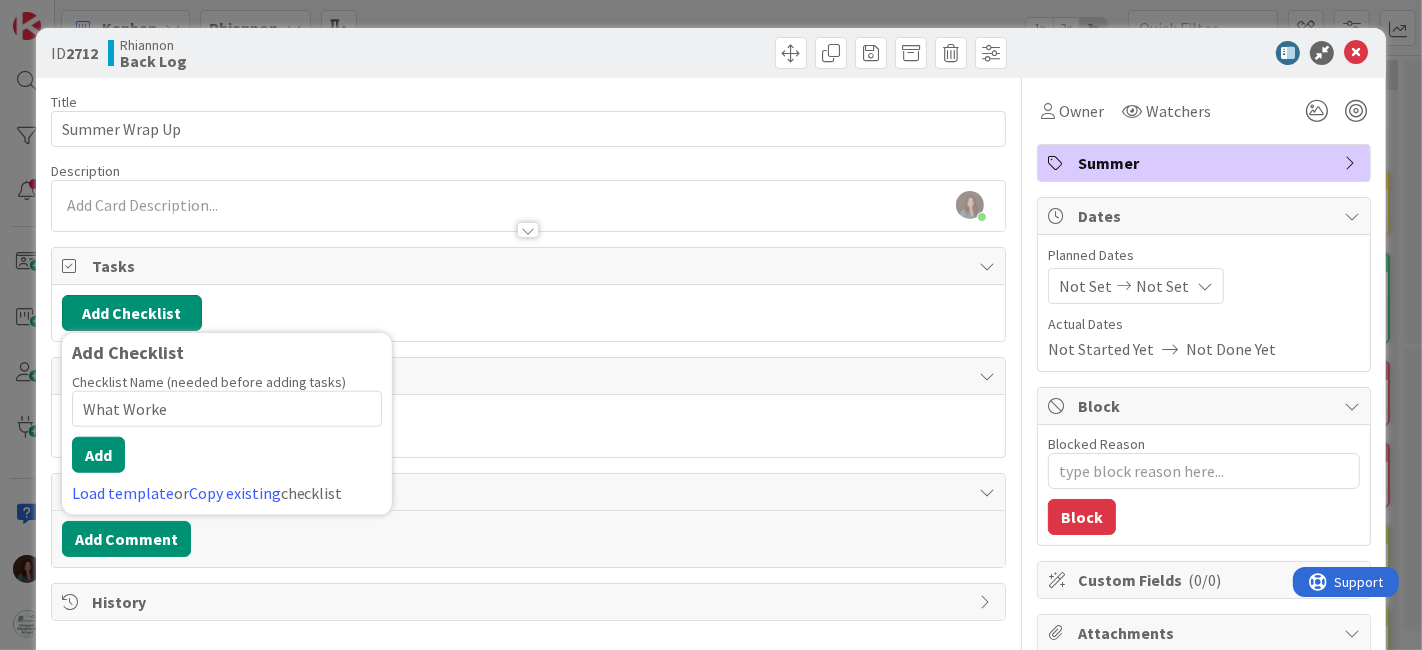 type on "What Worked" 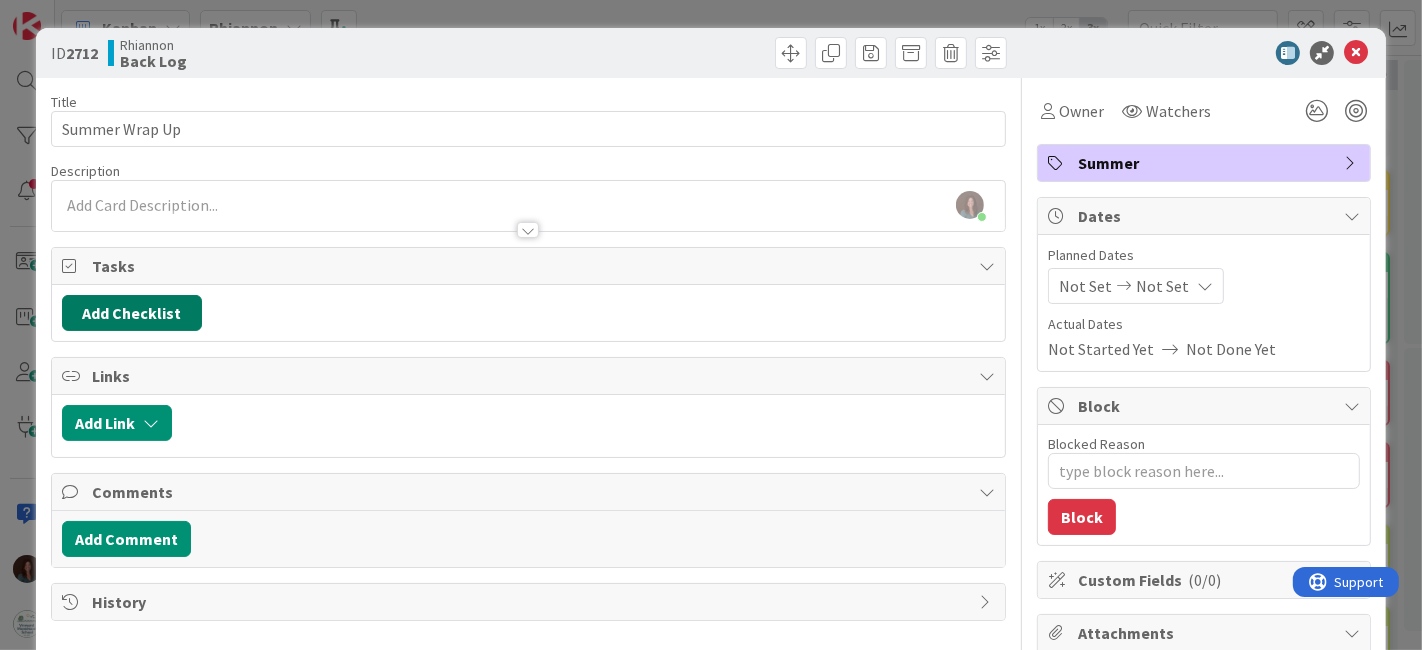 type on "x" 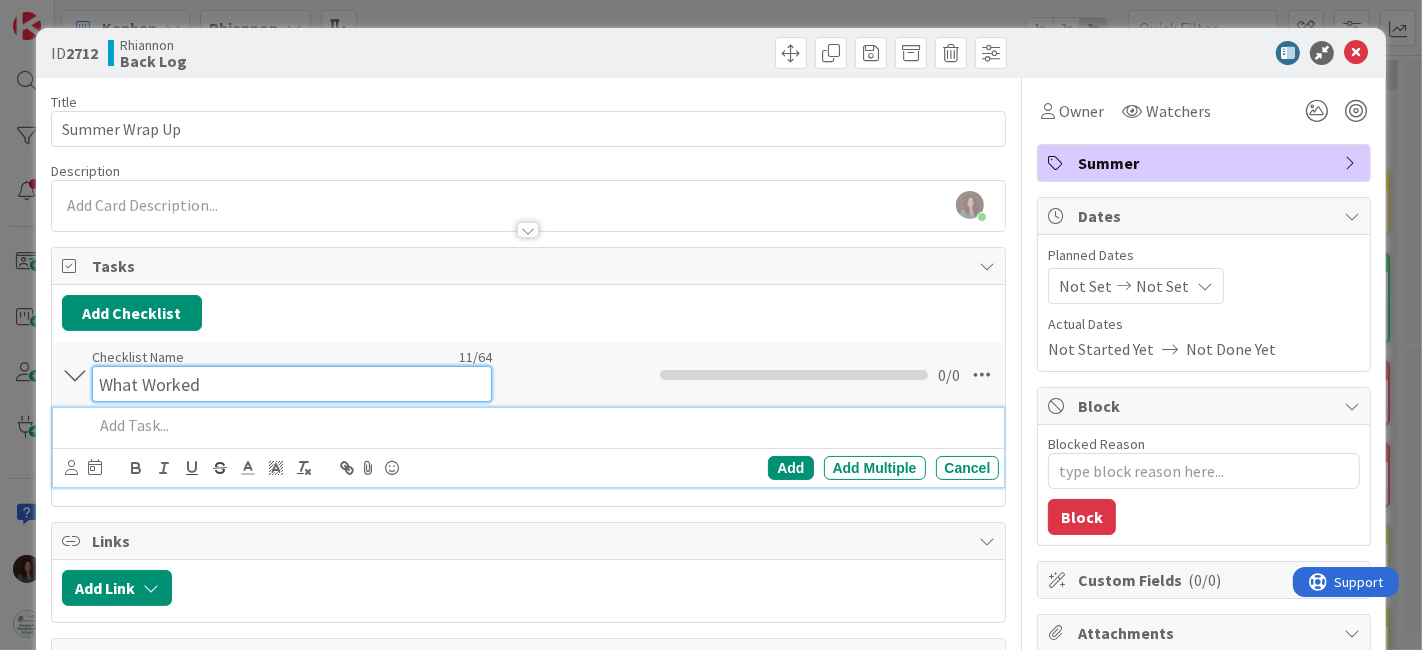 click on "What Worked" at bounding box center [292, 384] 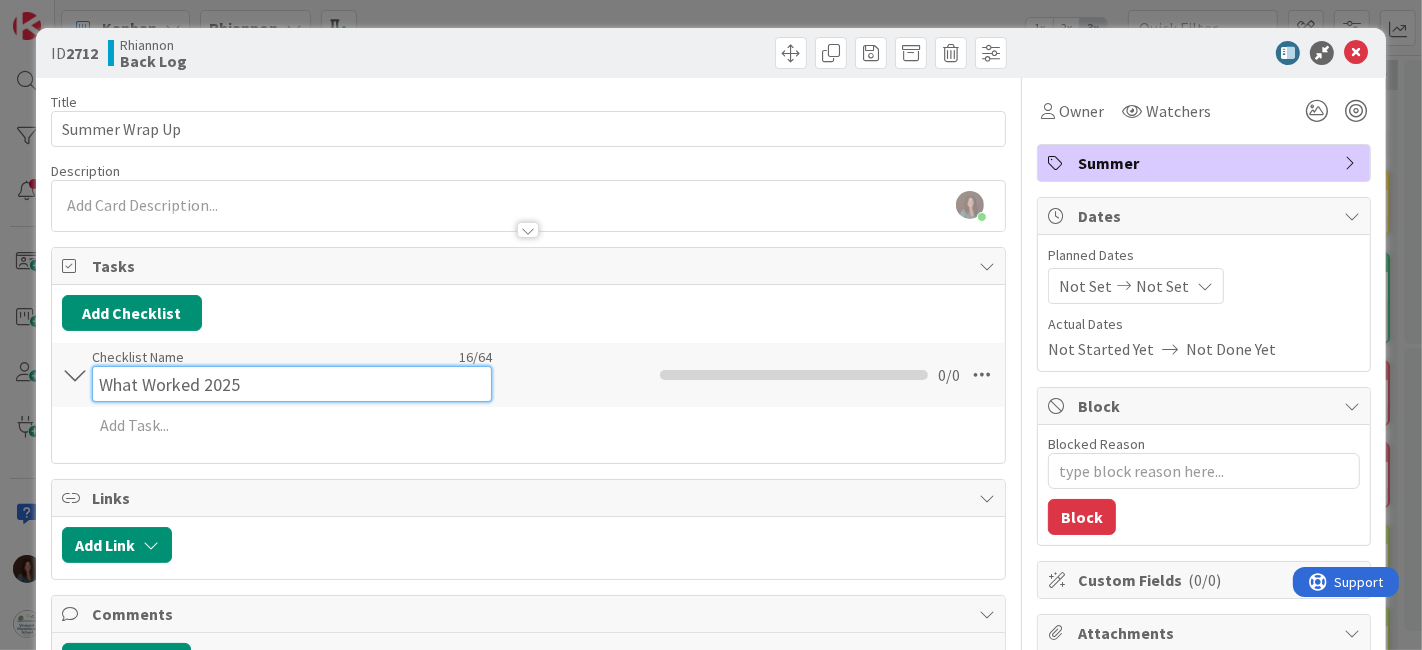 type on "What Worked 2025" 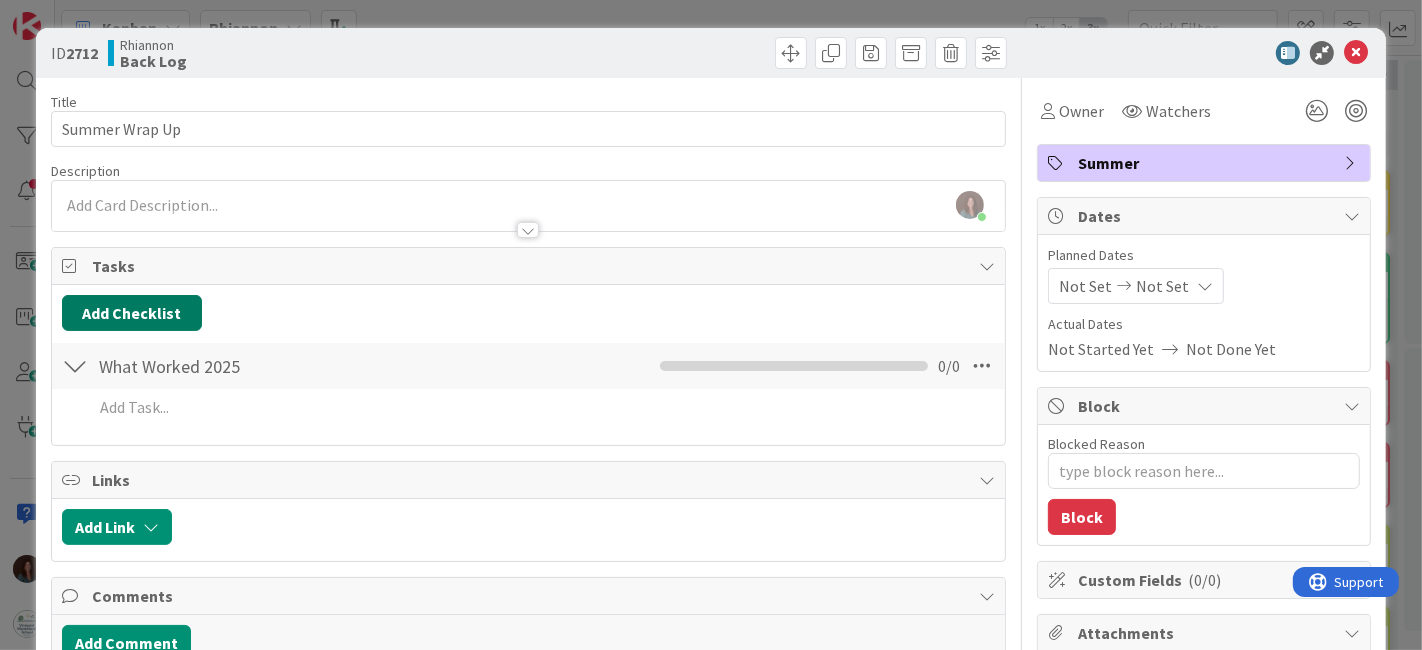 click on "Add Checklist" at bounding box center (132, 313) 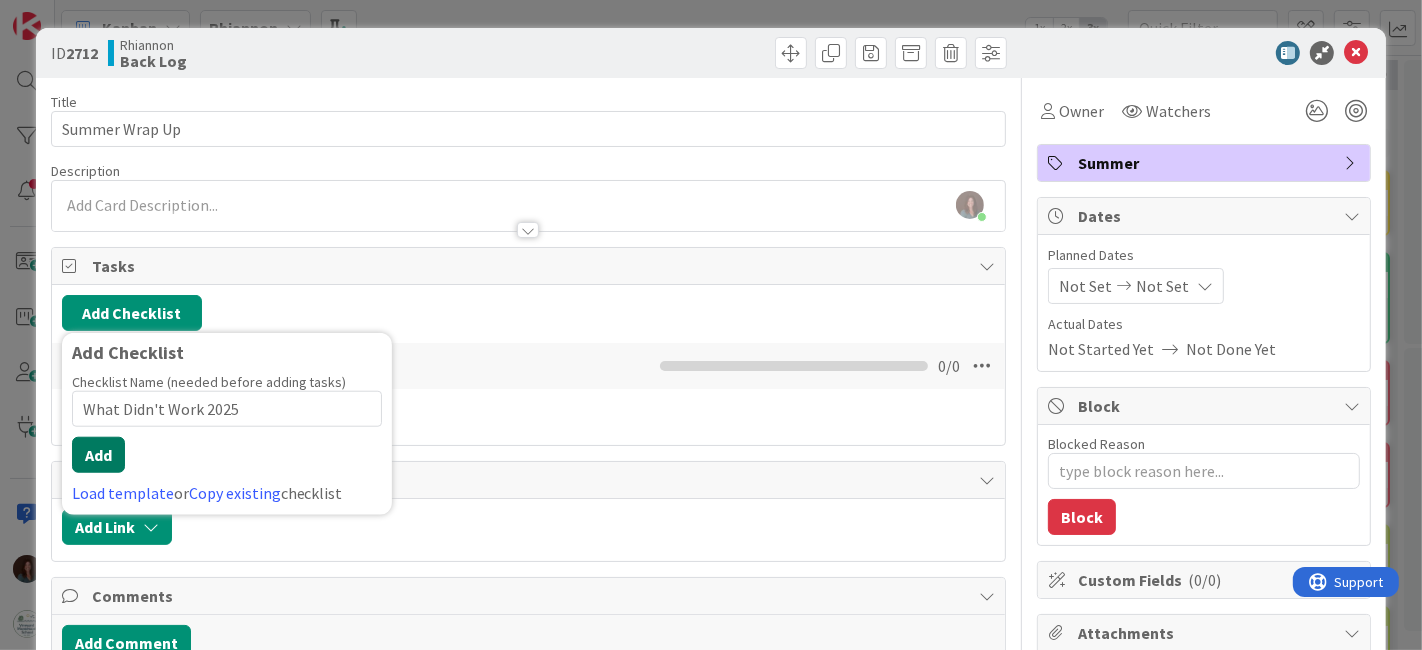 type on "What Didn't Work 2025" 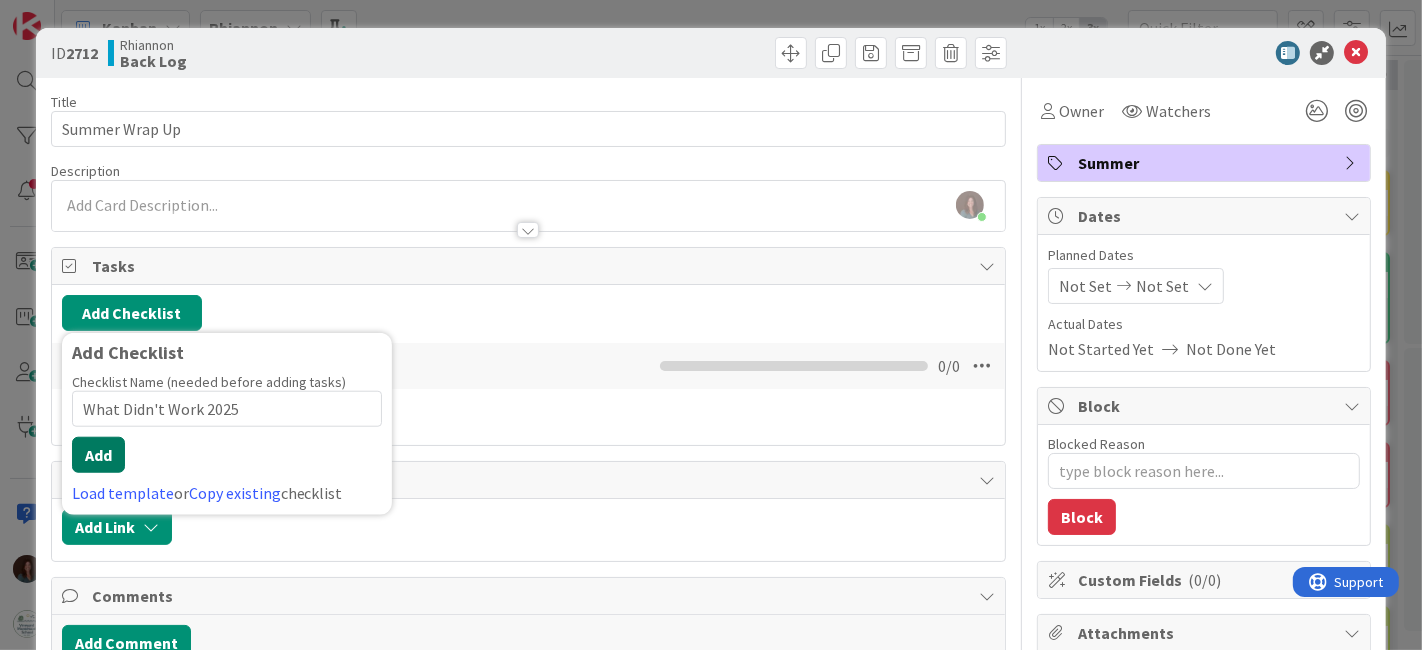 click on "Add" at bounding box center (98, 455) 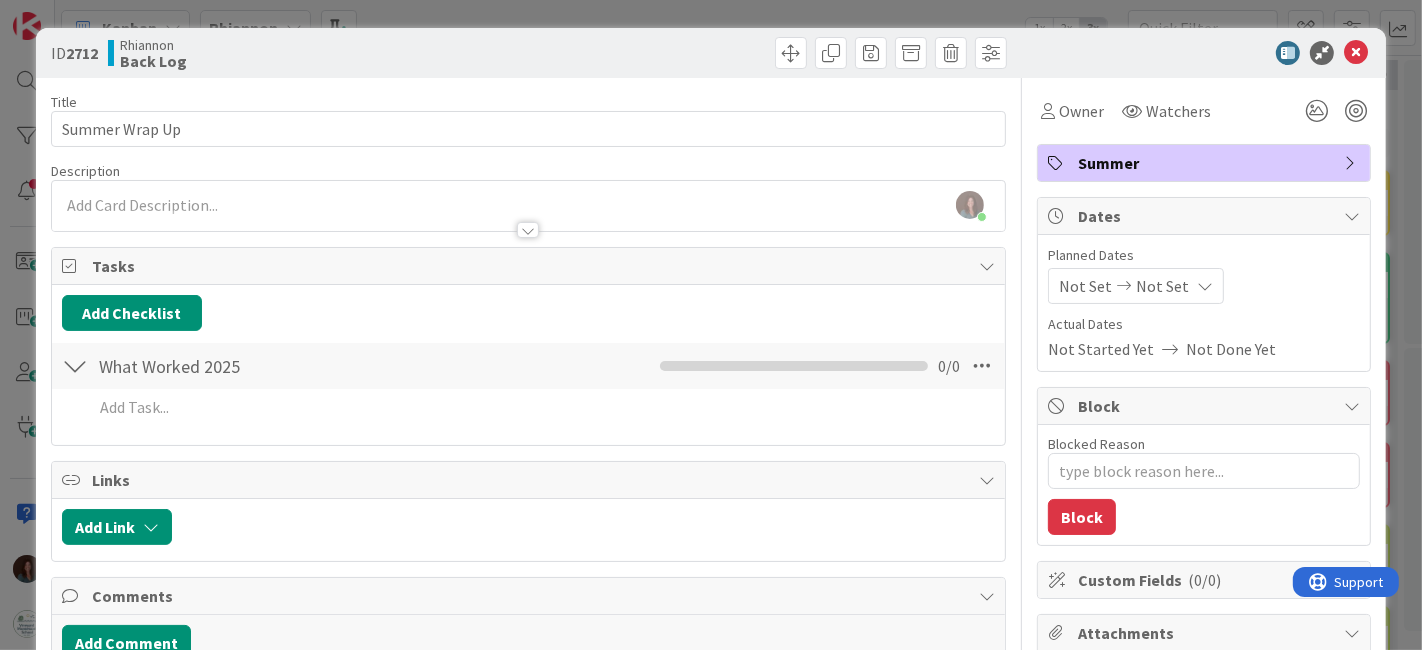 type on "x" 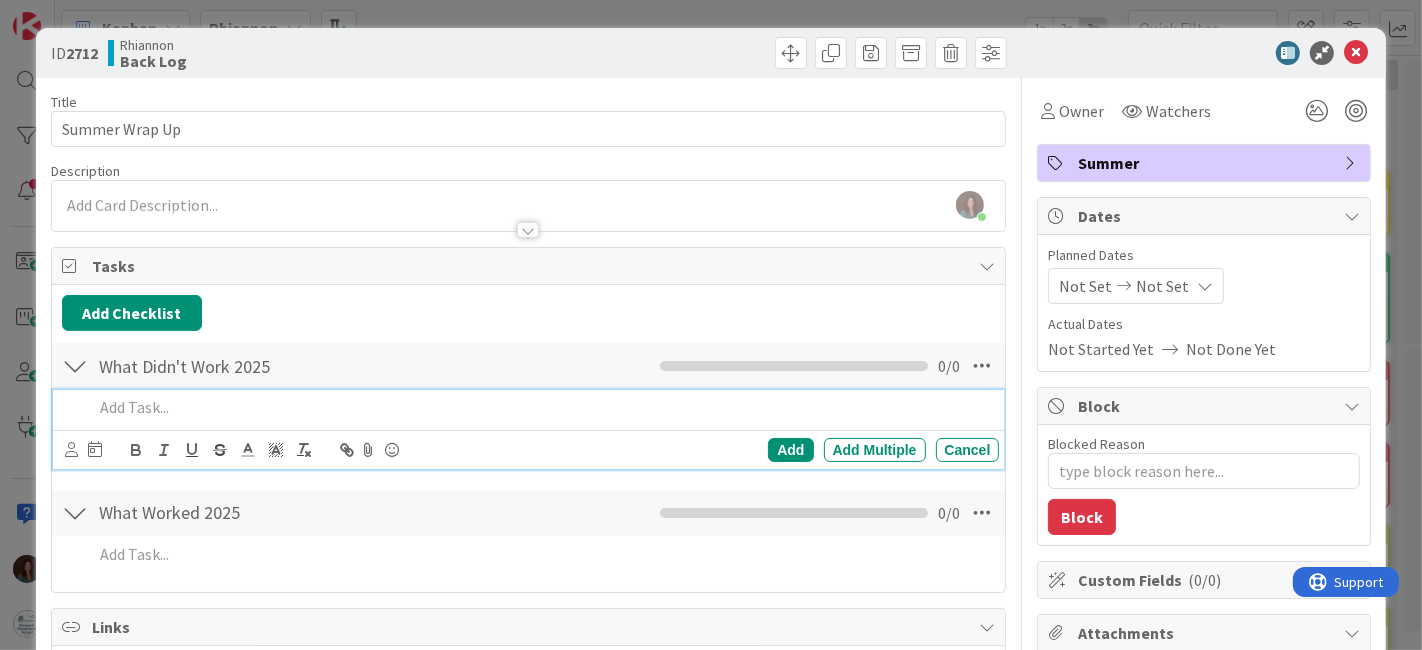 click at bounding box center (542, 407) 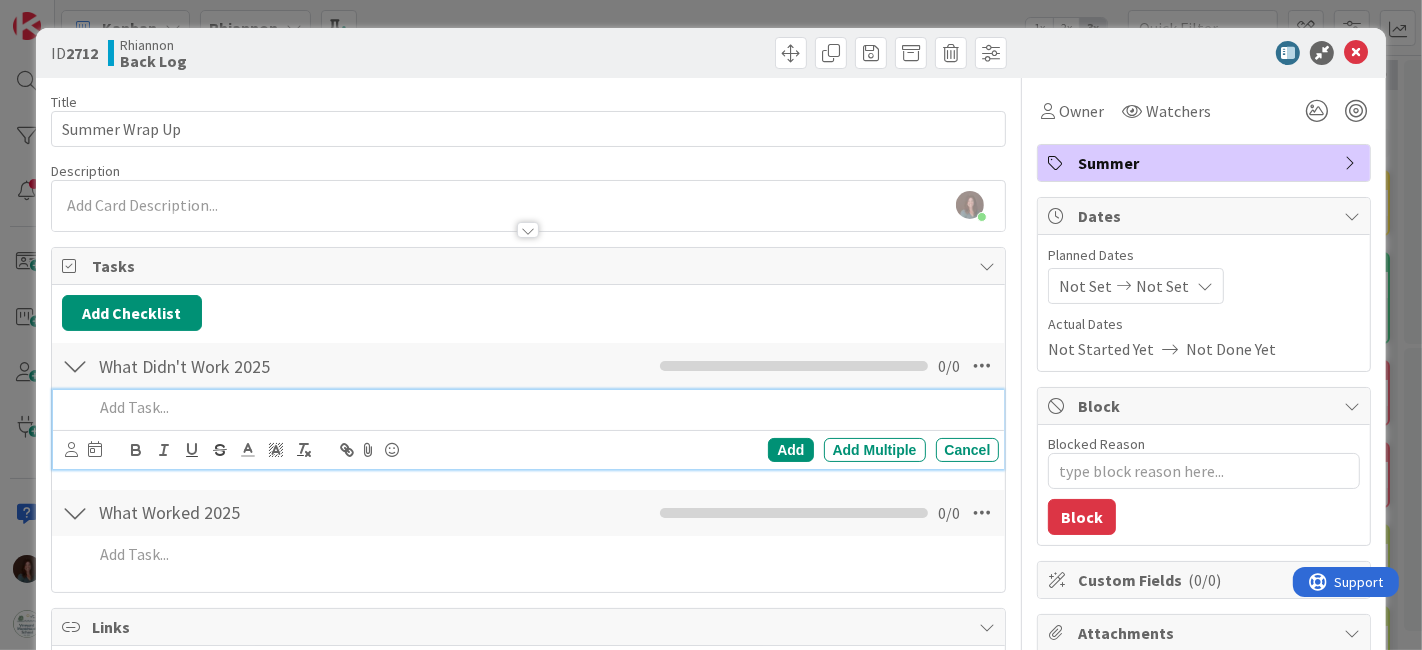 type 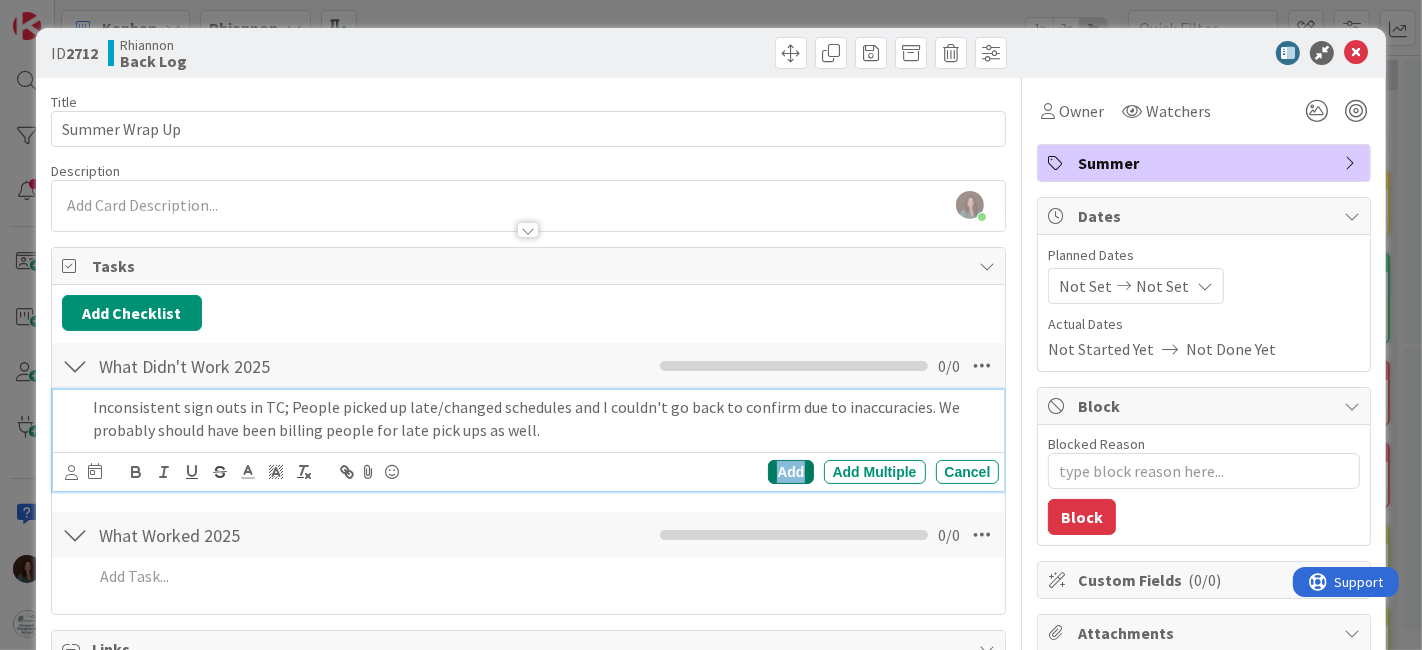 click on "Add" at bounding box center (790, 472) 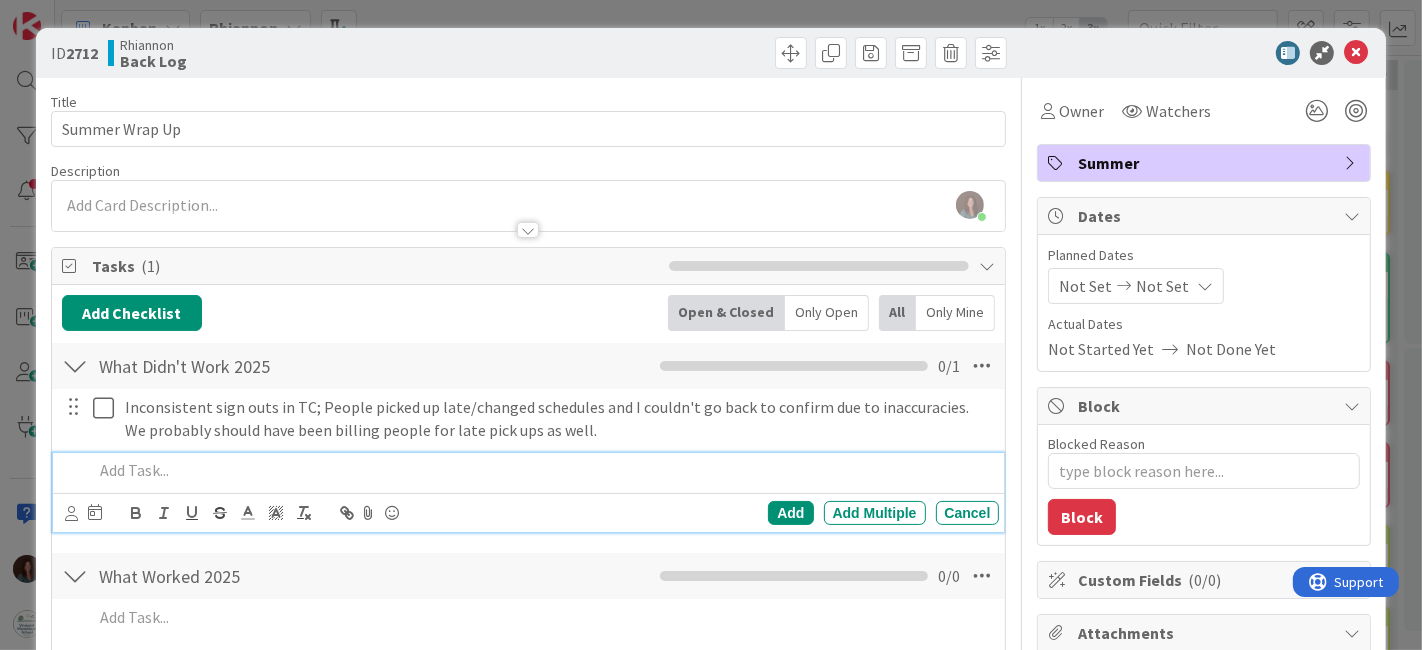 click at bounding box center [542, 470] 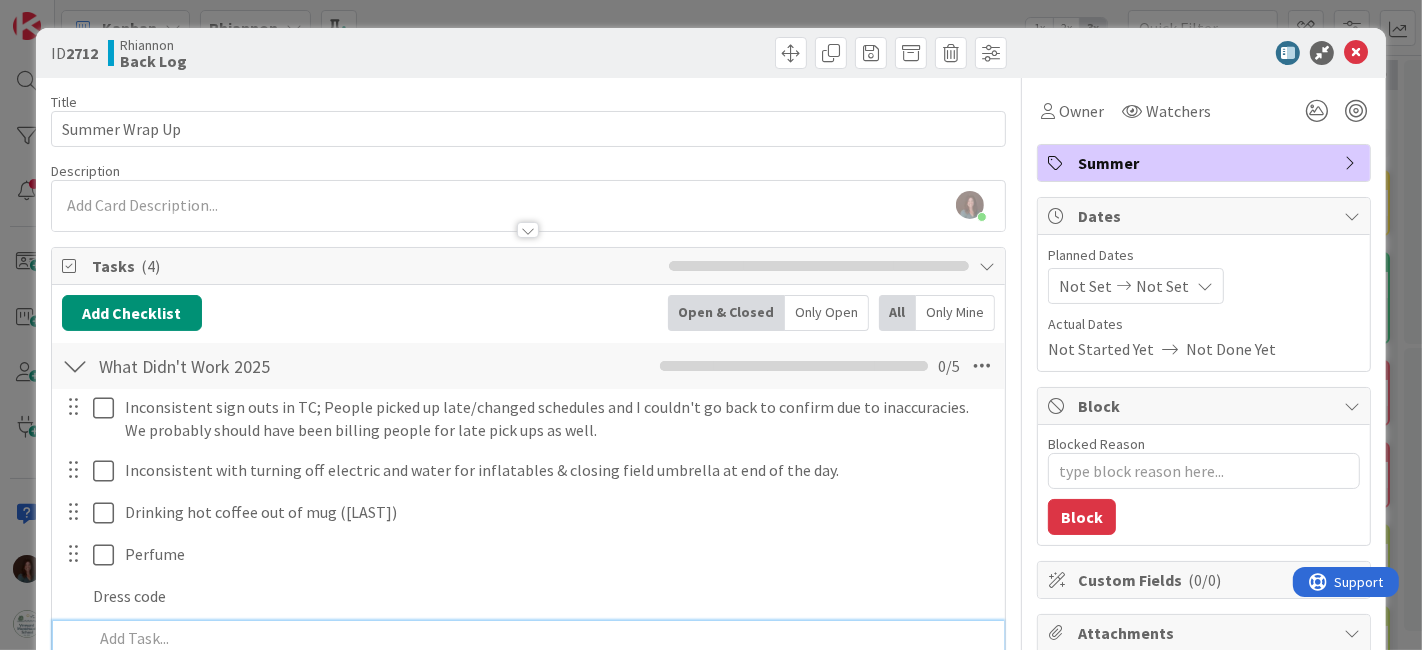 type on "x" 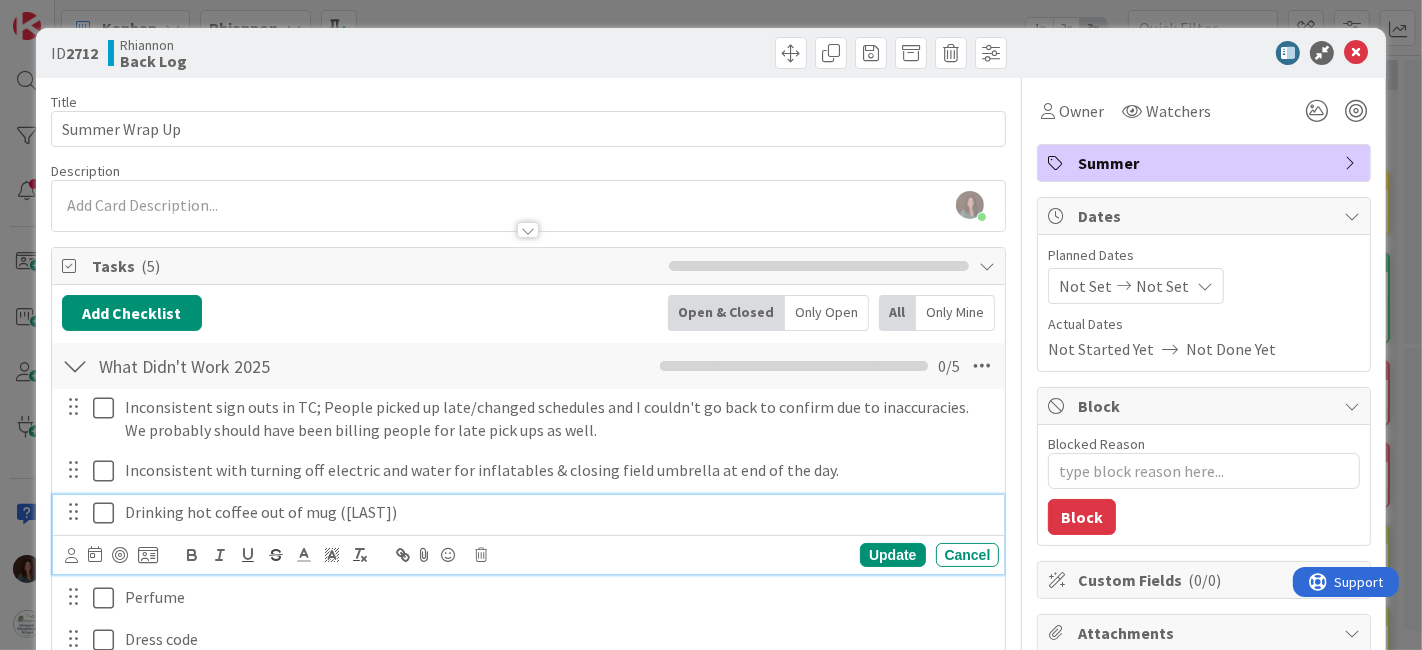 drag, startPoint x: 420, startPoint y: 510, endPoint x: 424, endPoint y: 527, distance: 17.464249 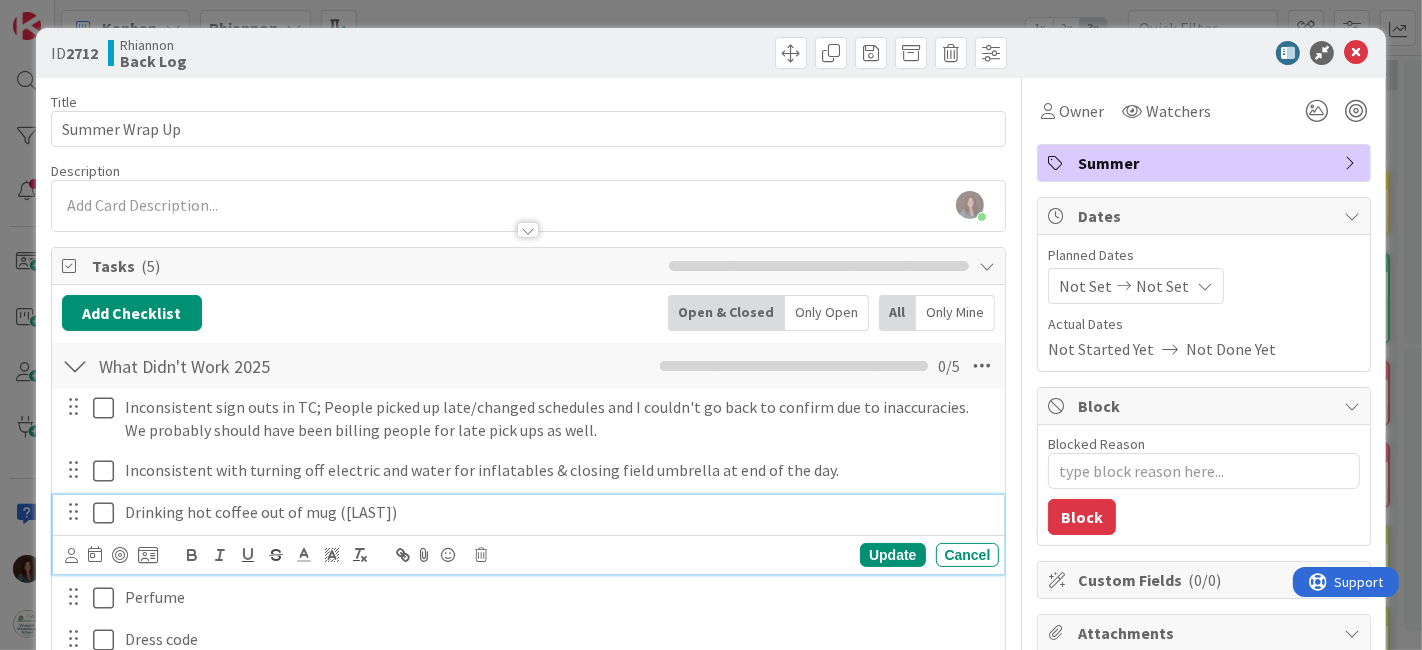 type 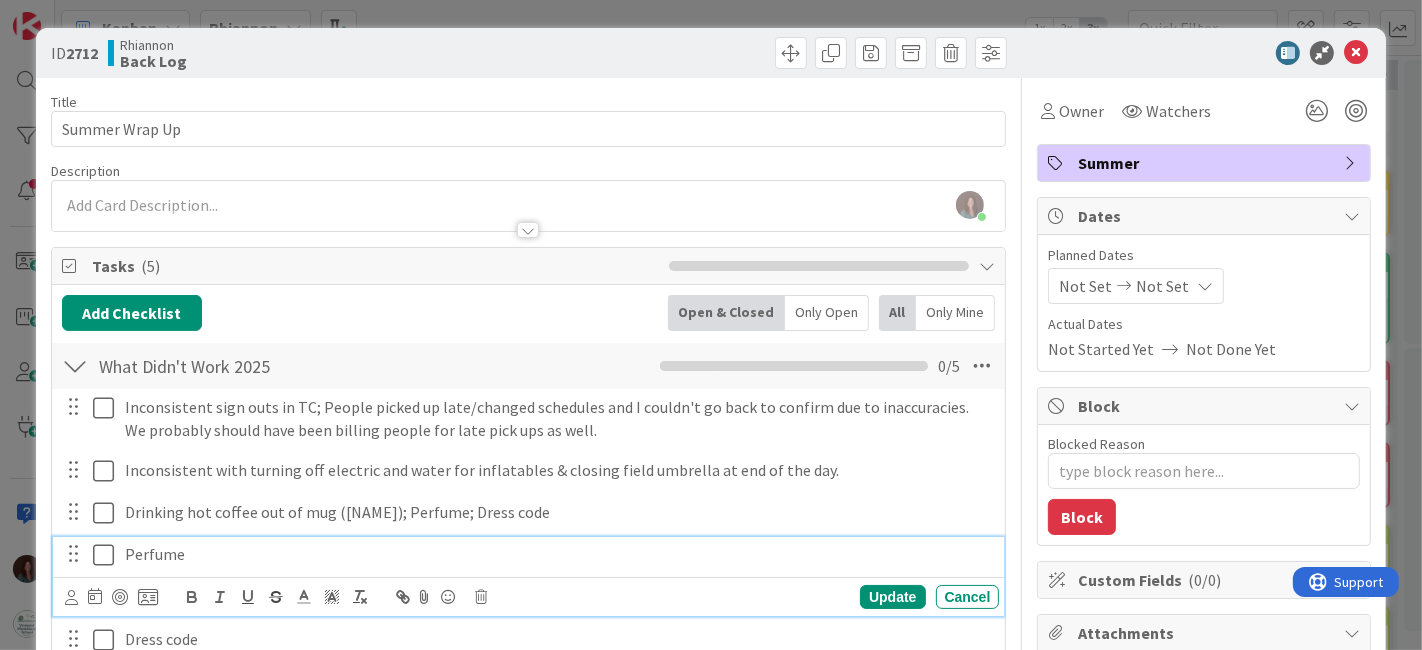 click on "Perfume" at bounding box center [558, 554] 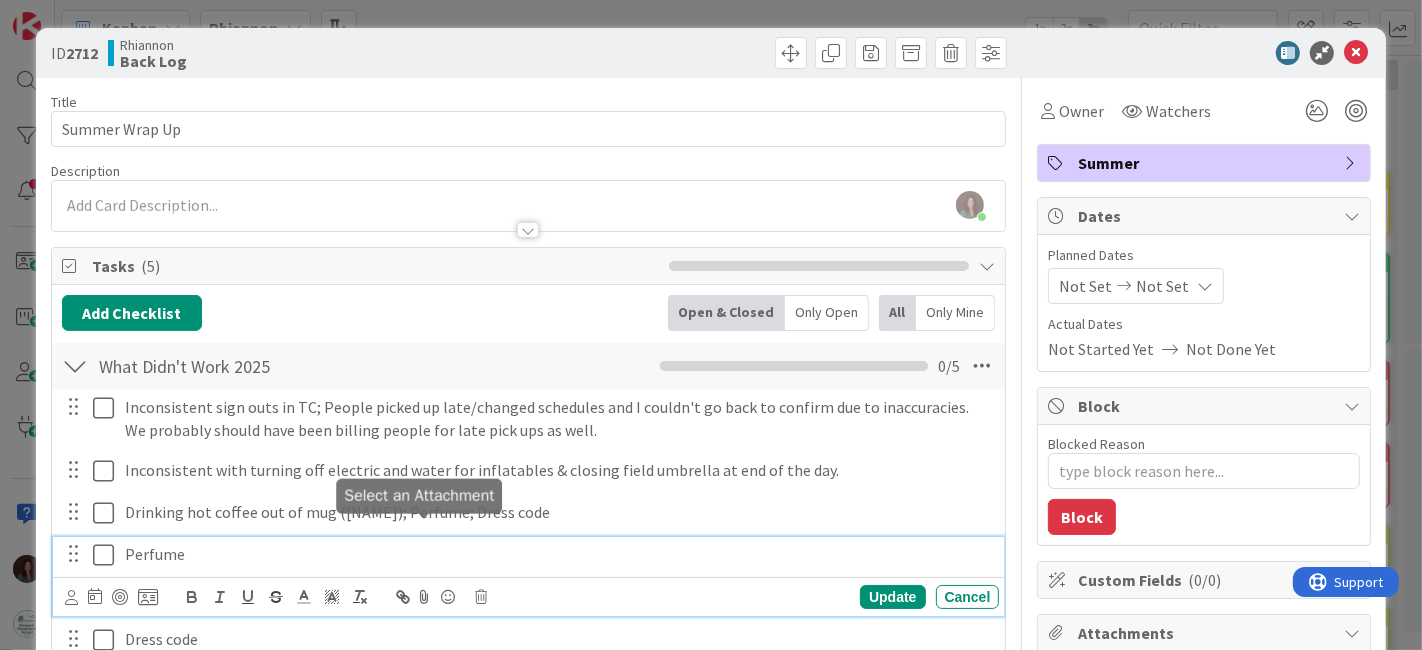 scroll, scrollTop: 111, scrollLeft: 0, axis: vertical 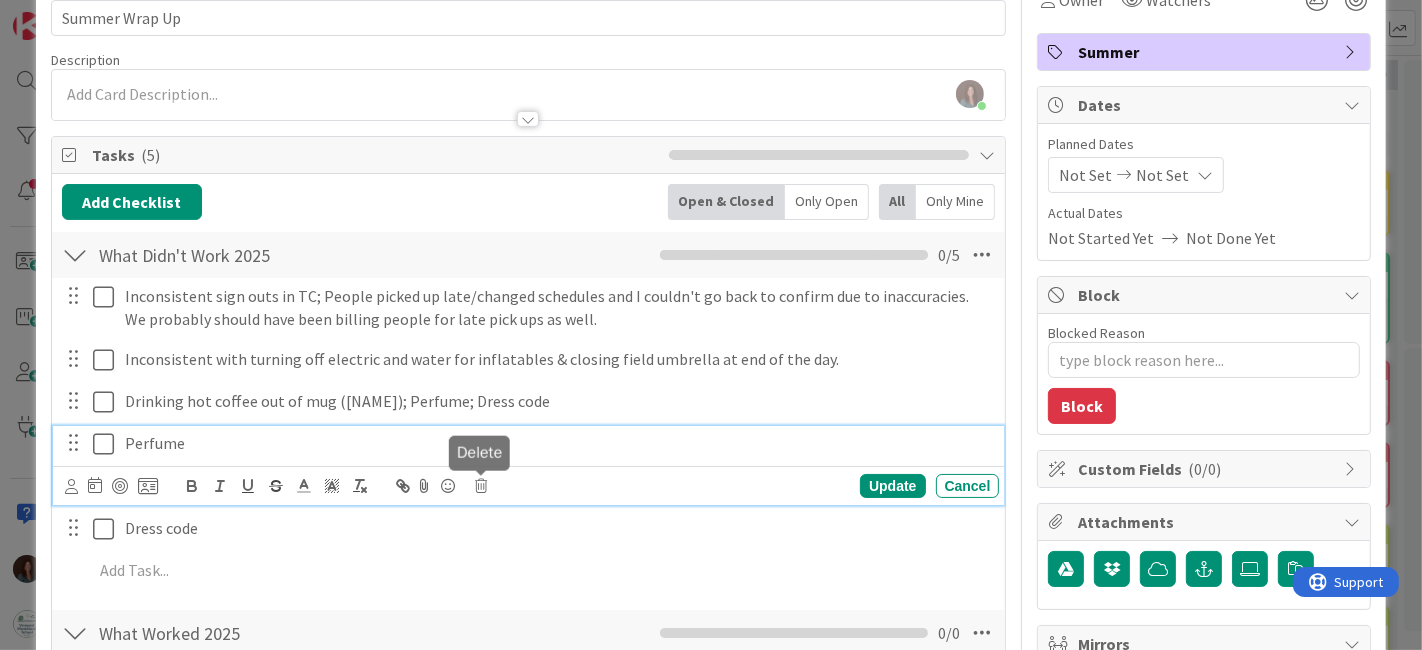 click at bounding box center [482, 486] 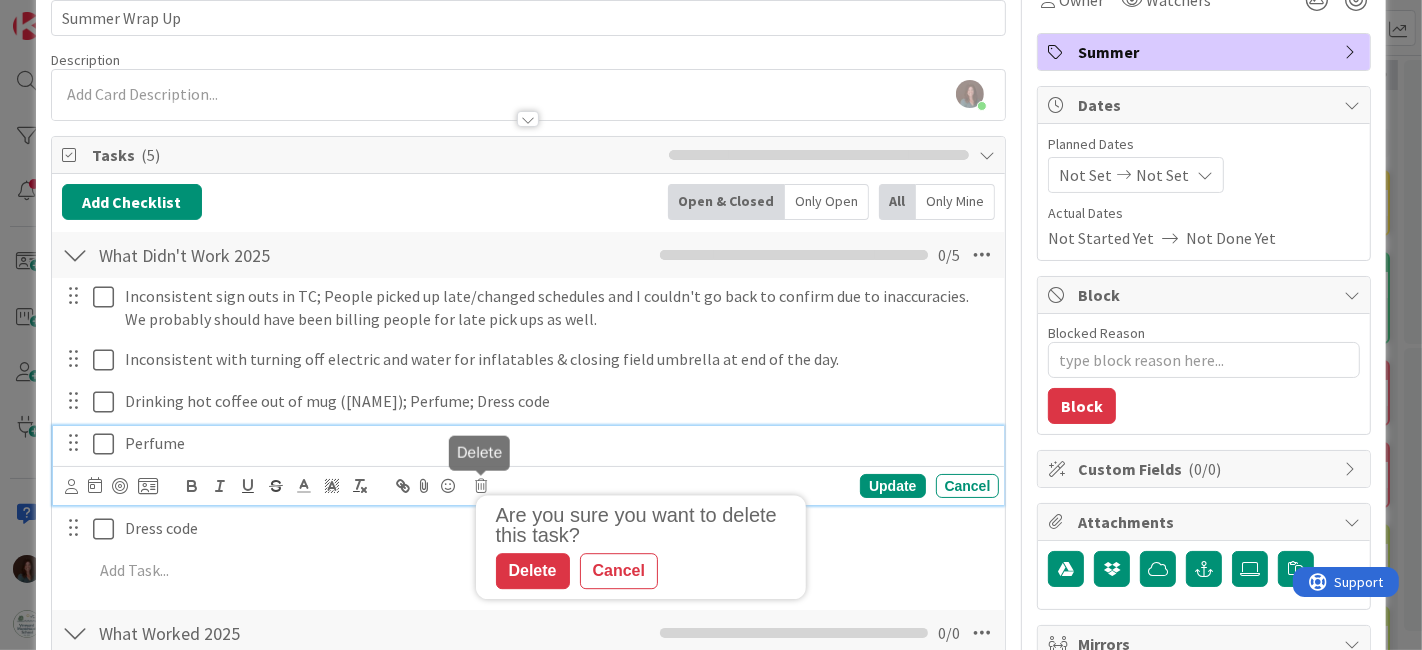 click on "Delete" at bounding box center (533, 571) 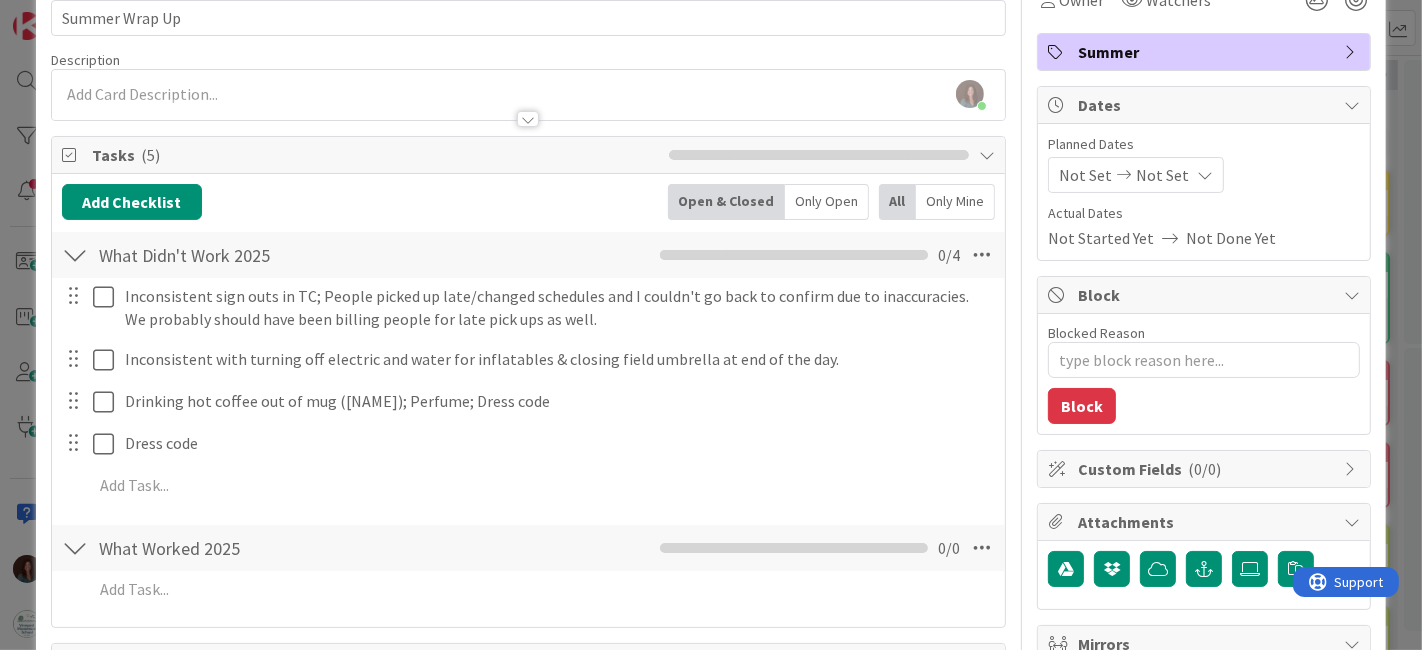 click on "What Worked 2025 Checklist Name 16 / 64 What Worked 2025 0 / 0" at bounding box center [529, 548] 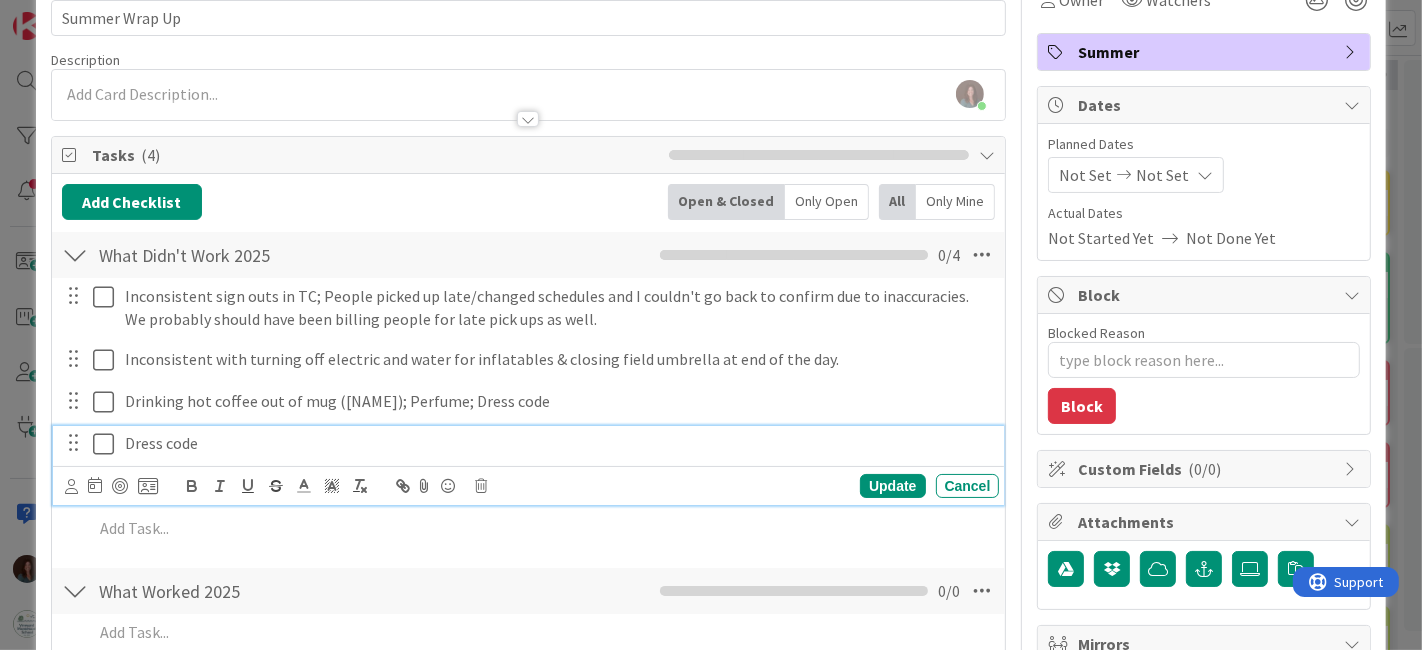 click on "Dress code" at bounding box center [558, 443] 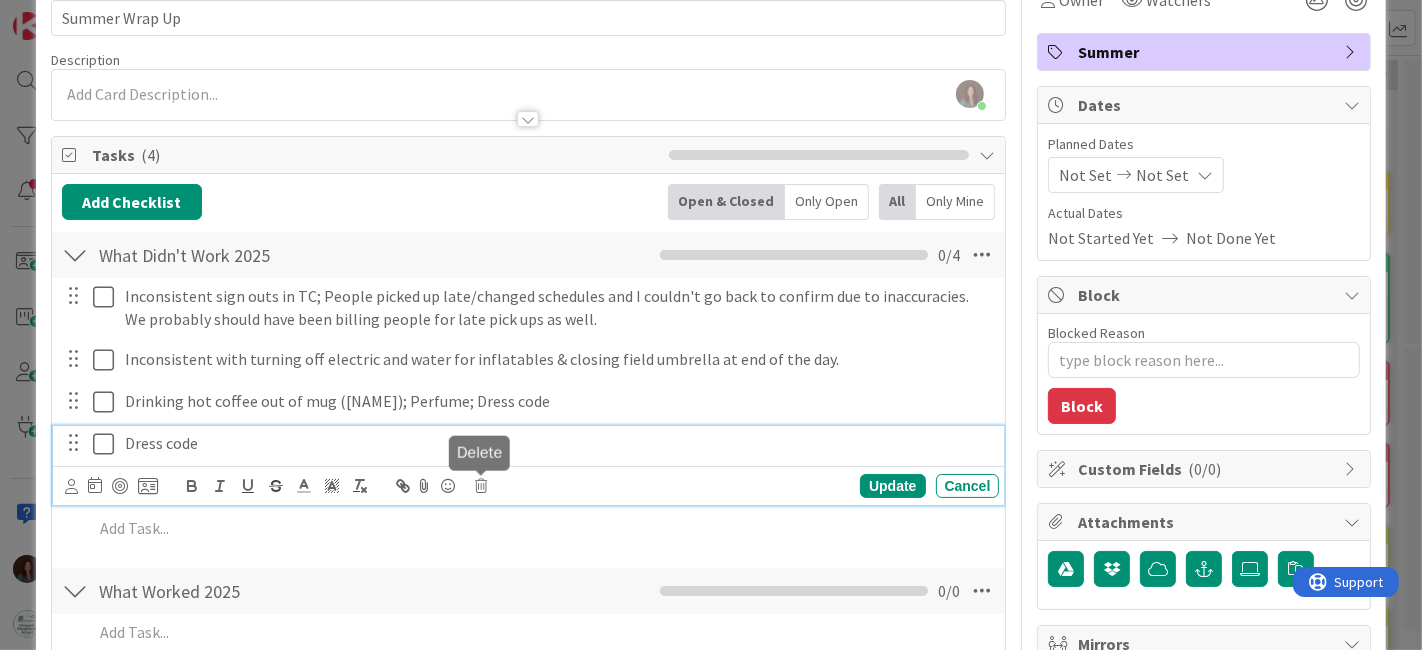 click at bounding box center [482, 486] 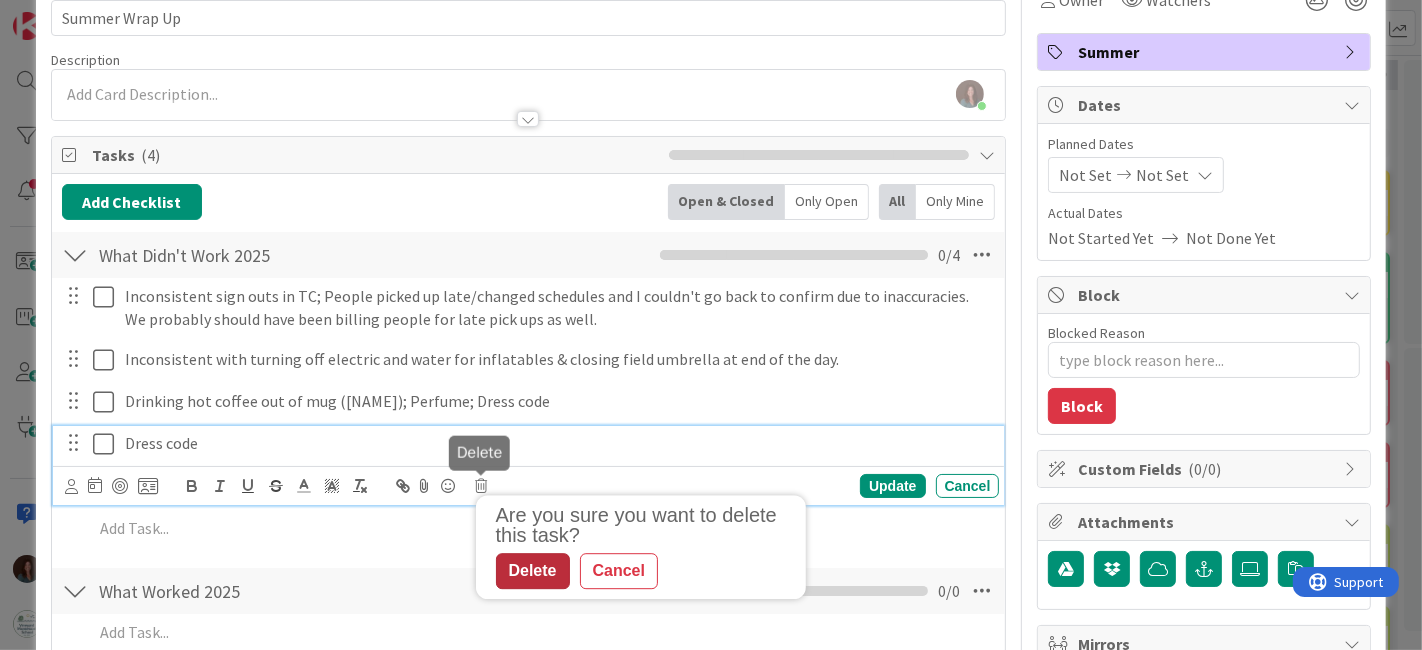 click on "Delete" at bounding box center [533, 571] 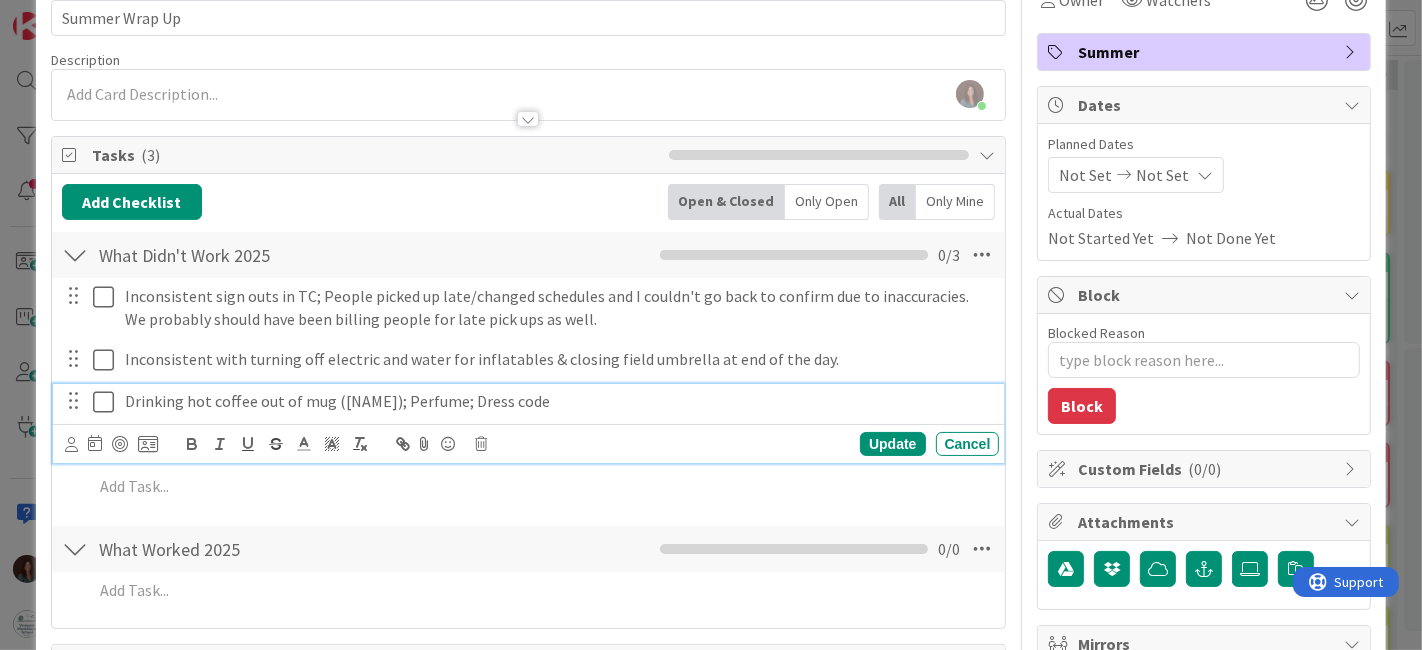 click on "Drinking hot coffee out of mug ([NAME]); Perfume; Dress code" at bounding box center (558, 401) 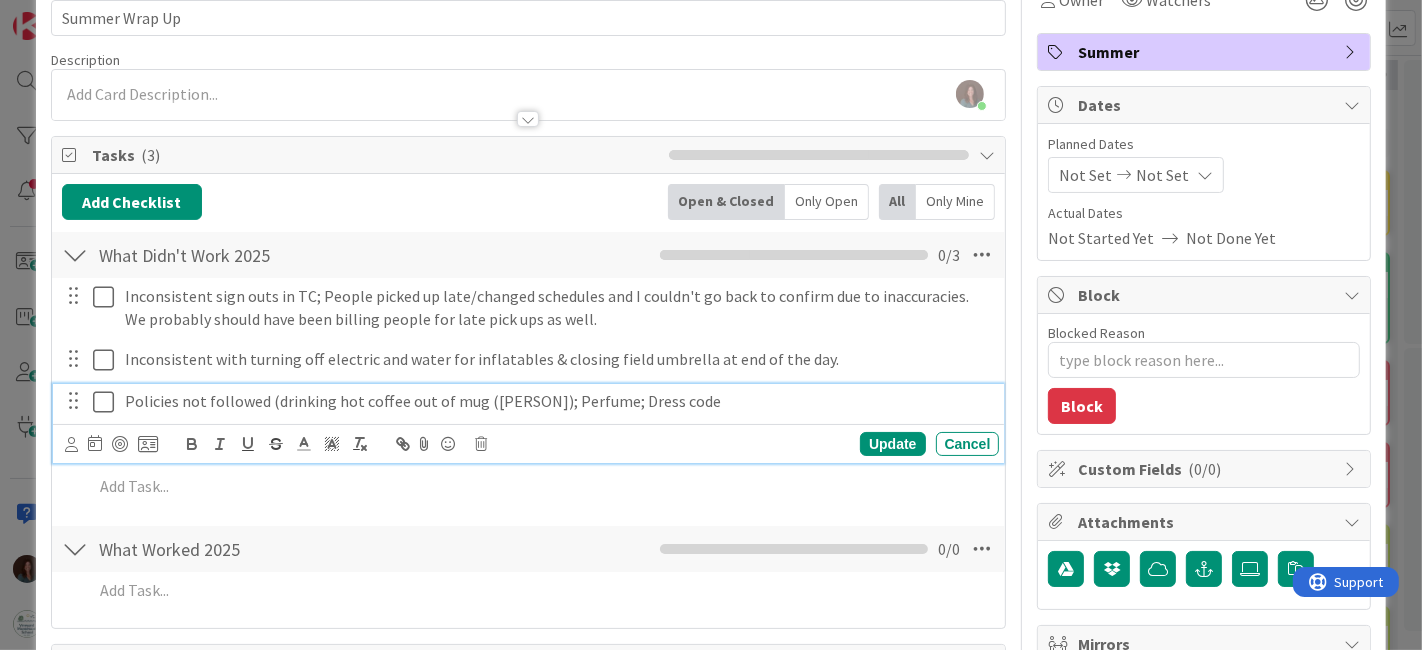 click on "Policies not followed (drinking hot coffee out of mug ([PERSON]); Perfume; Dress code" at bounding box center (558, 401) 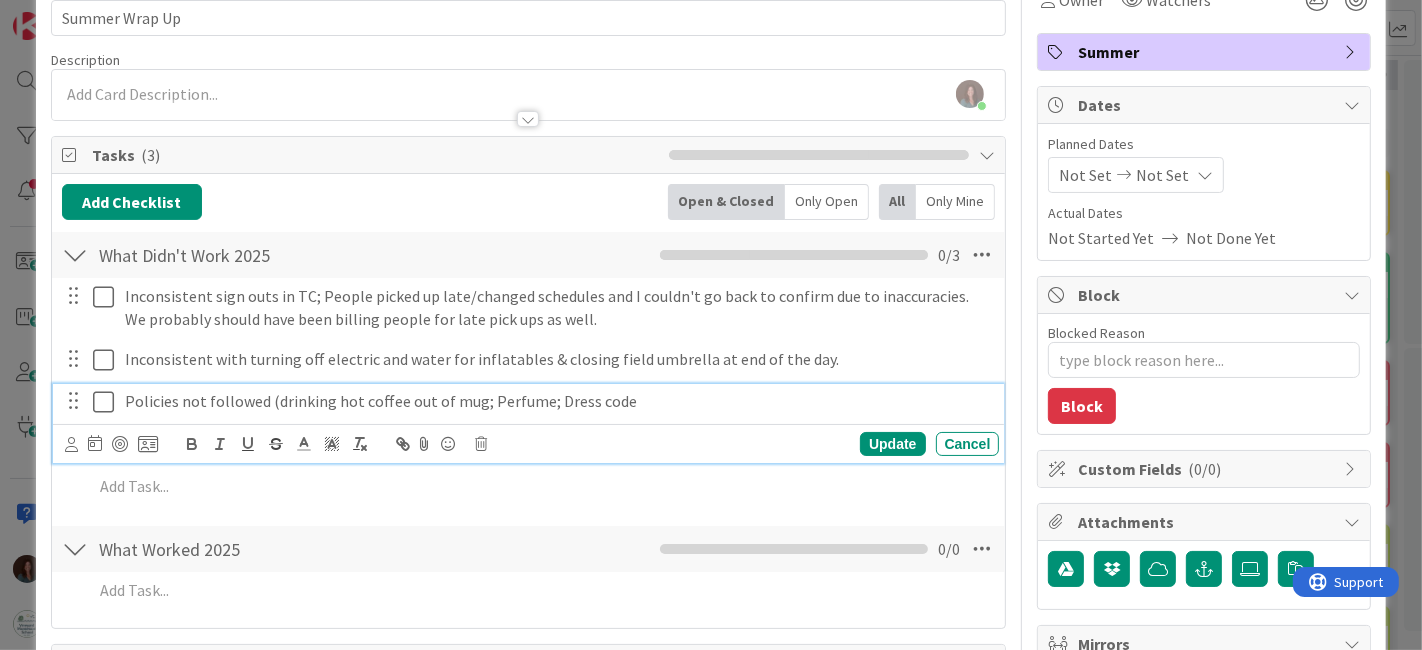 click on "Policies not followed (drinking hot coffee out of mug; Perfume; Dress code" at bounding box center (558, 401) 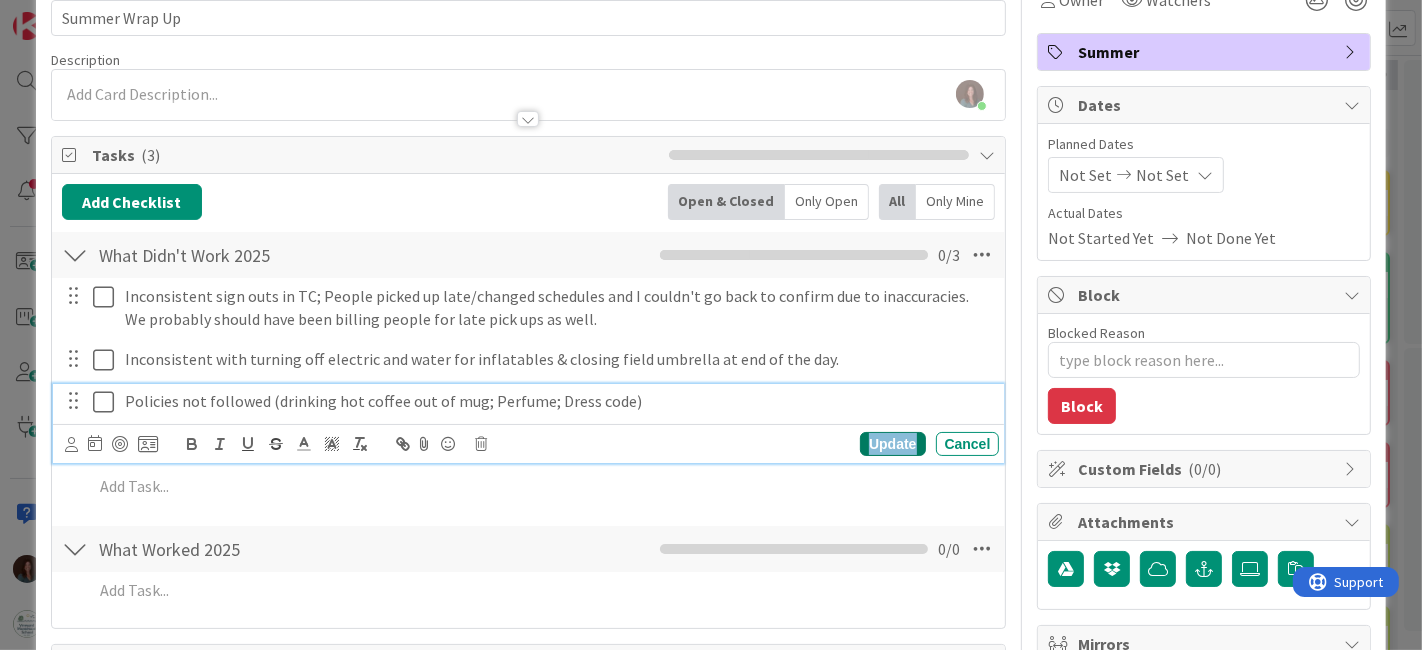 click on "Update" at bounding box center [892, 444] 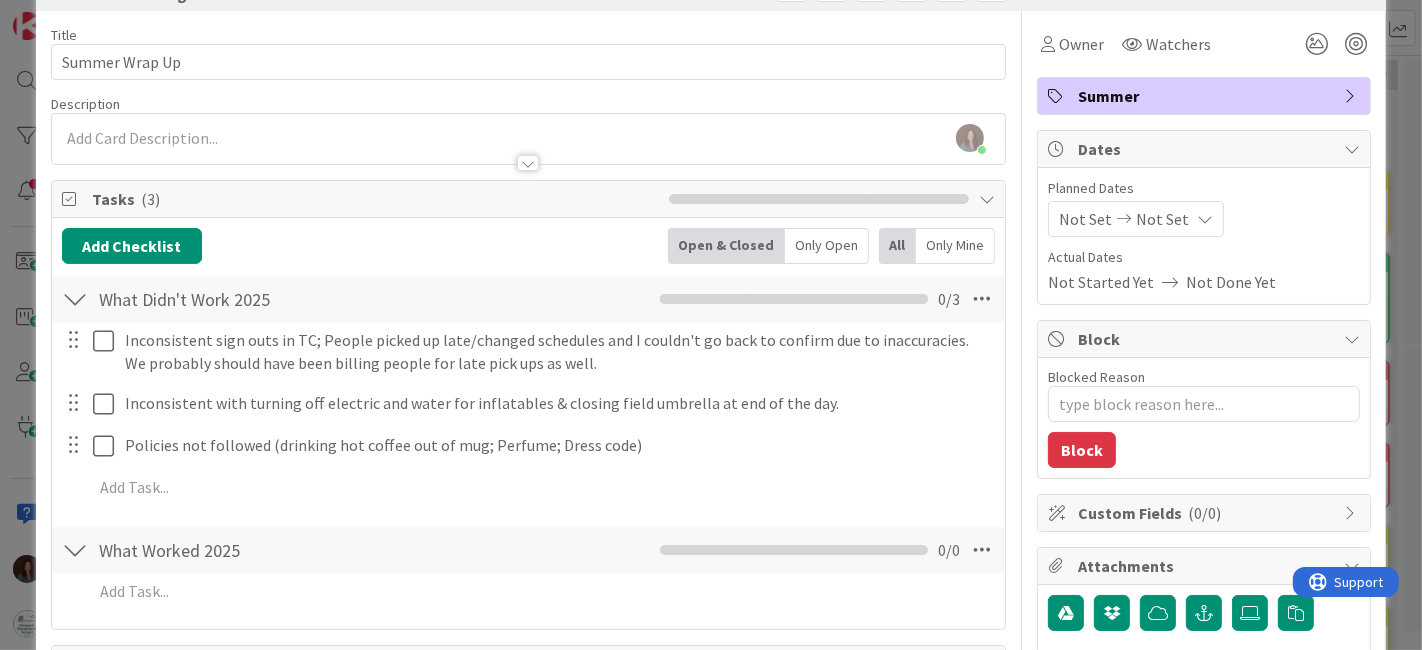 scroll, scrollTop: 0, scrollLeft: 0, axis: both 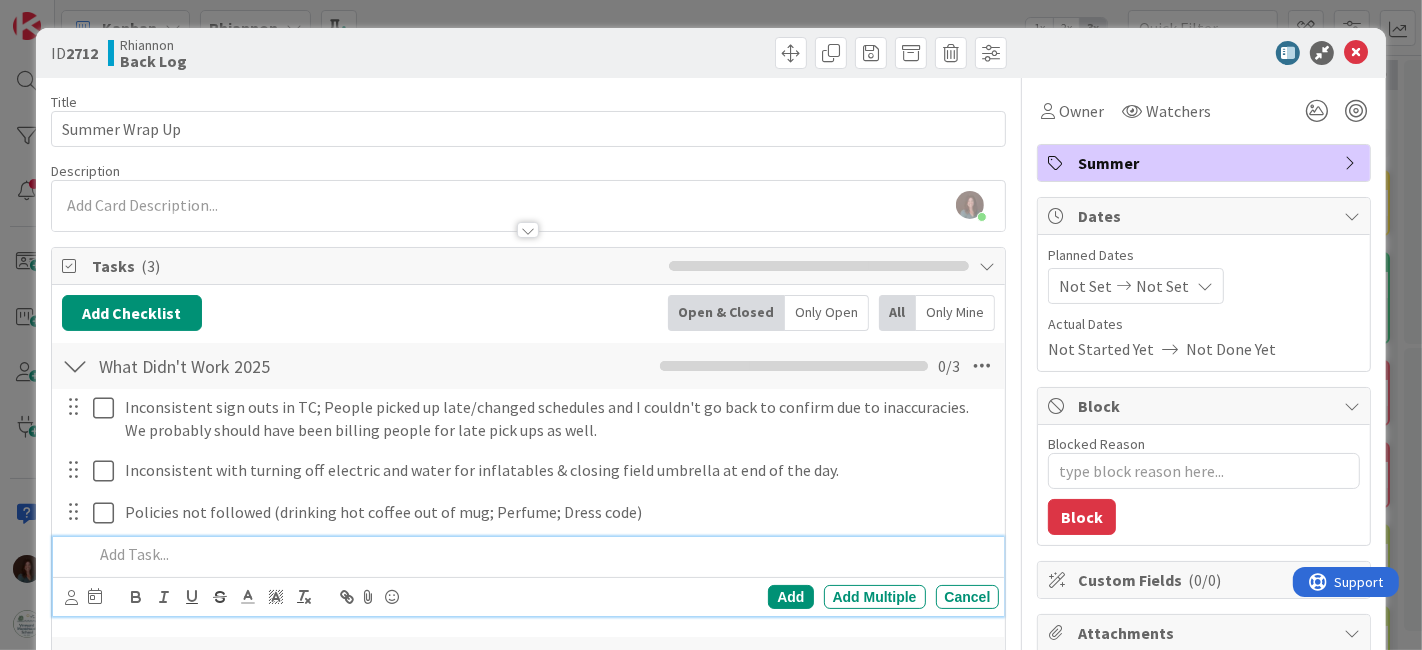 click at bounding box center (542, 554) 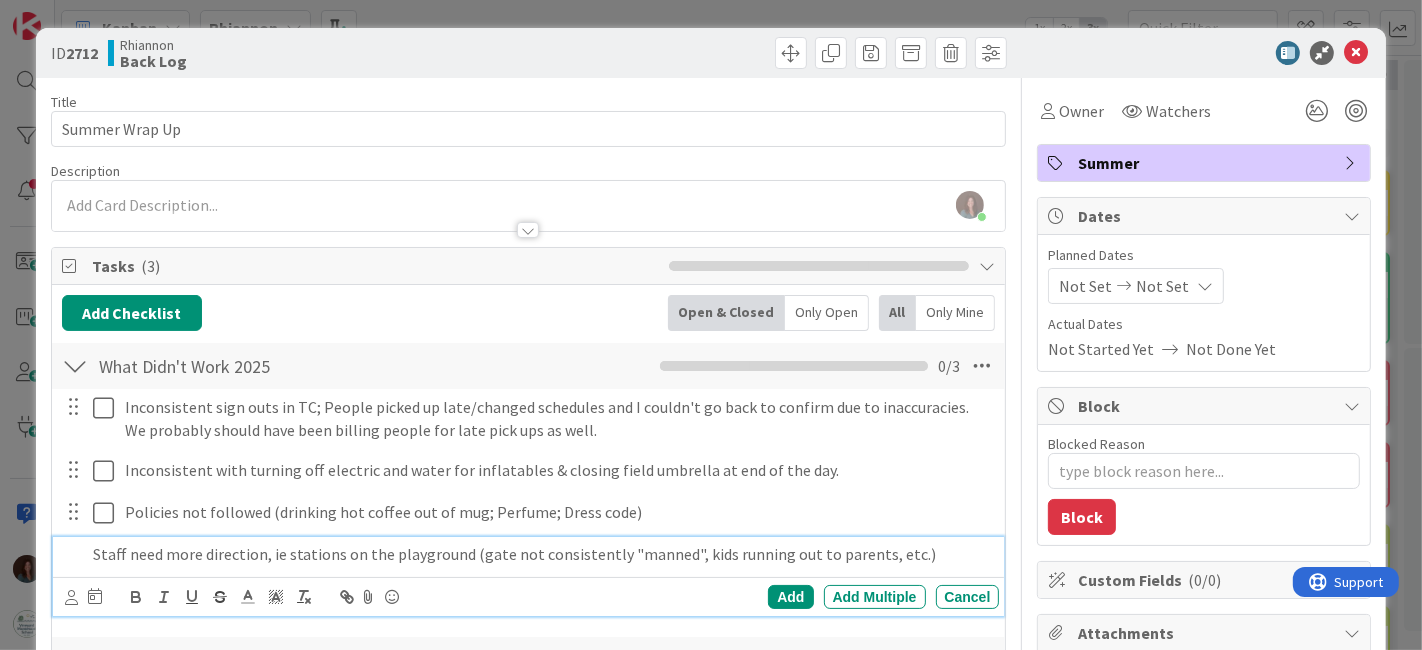 click on "Staff need more direction, ie stations on the playground (gate not consistently "manned", kids running out to parents, etc.)" at bounding box center [542, 554] 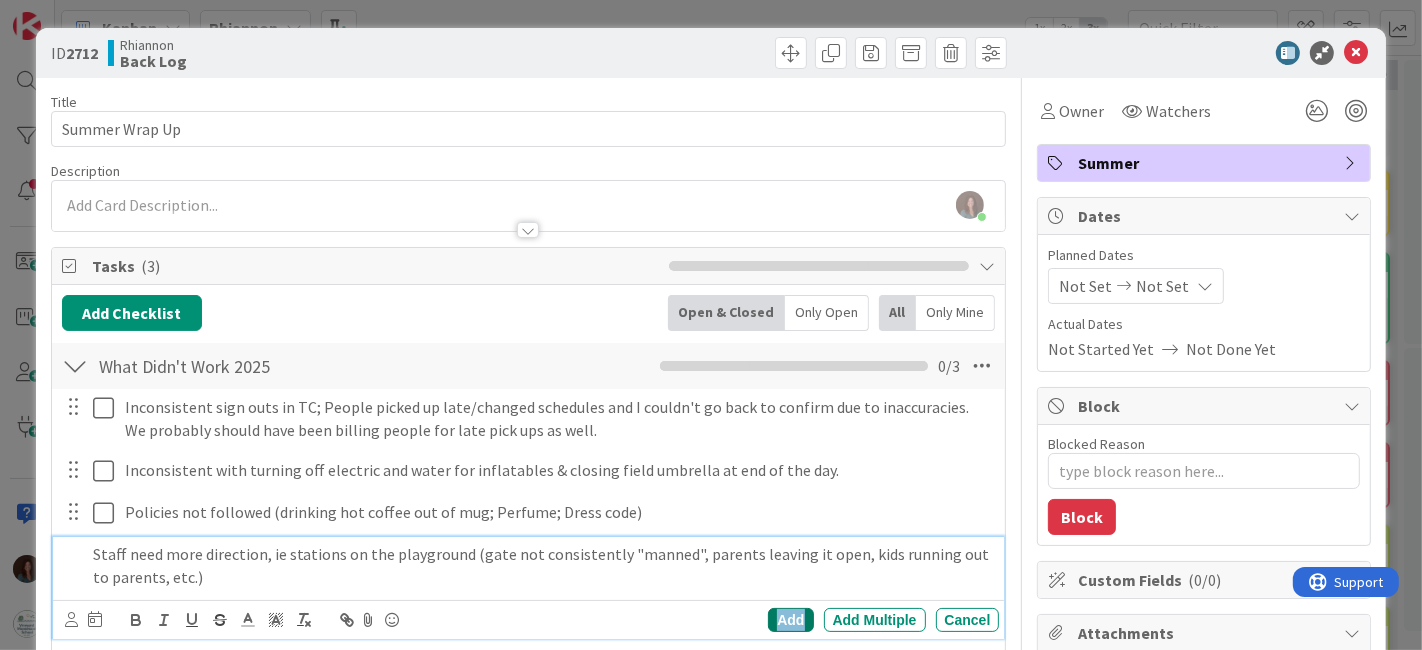 click on "Add" at bounding box center [790, 620] 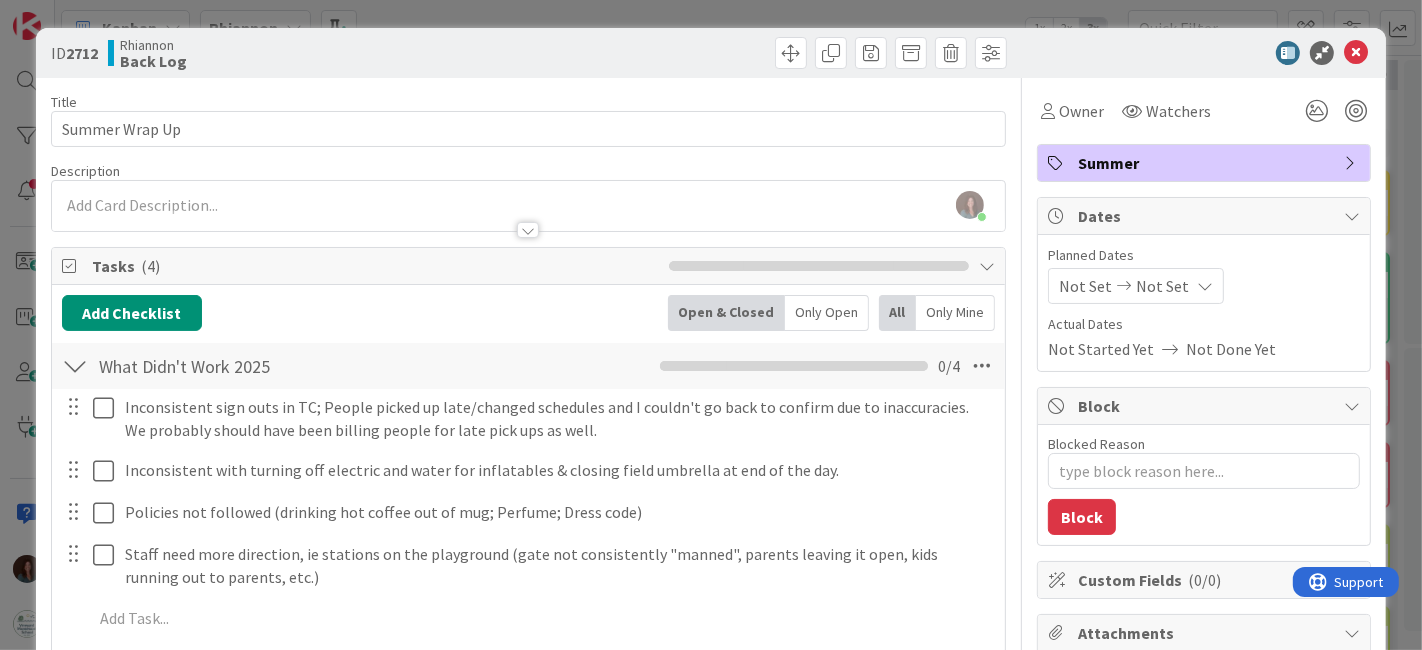 scroll, scrollTop: 111, scrollLeft: 0, axis: vertical 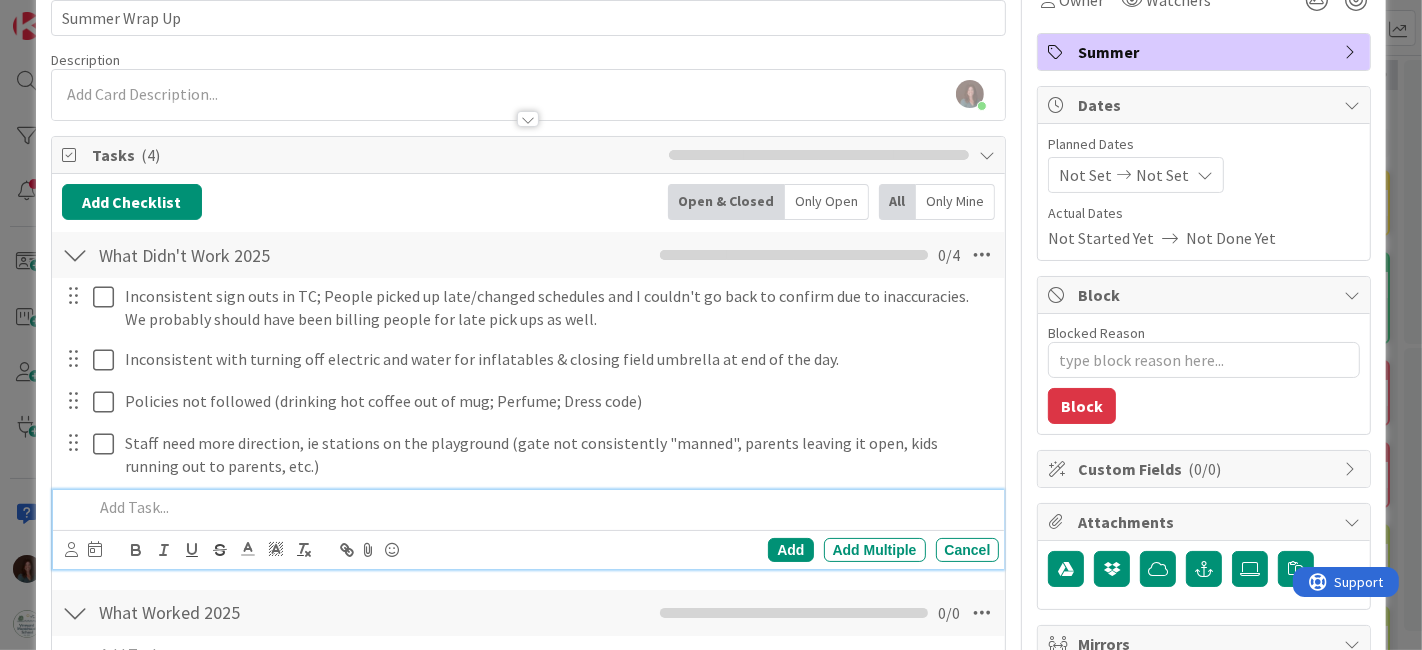 click at bounding box center [542, 507] 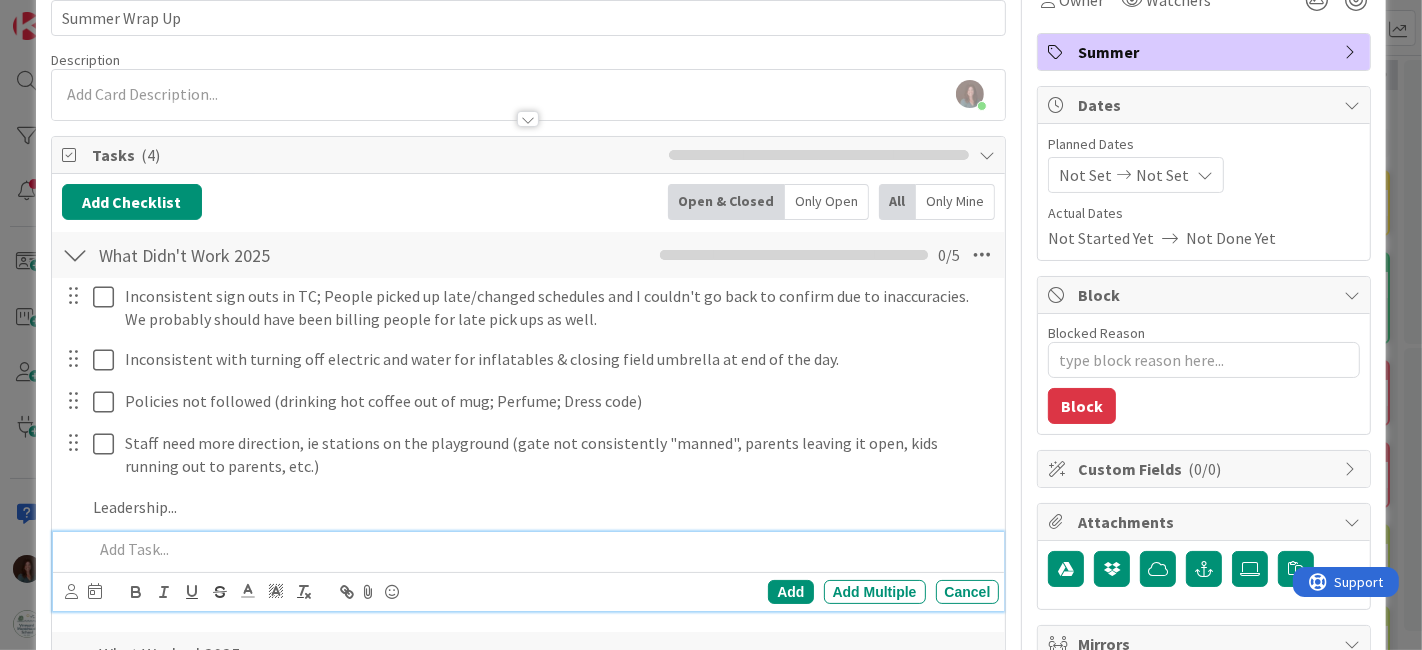 scroll, scrollTop: 153, scrollLeft: 0, axis: vertical 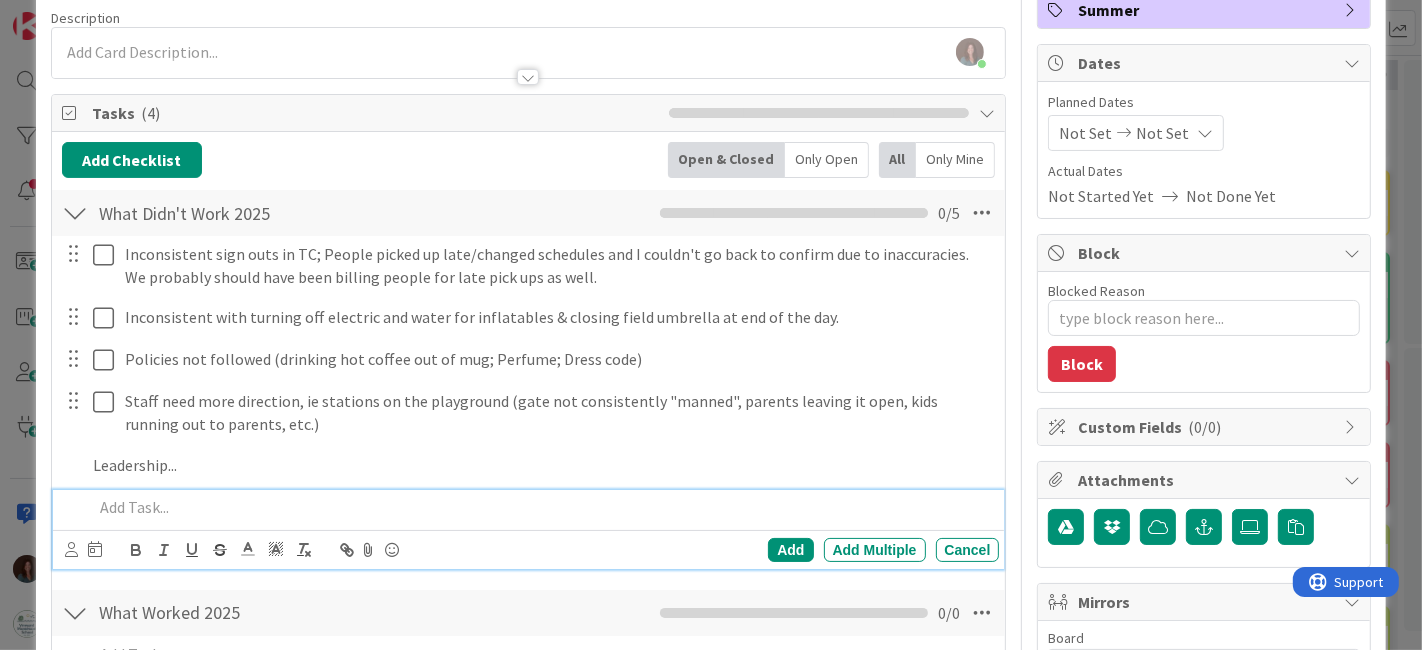 type on "x" 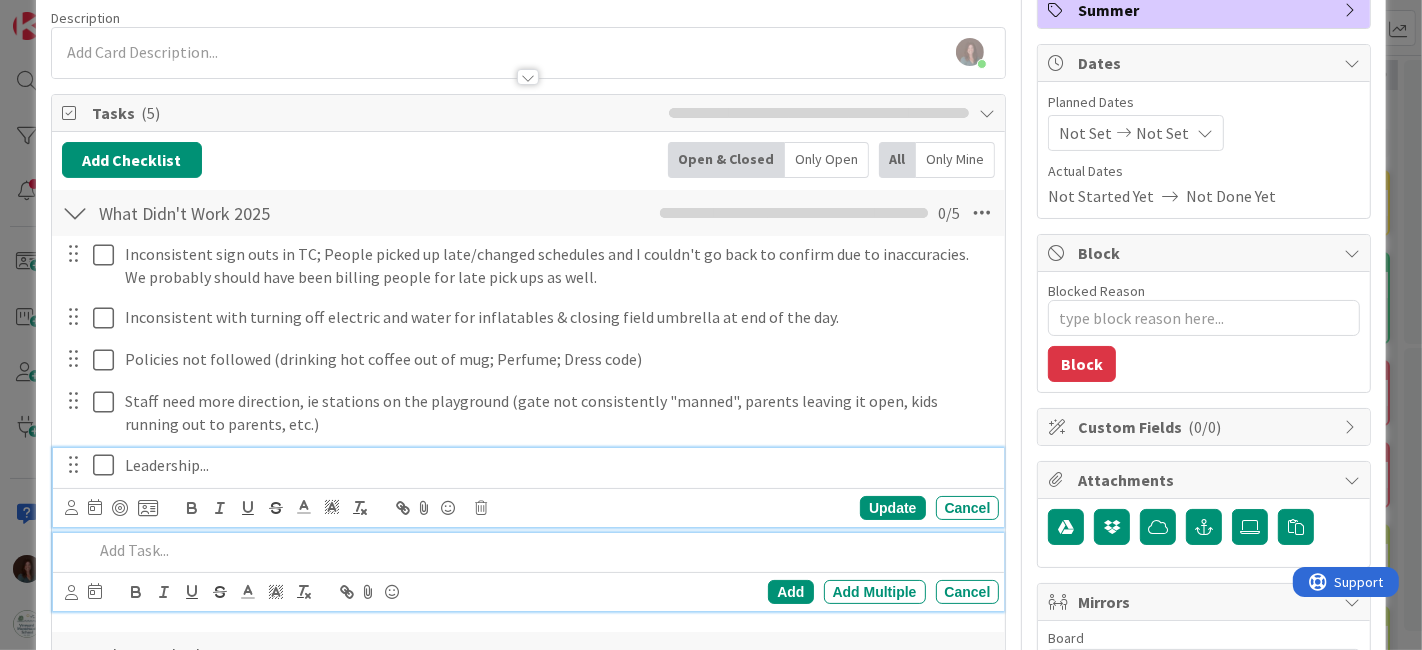 click on "Leadership... Update Cancel" at bounding box center (529, 487) 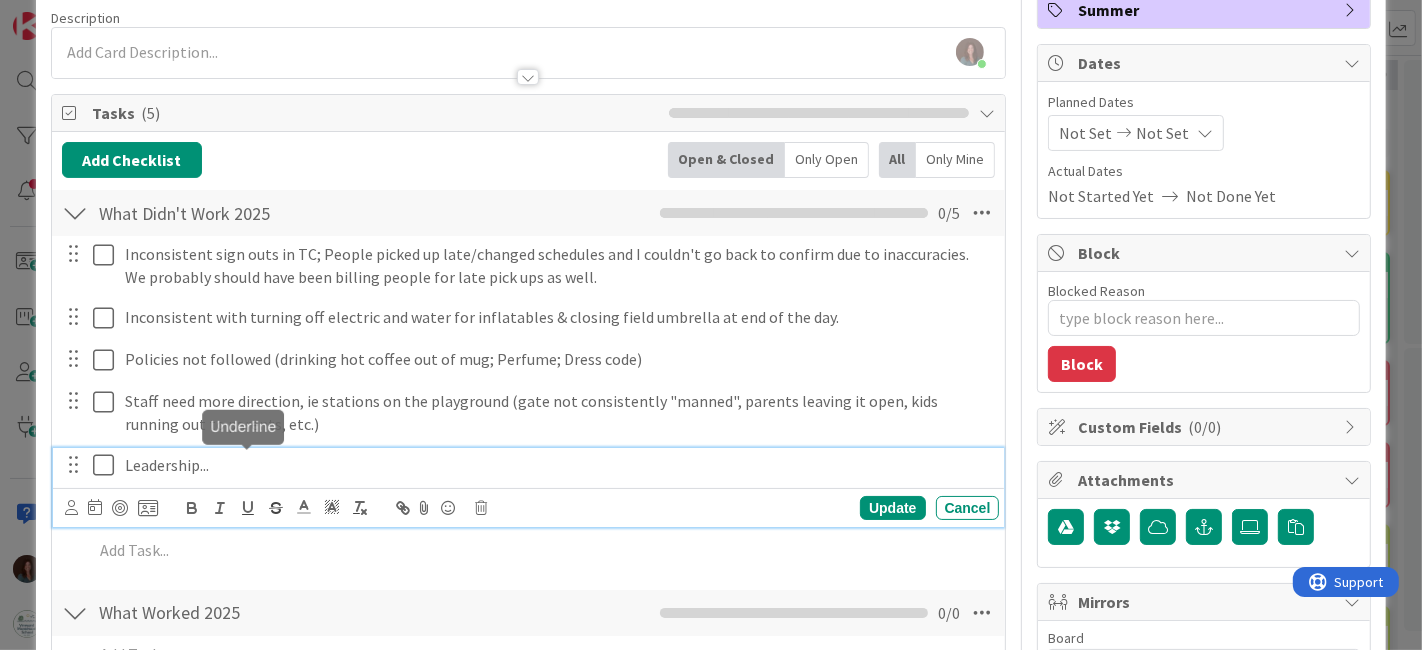 scroll, scrollTop: 195, scrollLeft: 0, axis: vertical 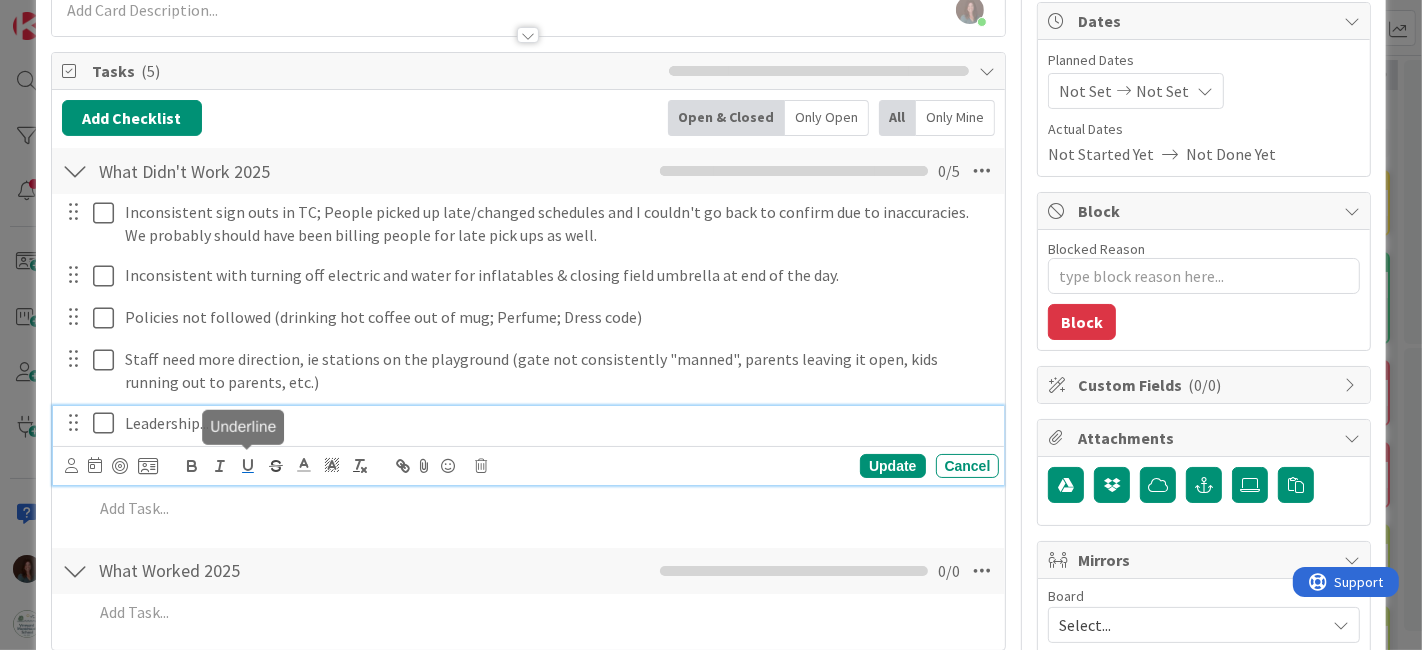 type 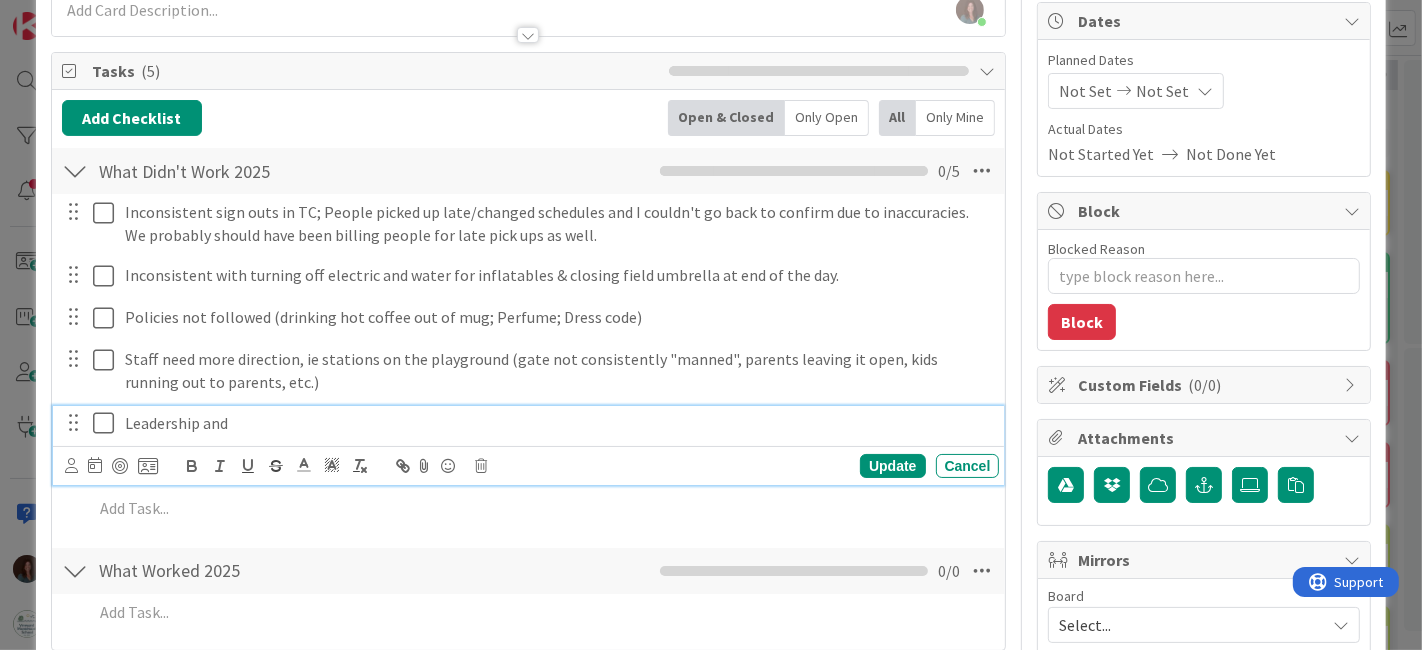 click on "Leadership and" at bounding box center [558, 423] 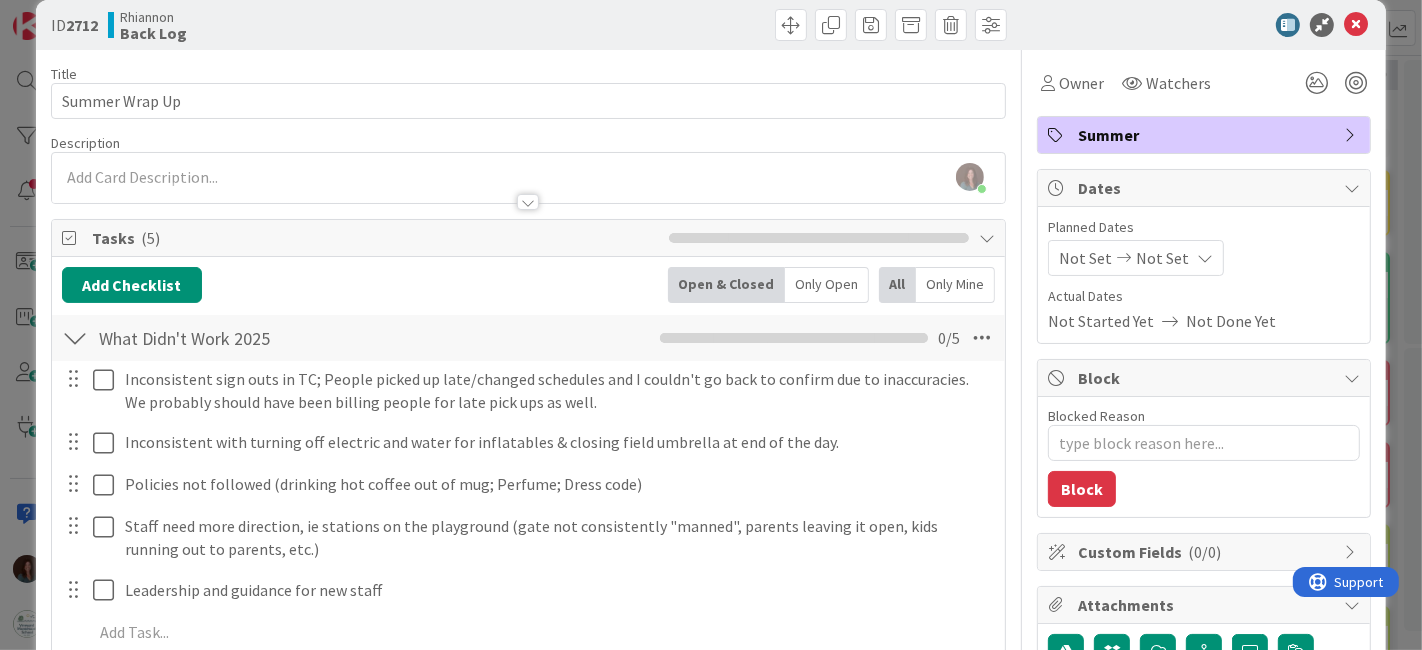 scroll, scrollTop: 0, scrollLeft: 0, axis: both 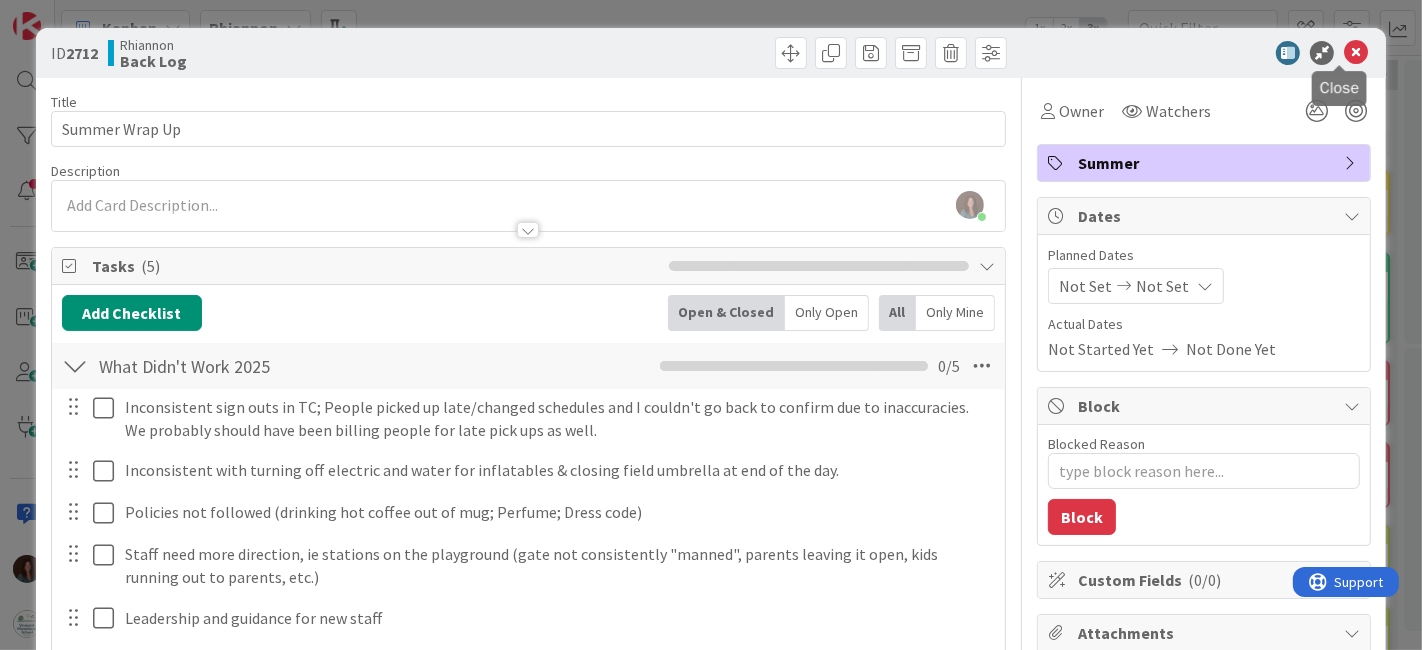 click at bounding box center [1356, 53] 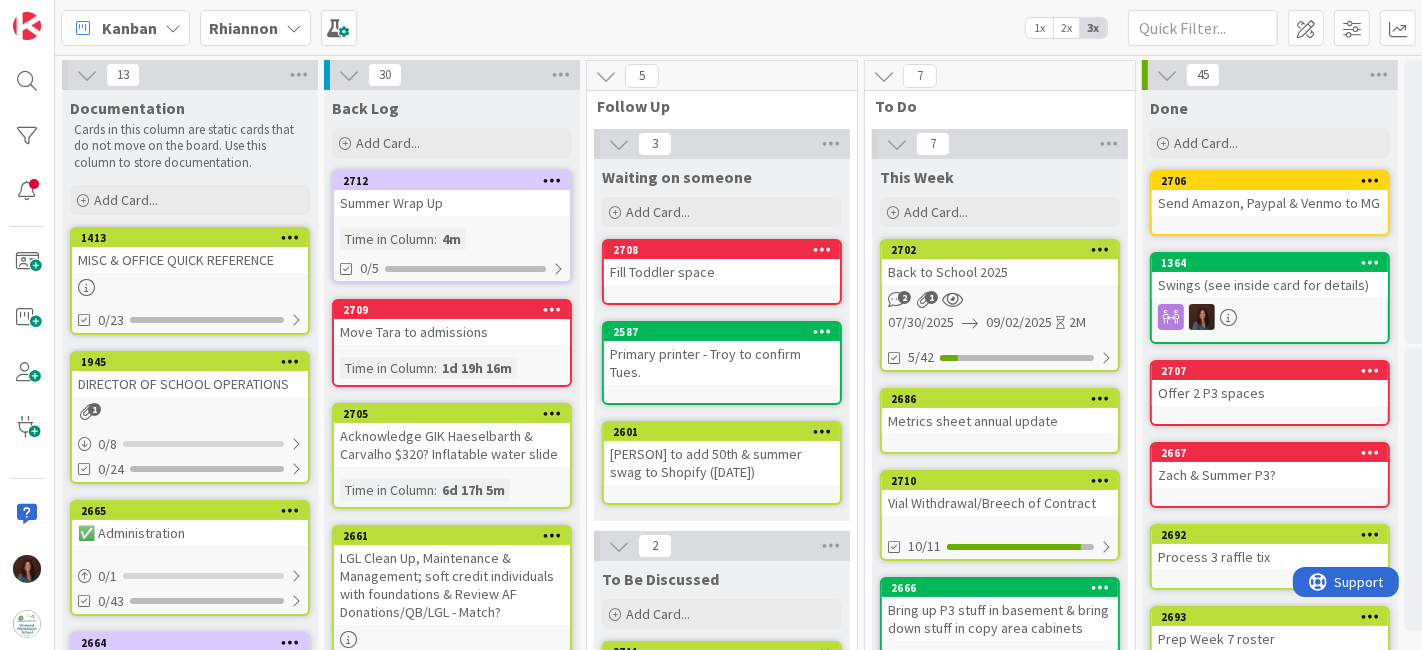 scroll, scrollTop: 0, scrollLeft: 0, axis: both 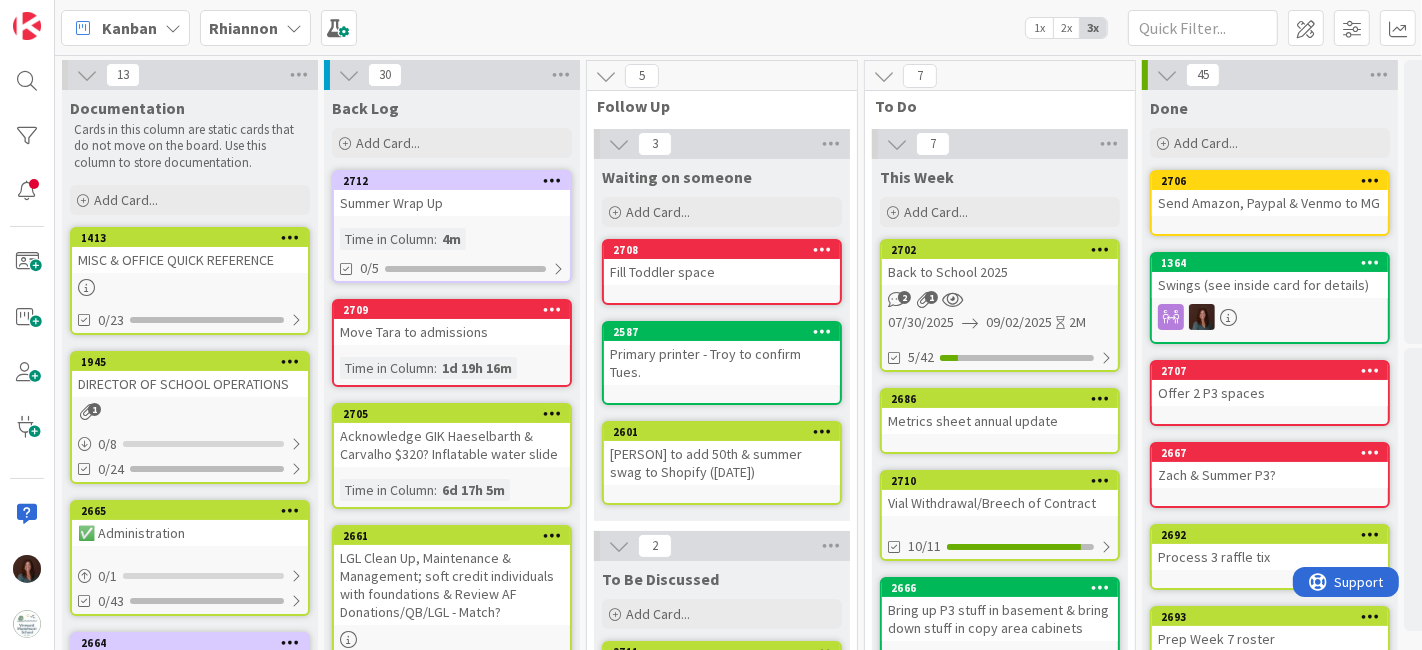 click on "Summer Wrap Up" at bounding box center (452, 203) 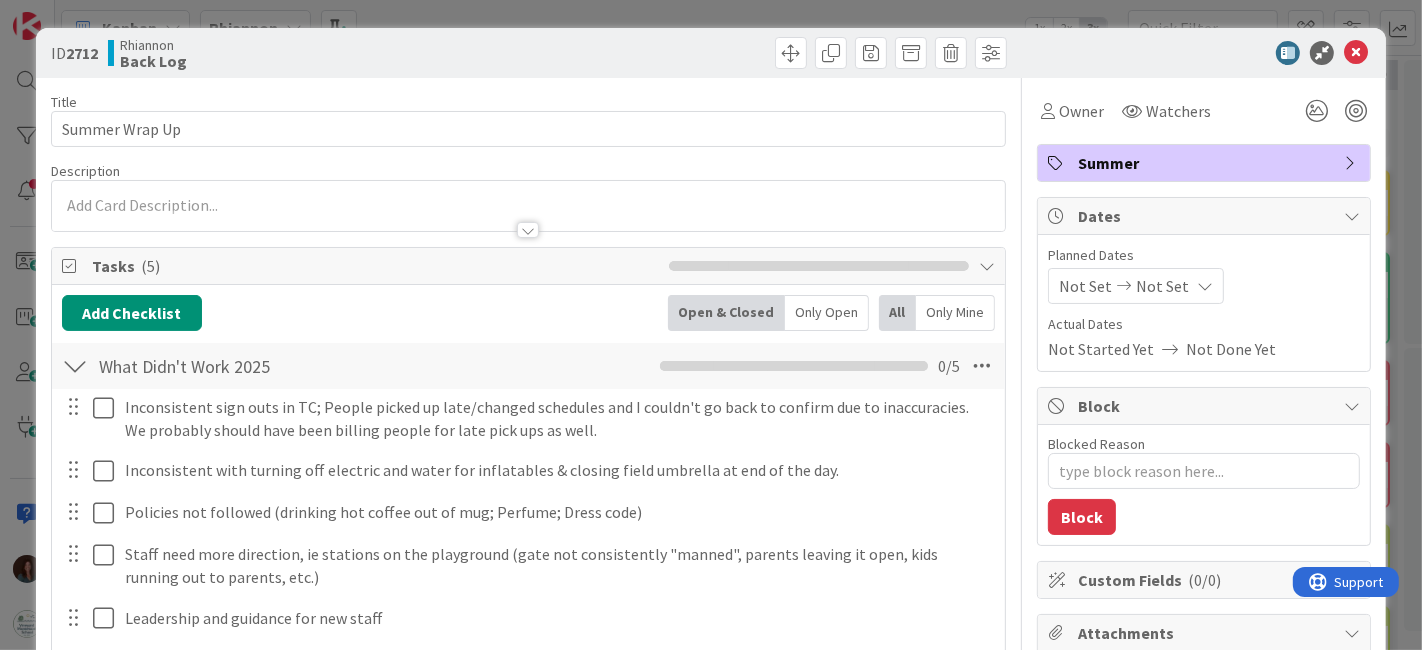 type on "x" 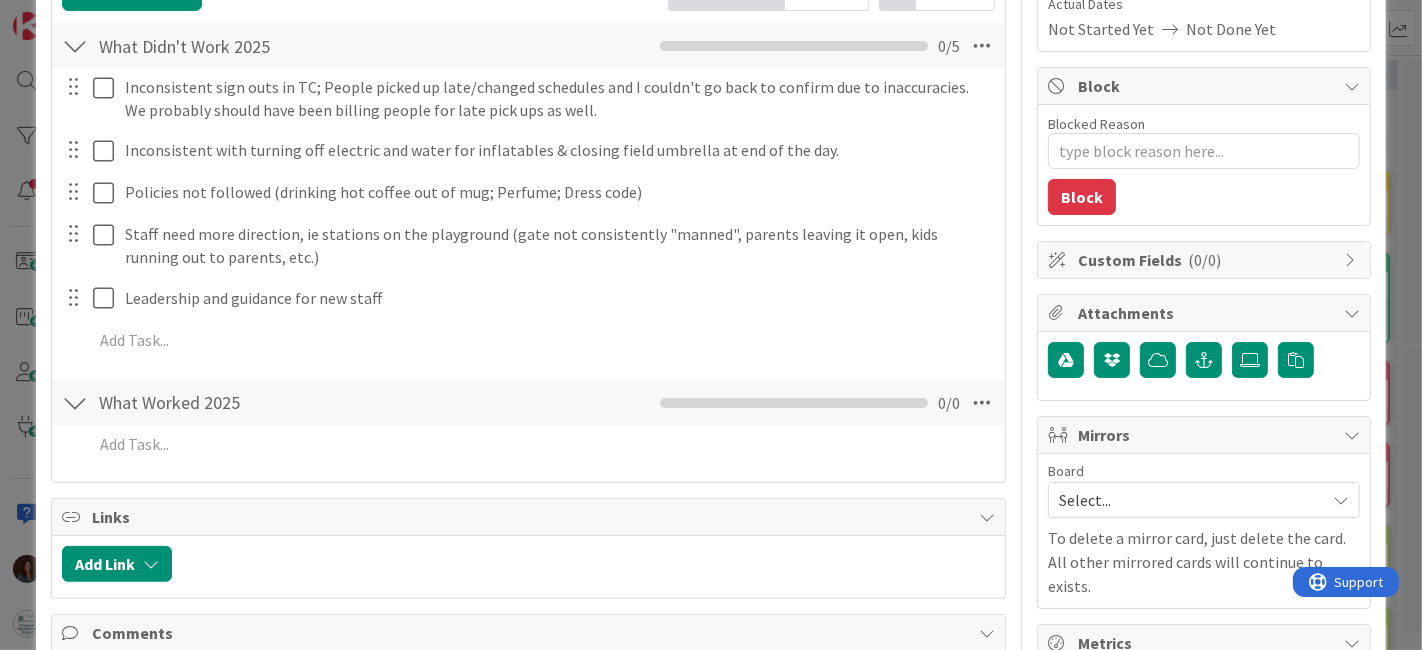 scroll, scrollTop: 444, scrollLeft: 0, axis: vertical 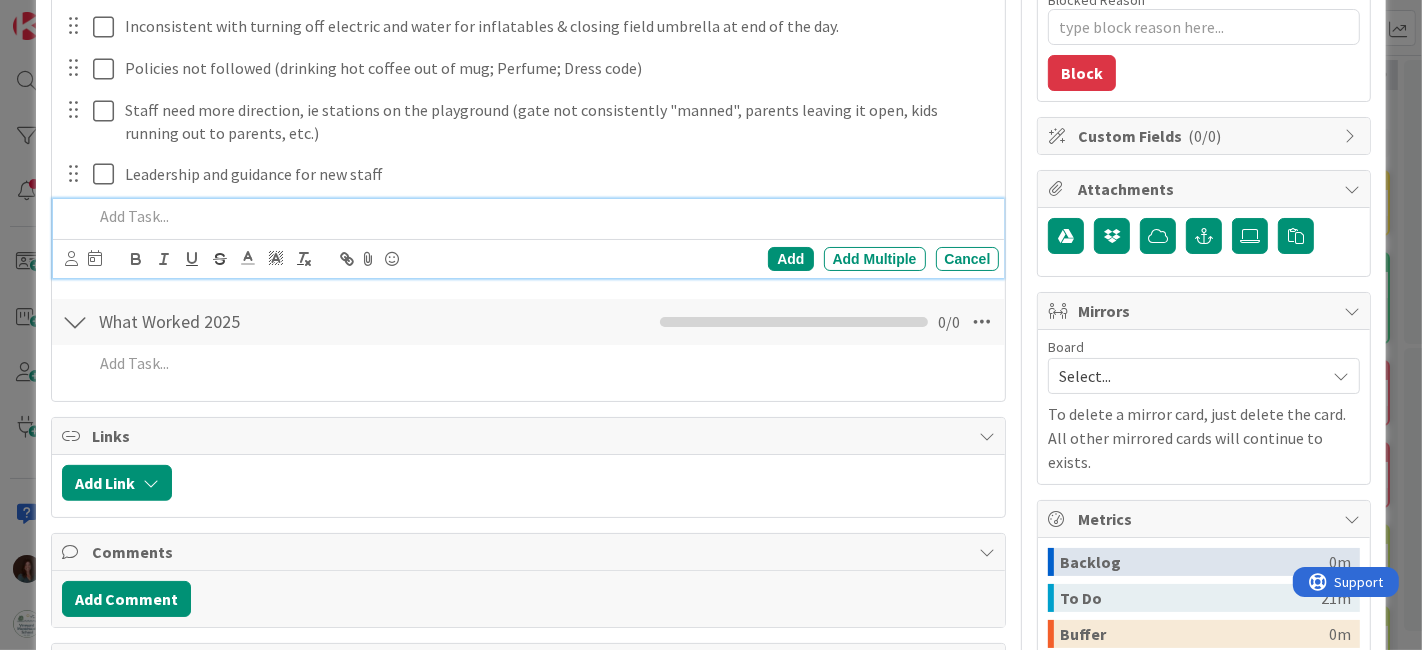 click at bounding box center [542, 216] 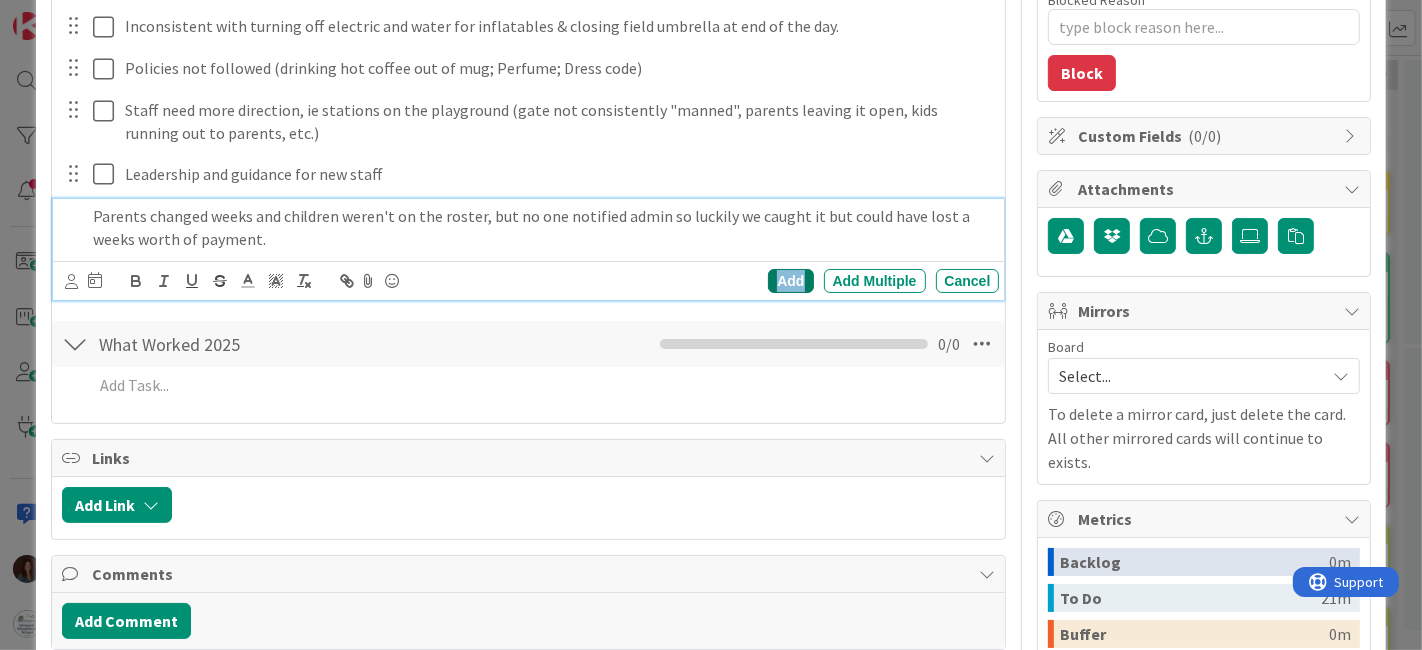 click on "Add" at bounding box center [790, 281] 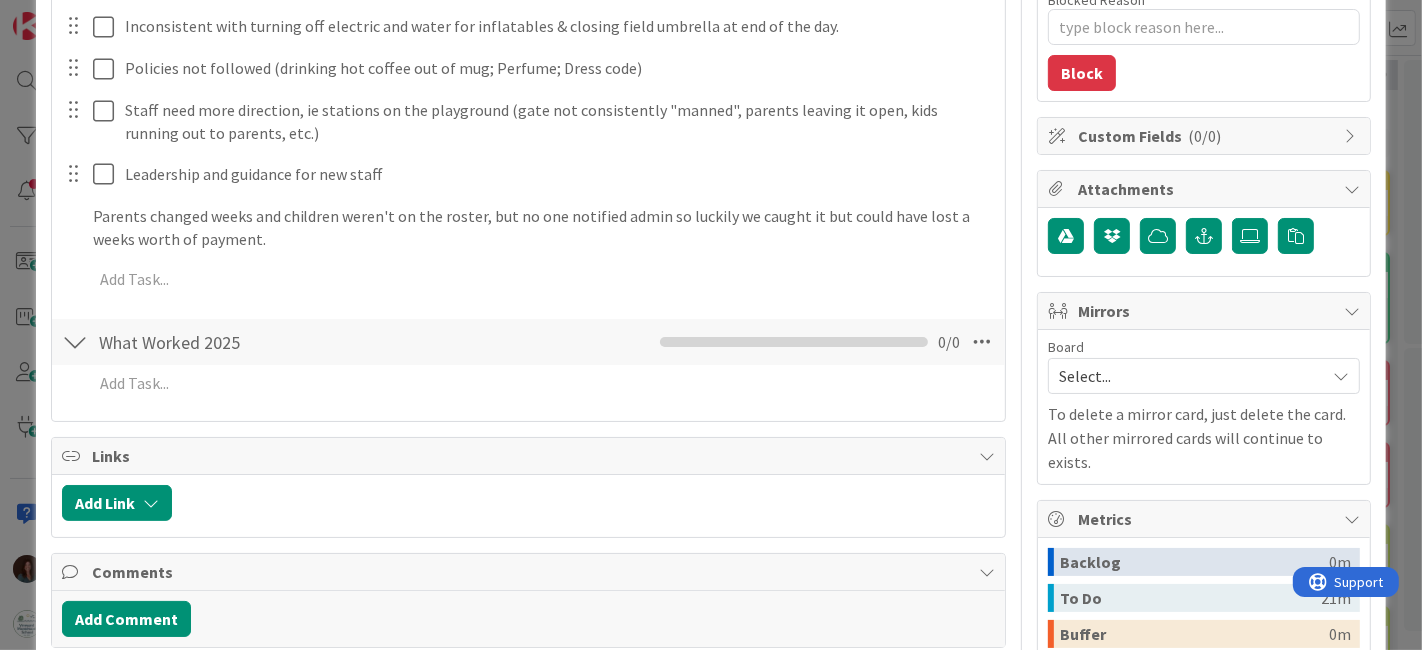 type on "x" 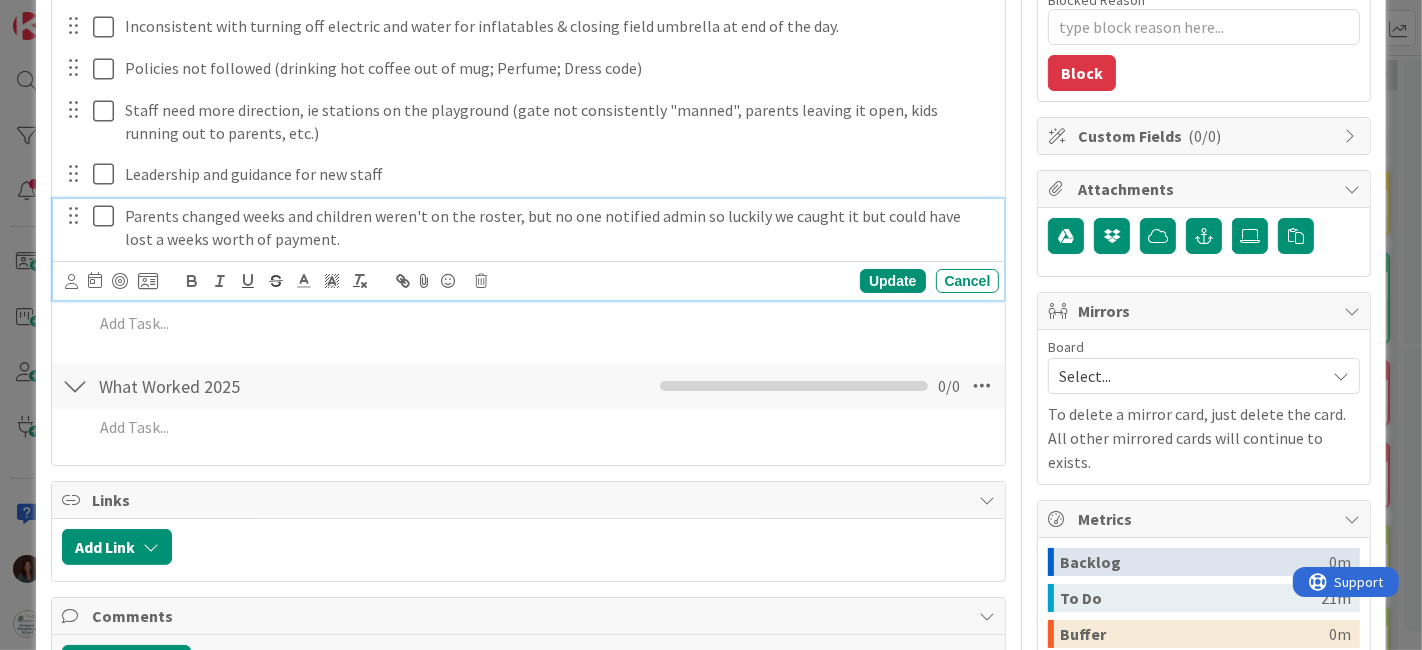 click on "Parents changed weeks and children weren't on the roster, but no one notified admin so luckily we caught it but could have lost a weeks worth of payment." at bounding box center (558, 227) 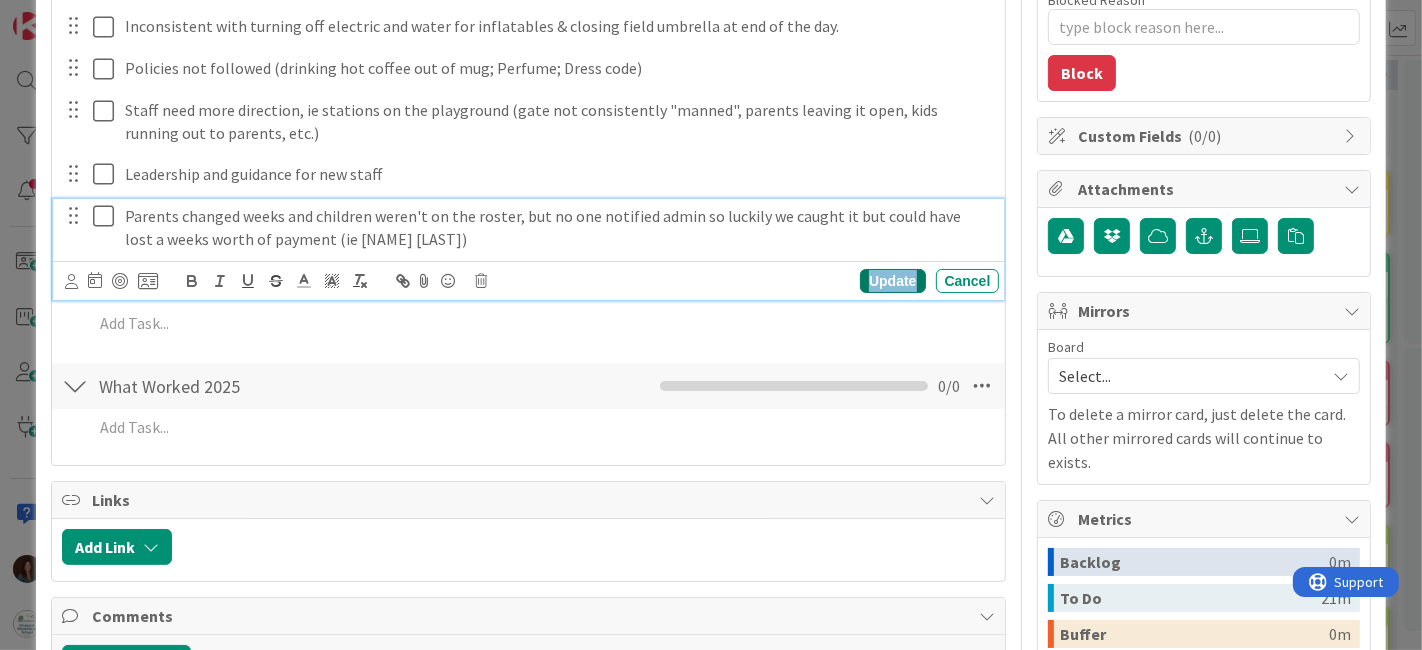 click on "Update" at bounding box center [892, 281] 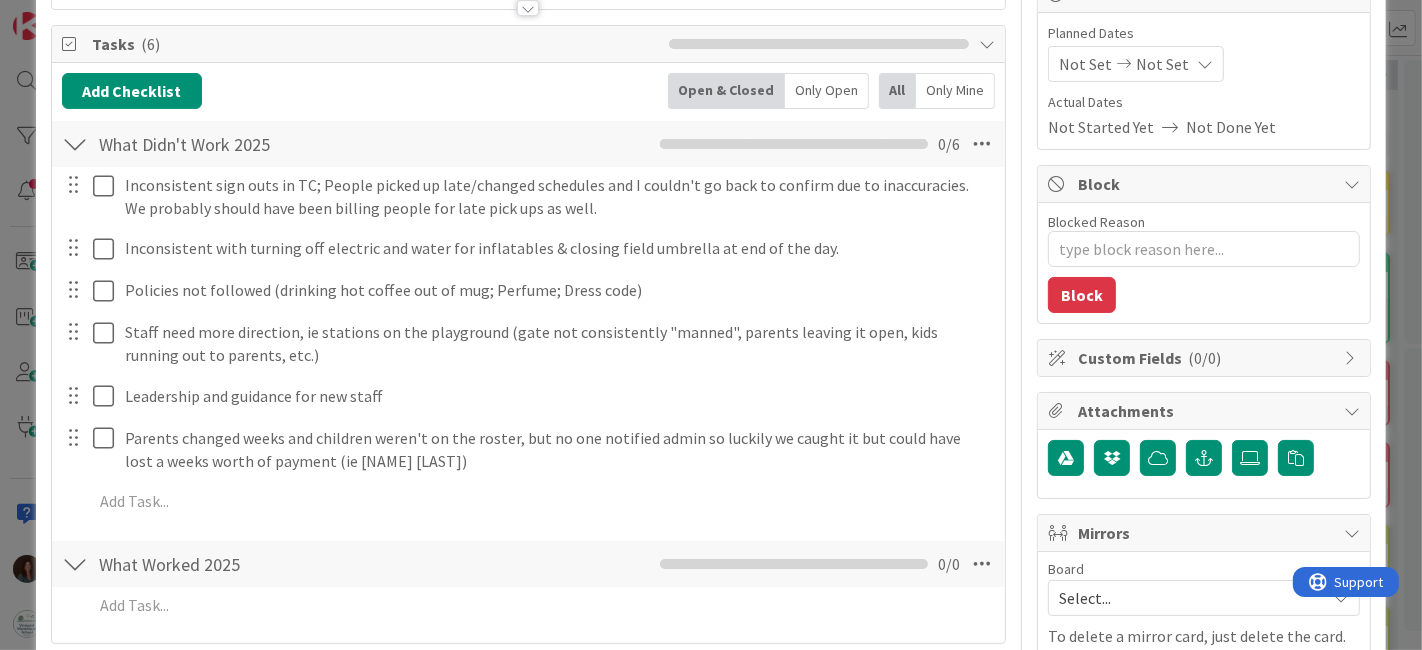 scroll, scrollTop: 0, scrollLeft: 0, axis: both 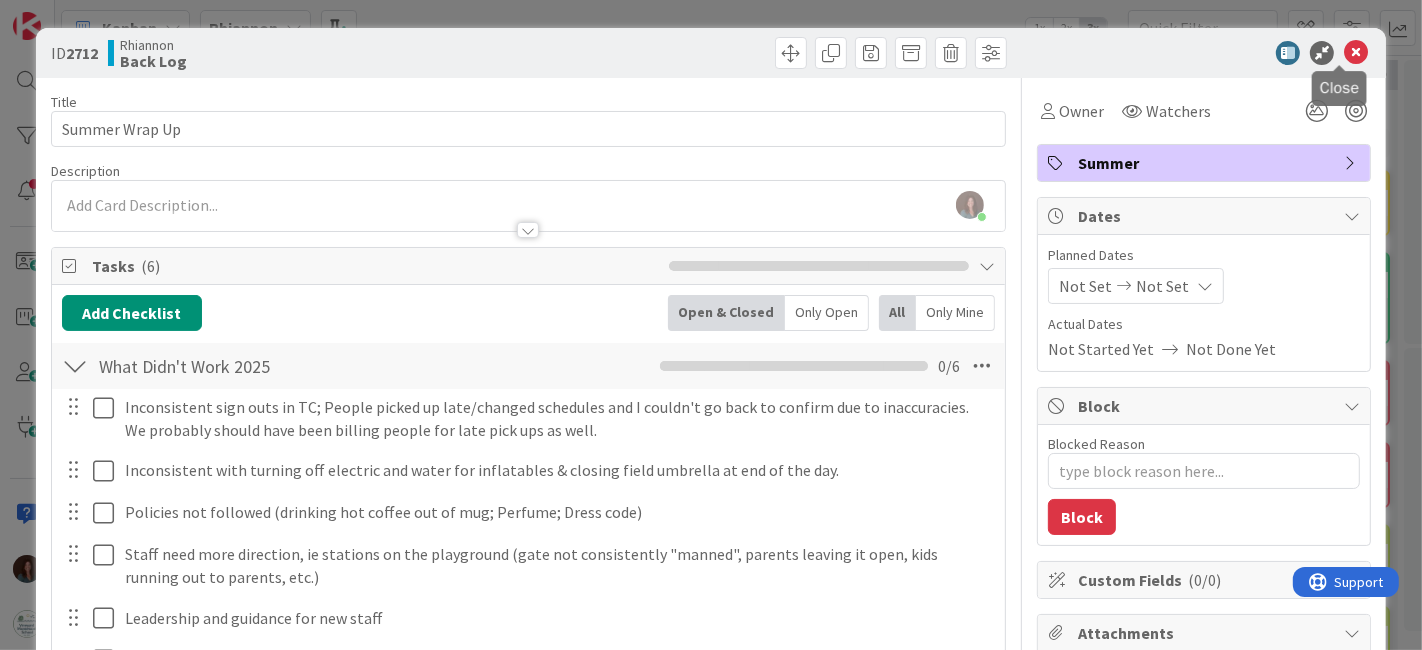 click at bounding box center [1356, 53] 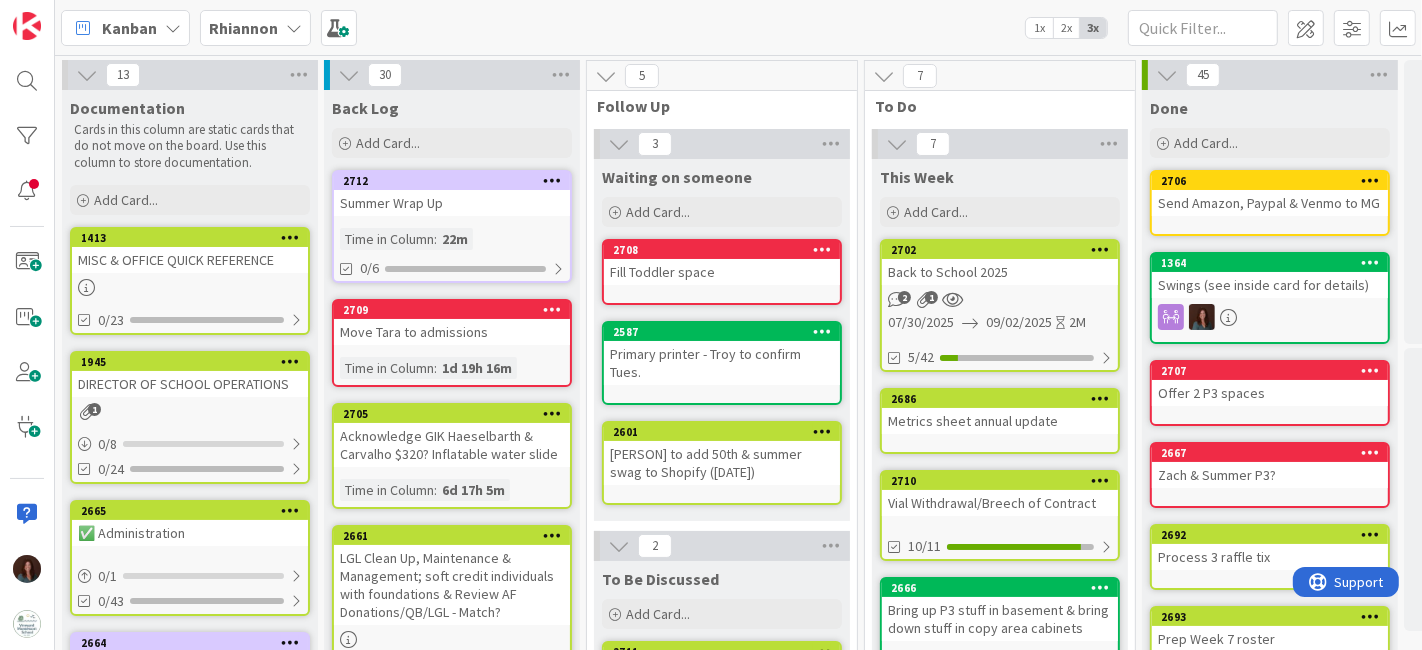scroll, scrollTop: 0, scrollLeft: 0, axis: both 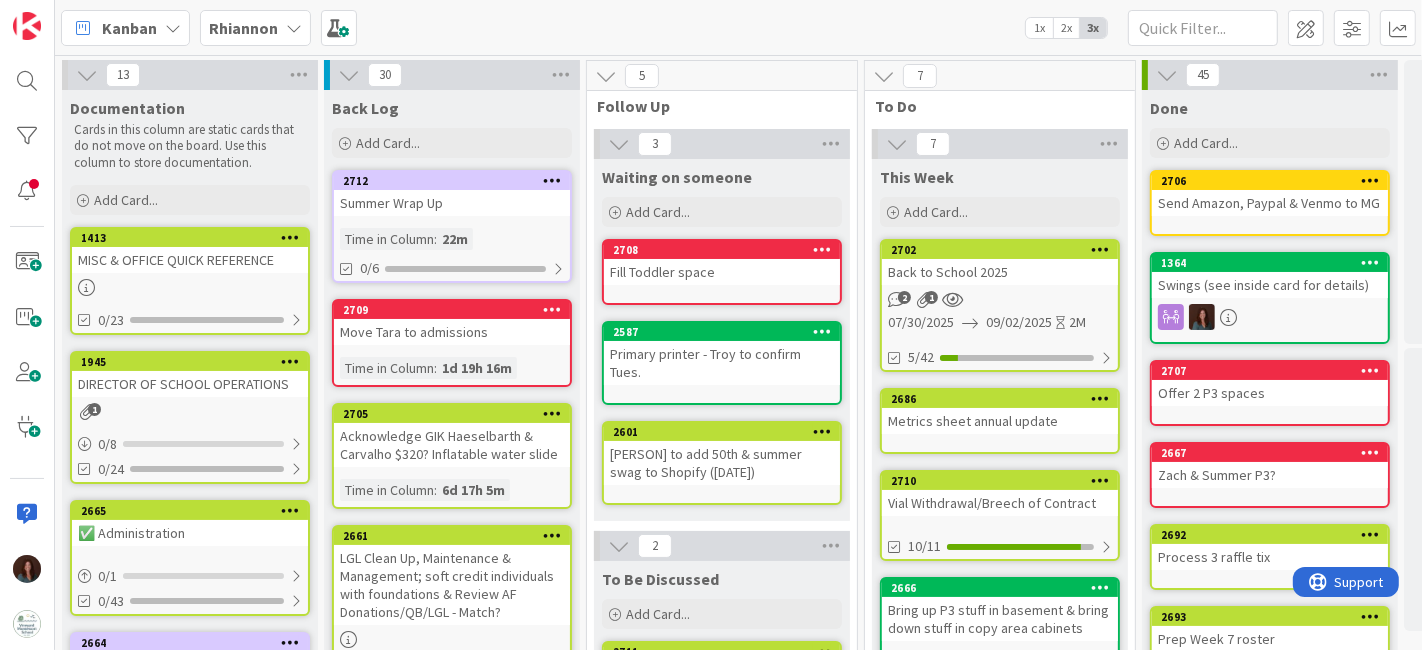 click on "Rhiannon" at bounding box center [243, 28] 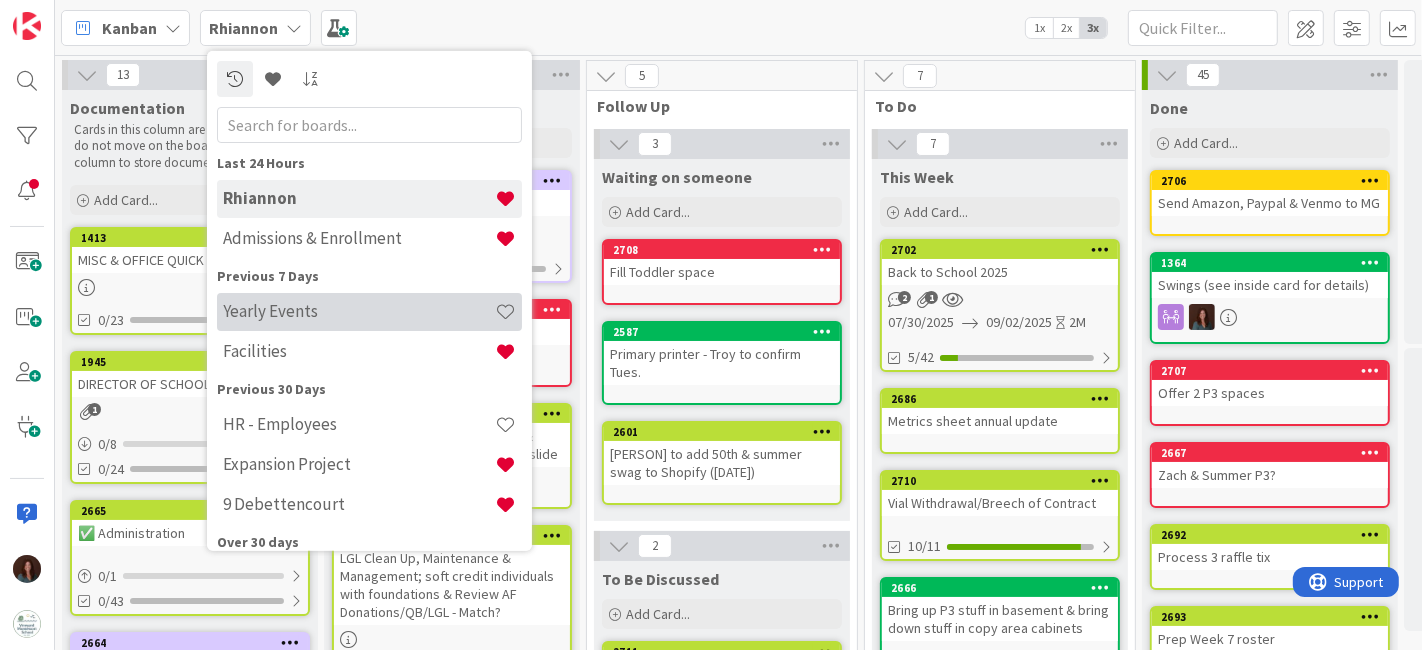 click on "Yearly Events" at bounding box center [359, 311] 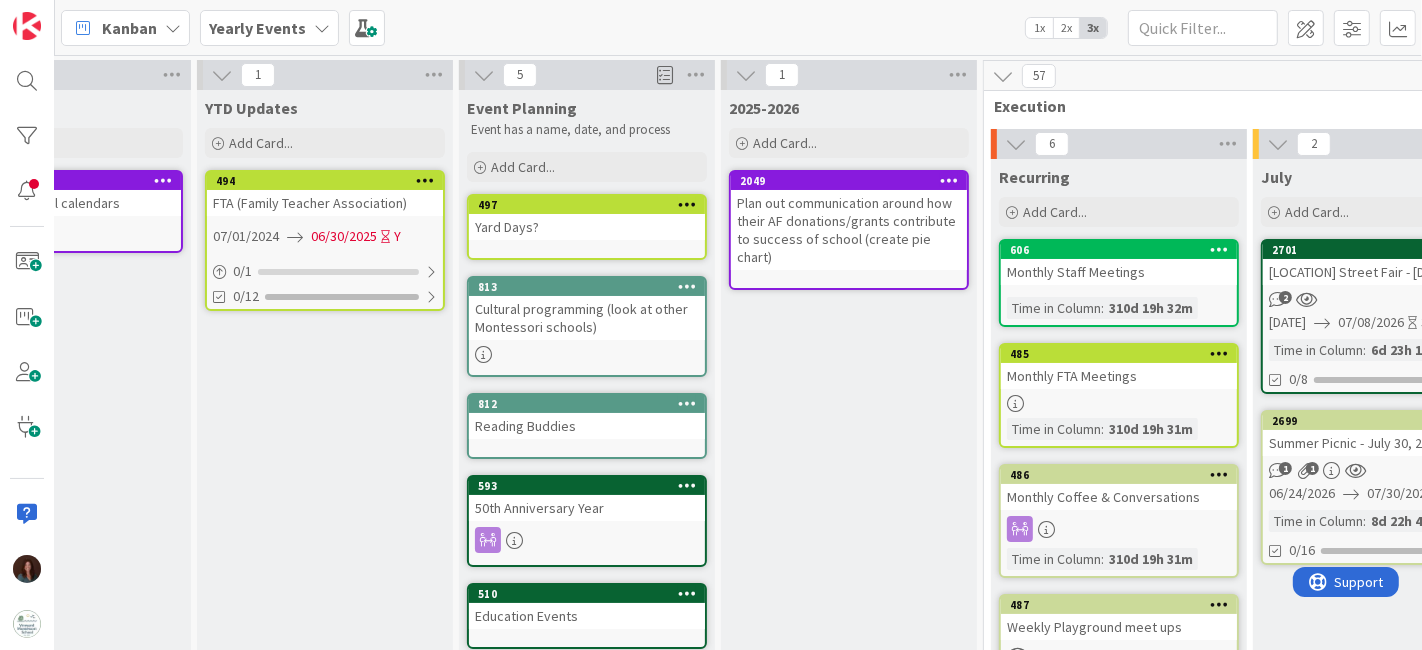 scroll, scrollTop: 0, scrollLeft: 0, axis: both 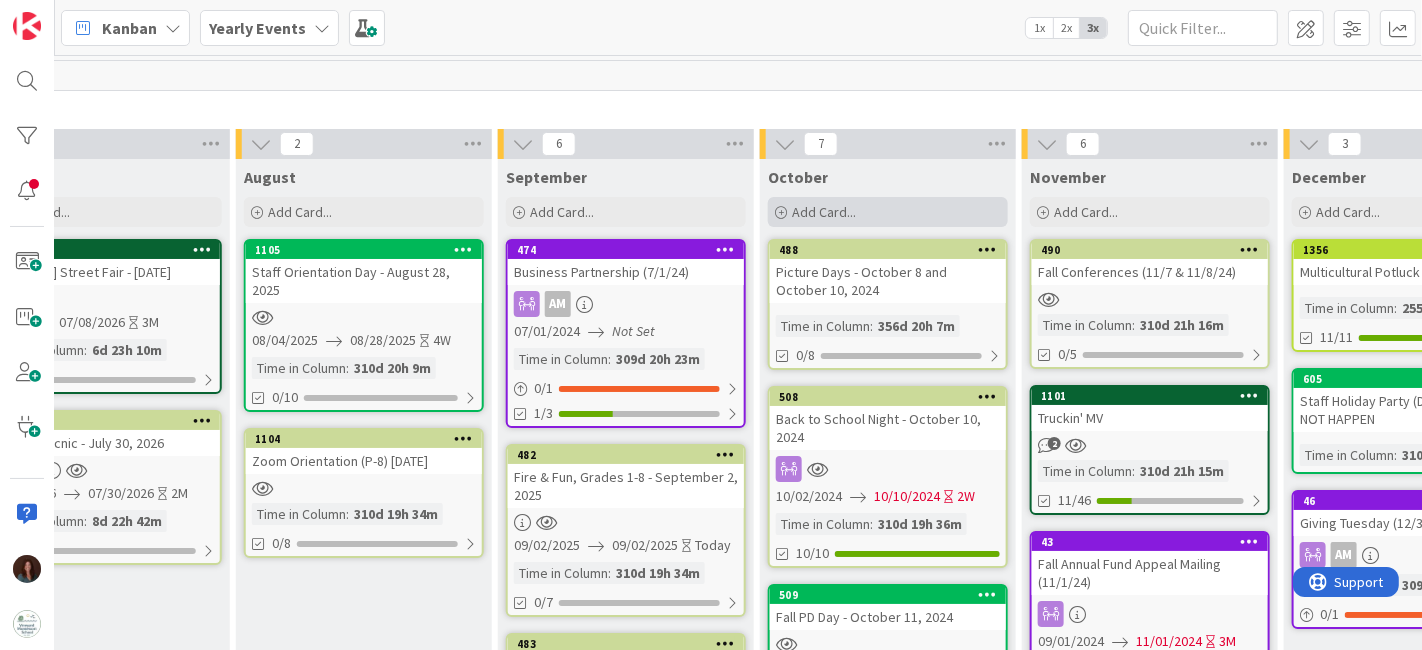 click on "Add Card..." at bounding box center [824, 212] 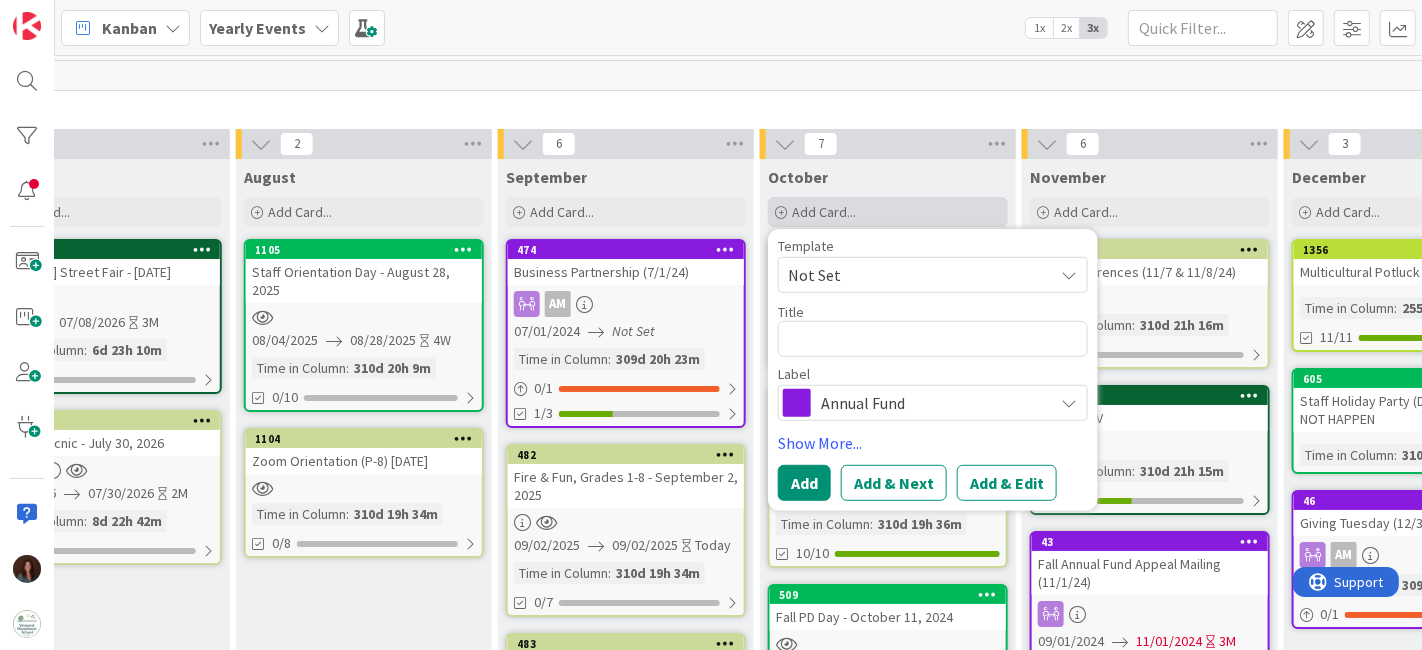 type on "x" 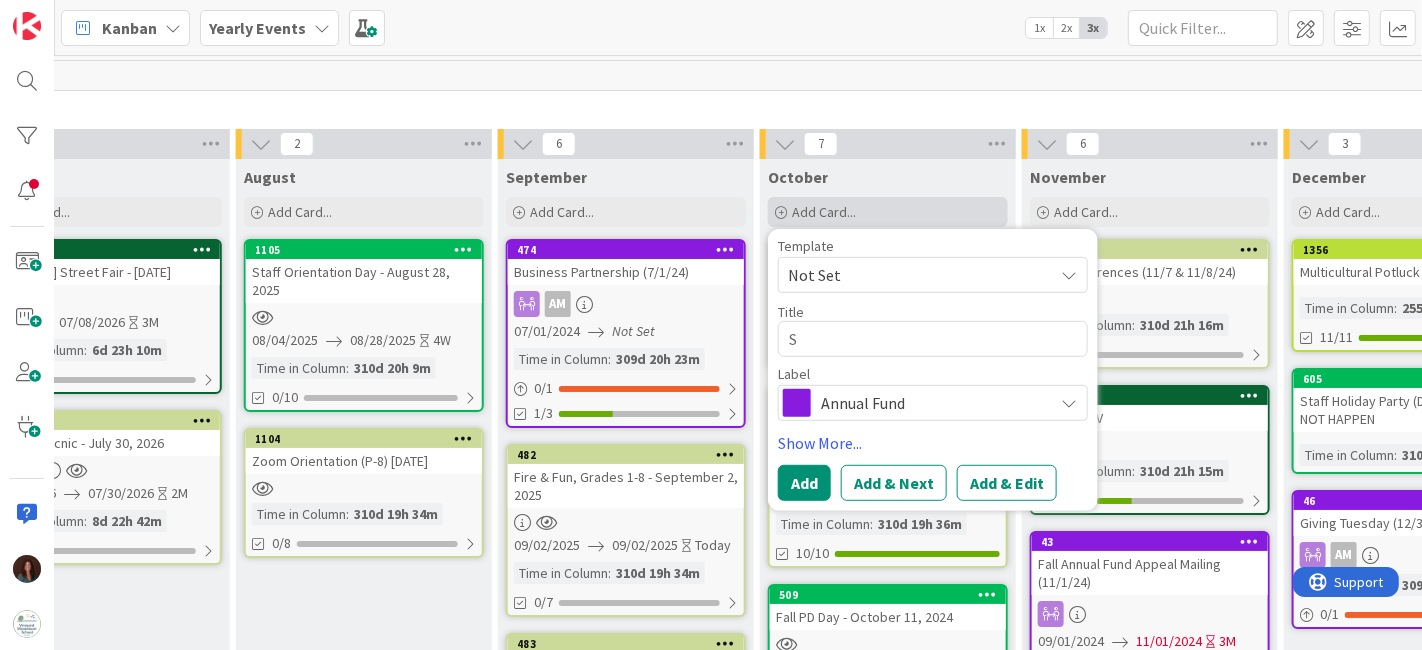 type on "x" 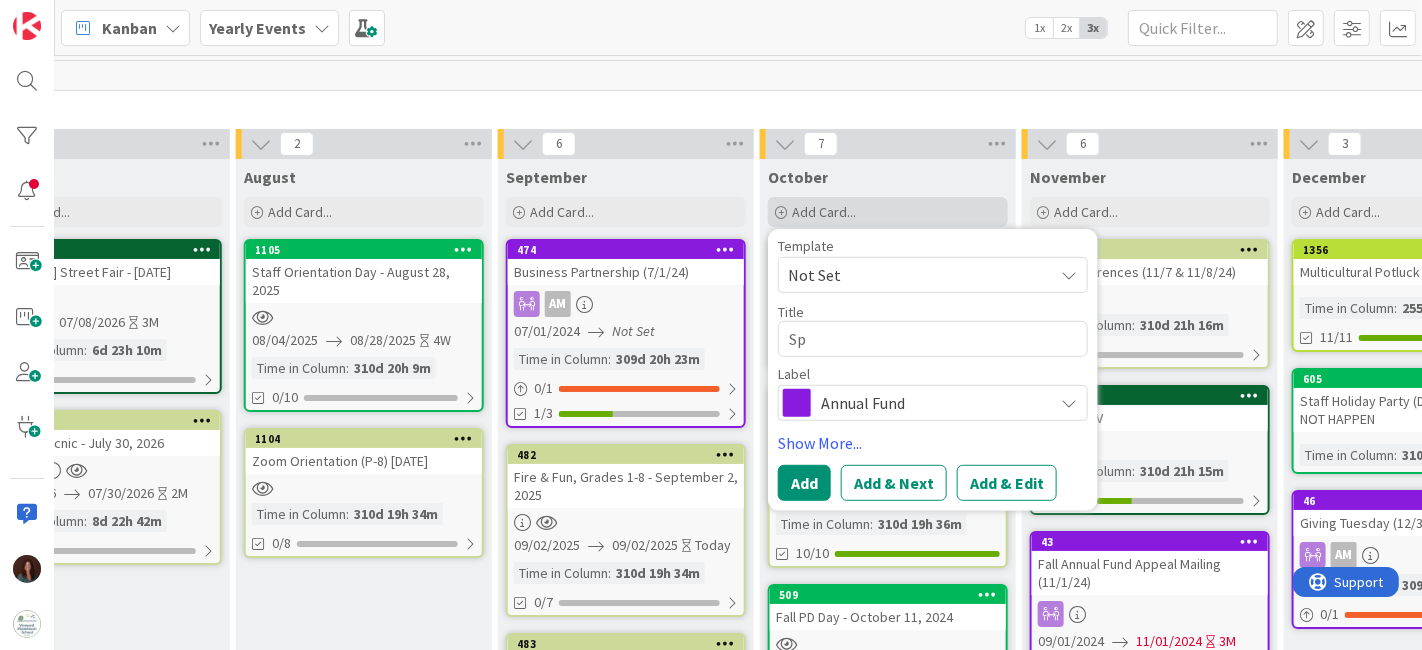 type on "x" 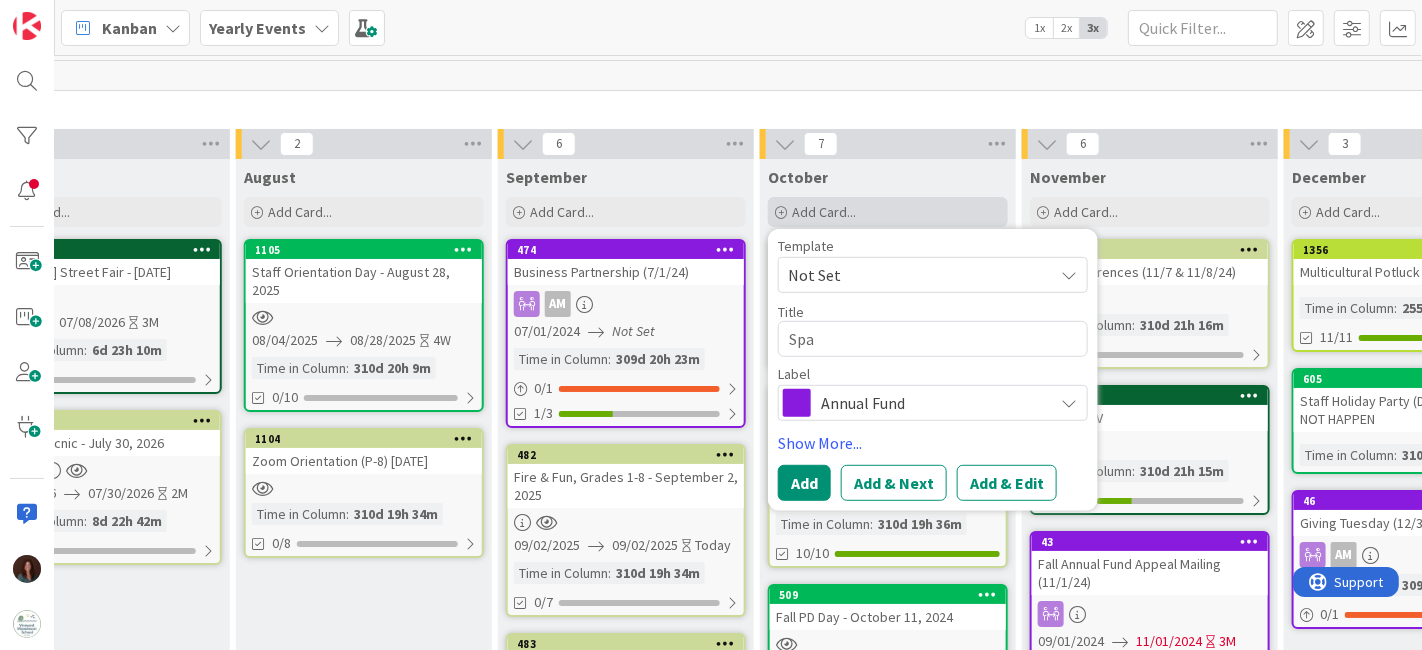 type on "x" 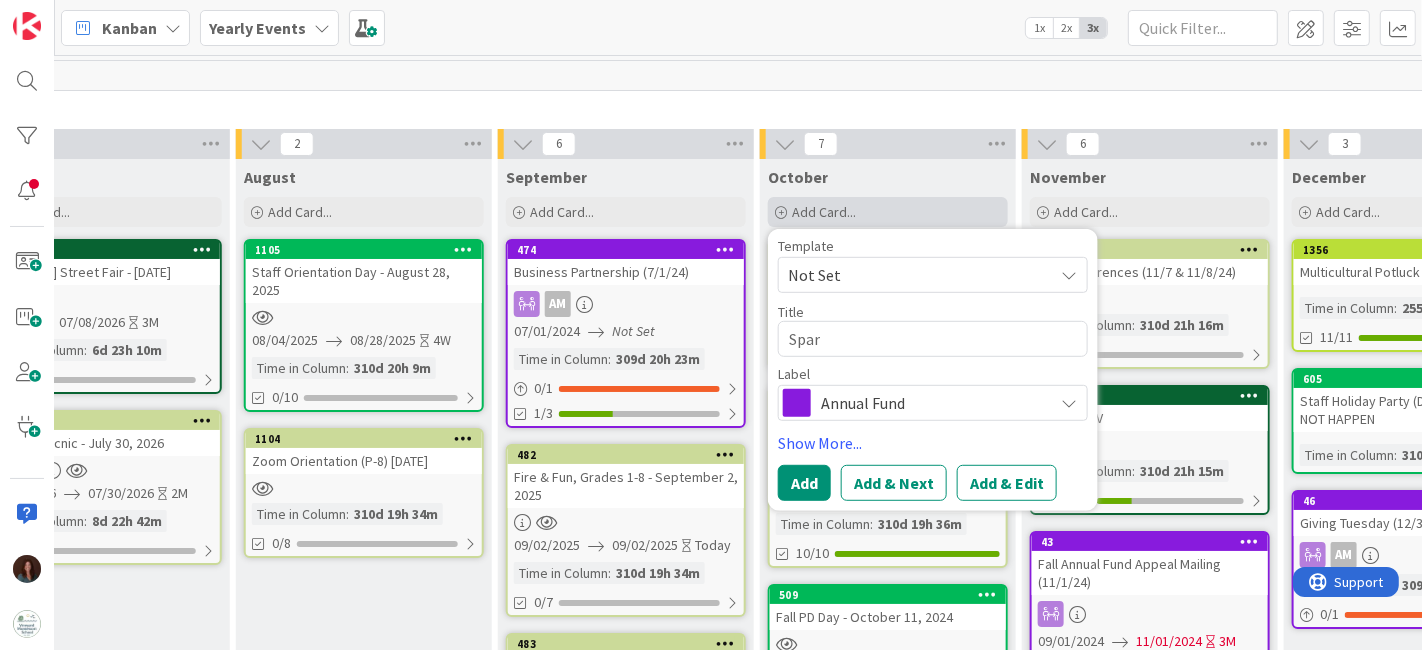 type on "x" 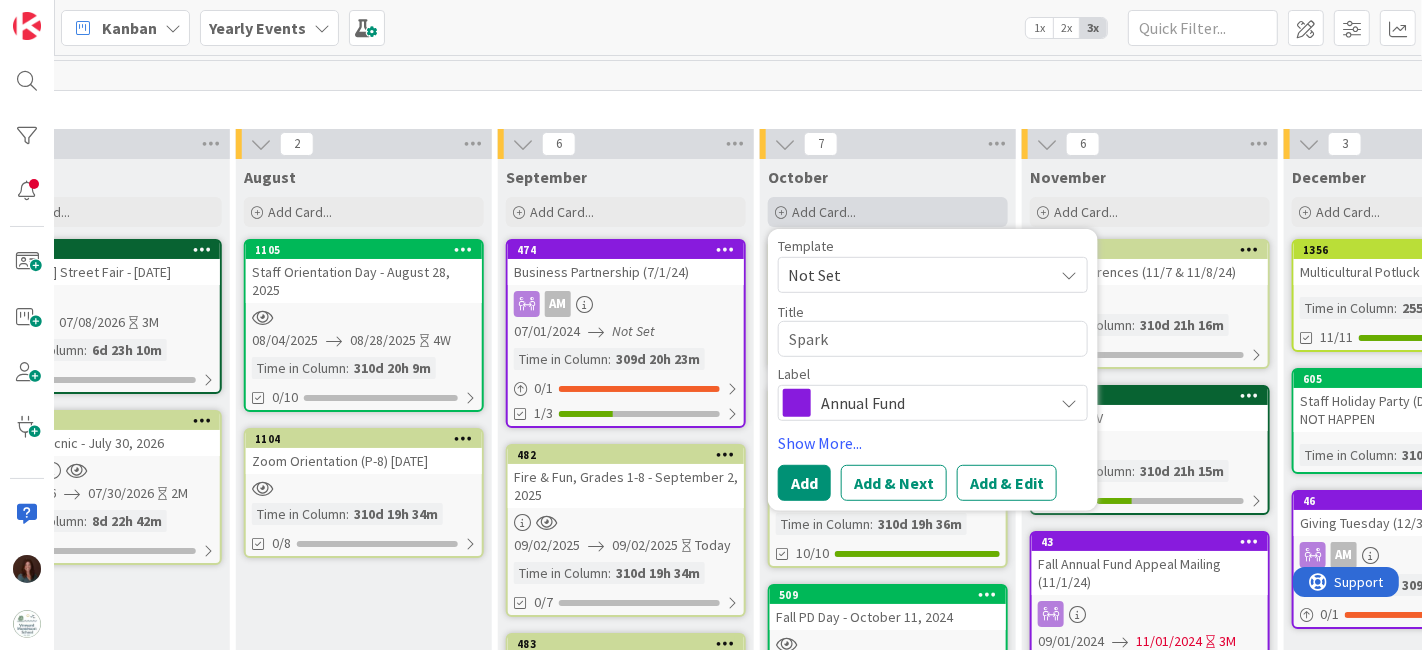 type on "Spark" 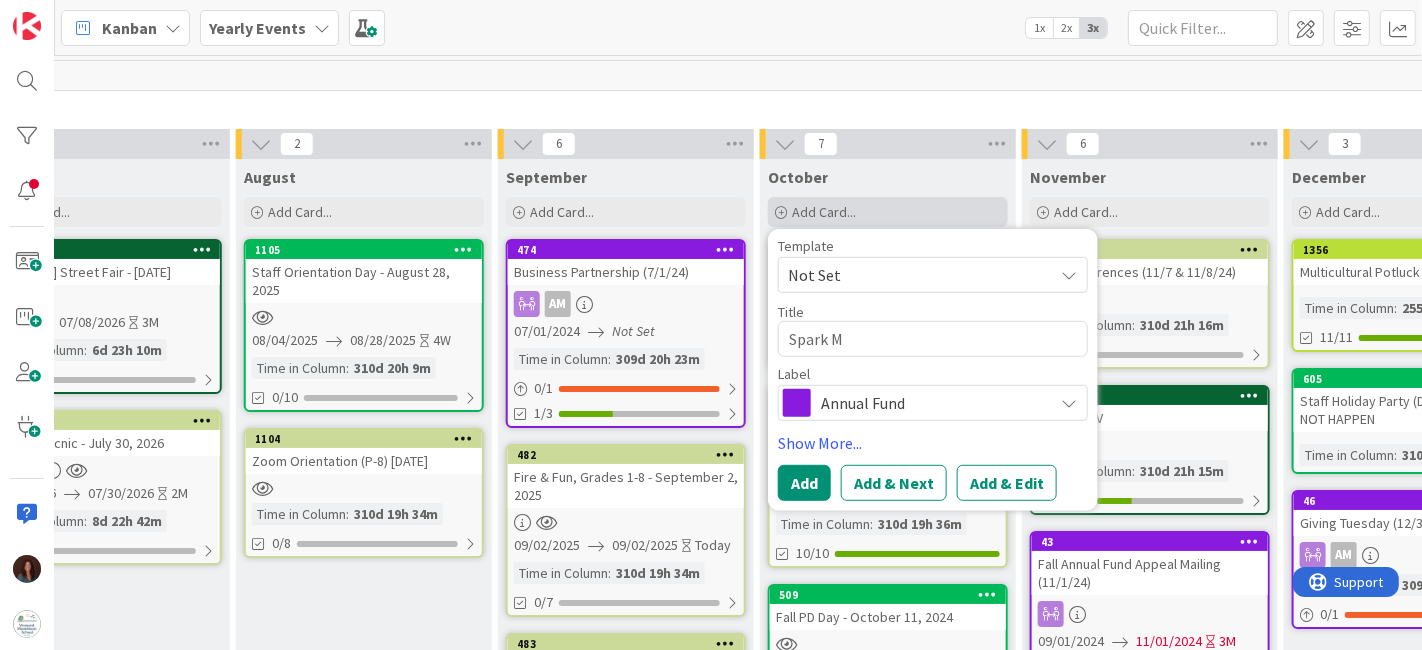 type on "x" 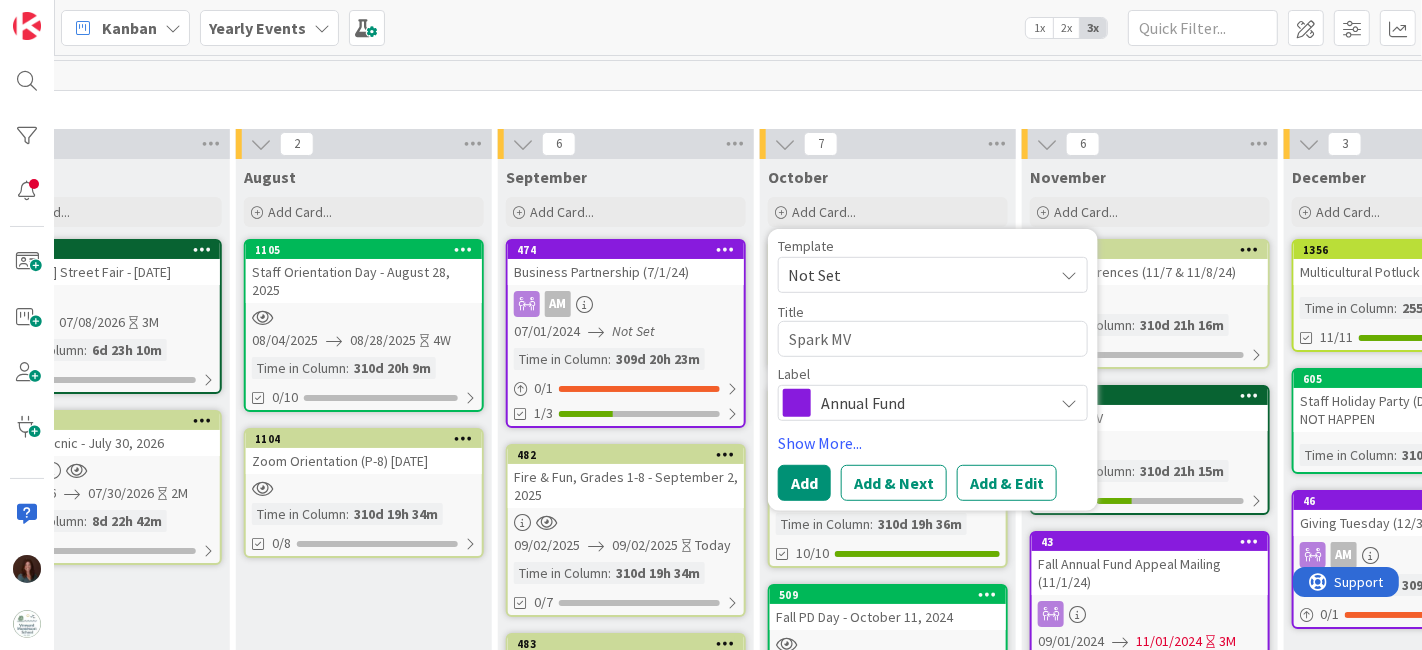 type on "Spark MV" 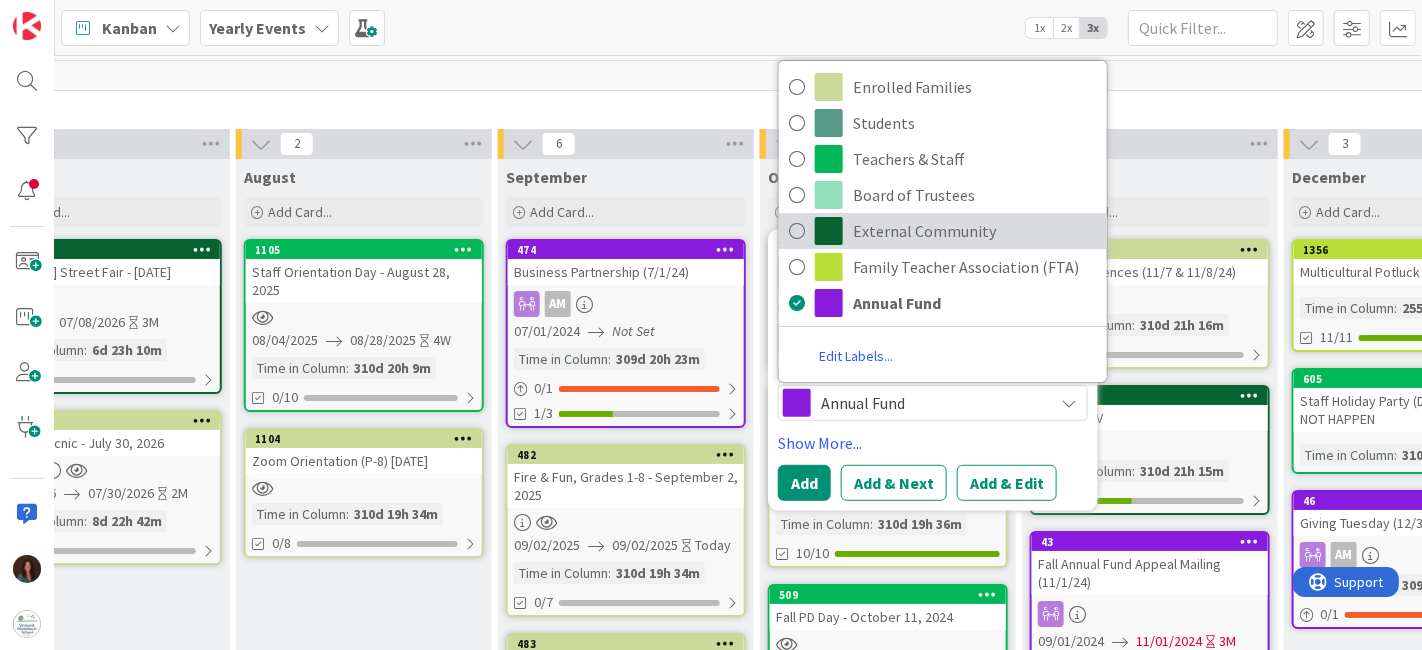 click on "External Community" at bounding box center [975, 231] 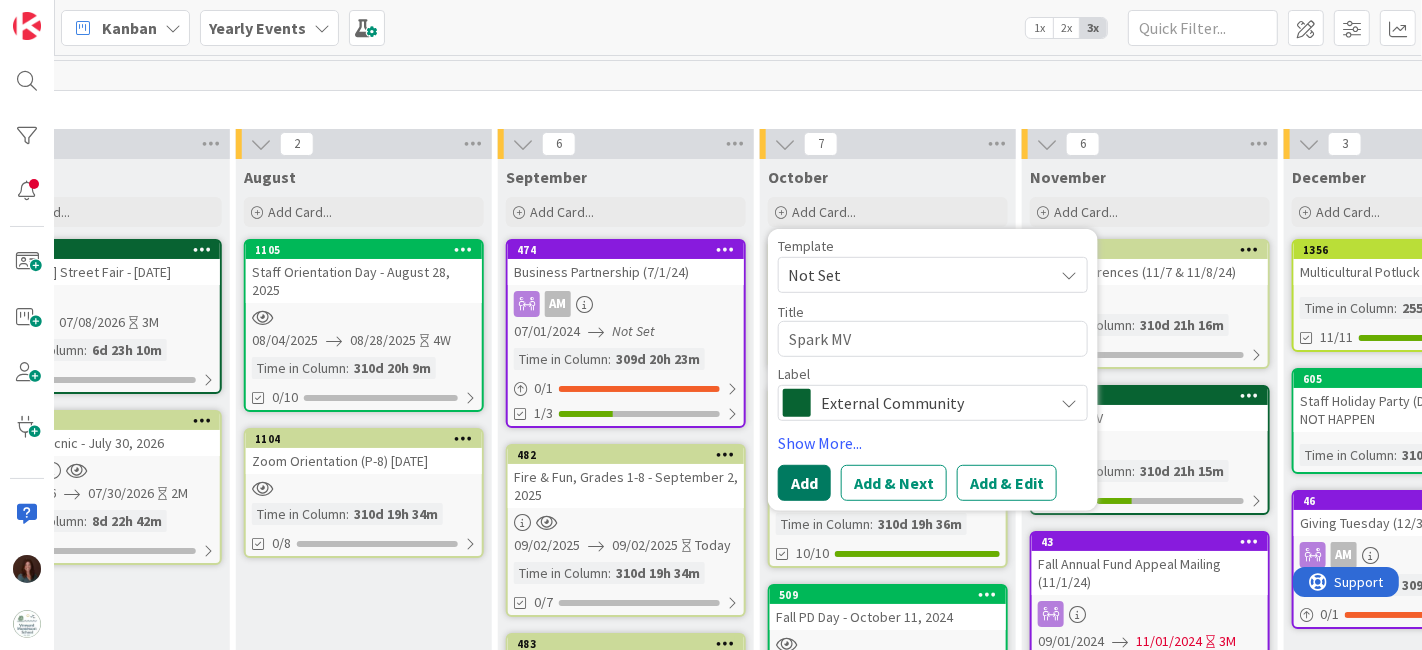 click on "Add" at bounding box center [804, 483] 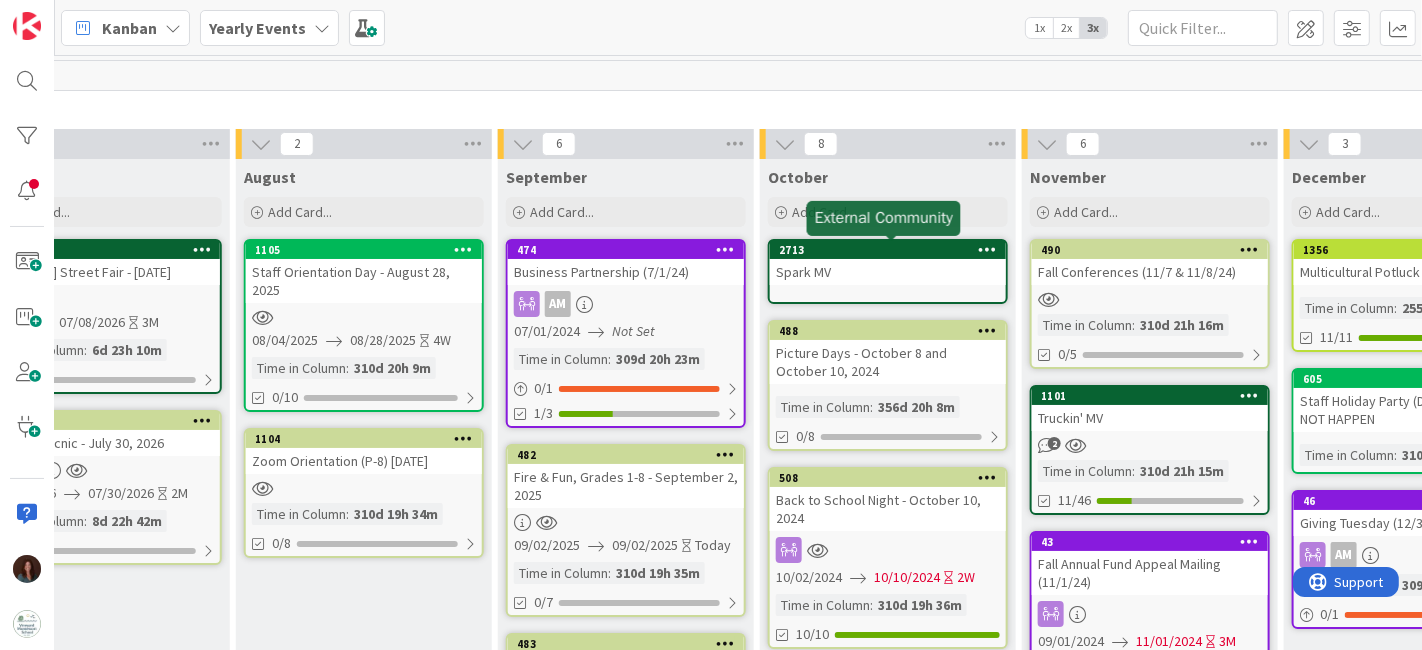 click on "Spark MV" at bounding box center (888, 272) 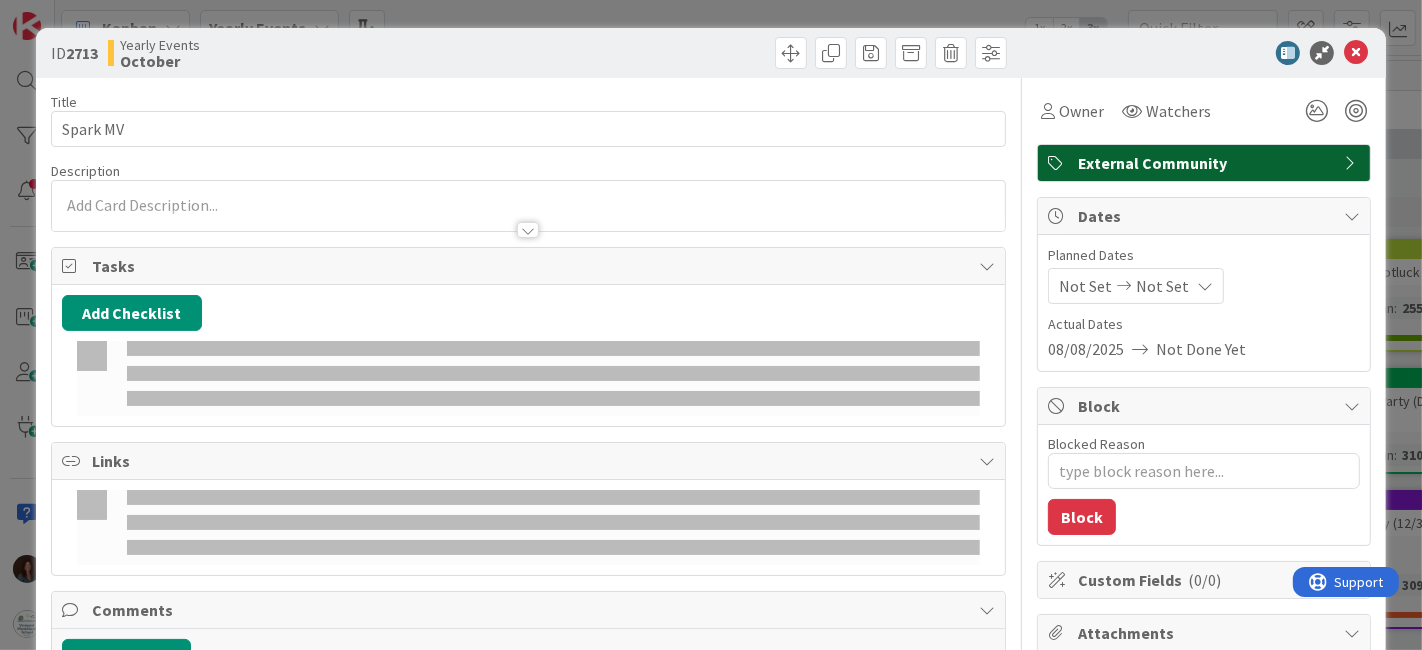 type on "x" 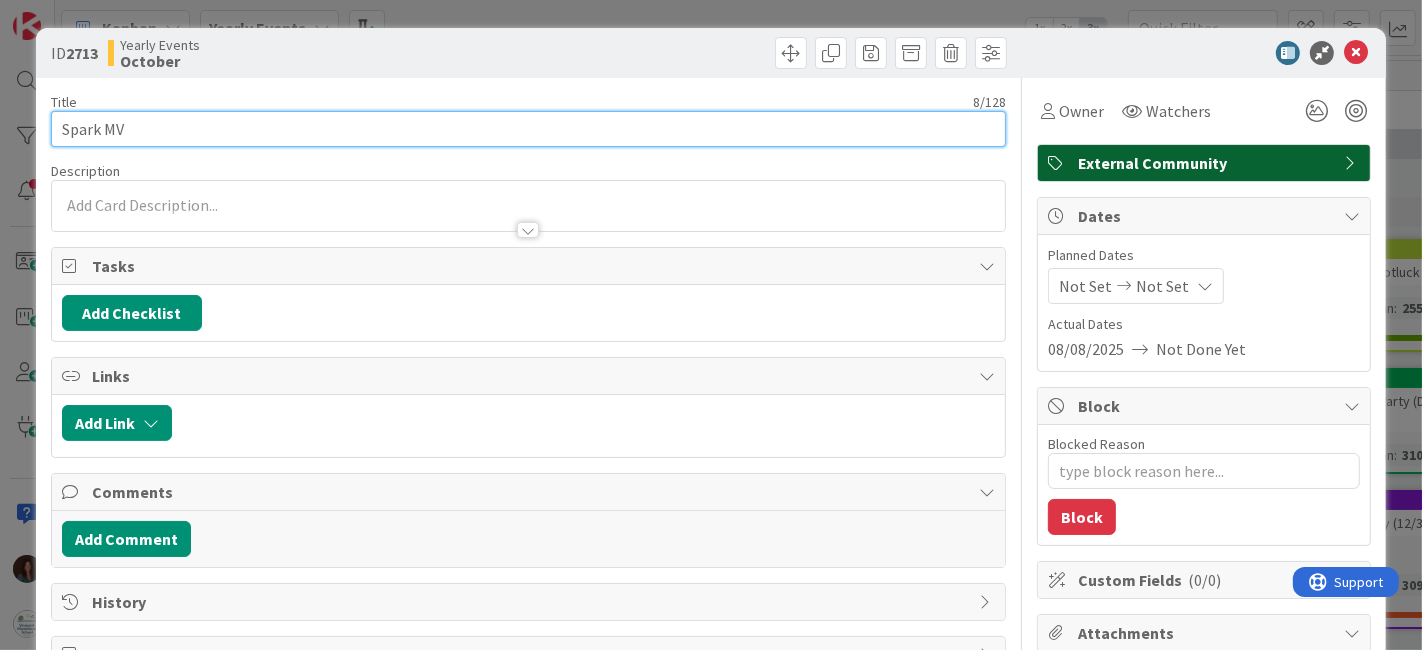 click on "Spark MV" at bounding box center [529, 129] 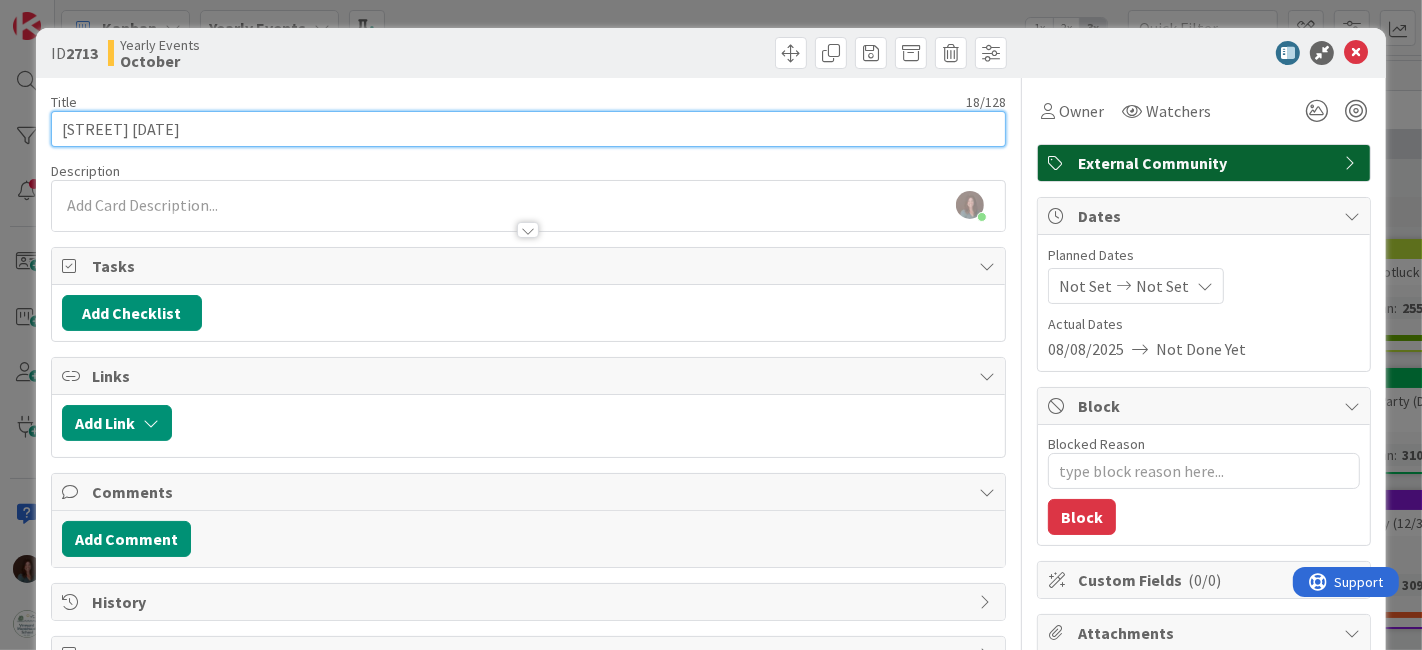type on "Spark MV 10/11/2025" 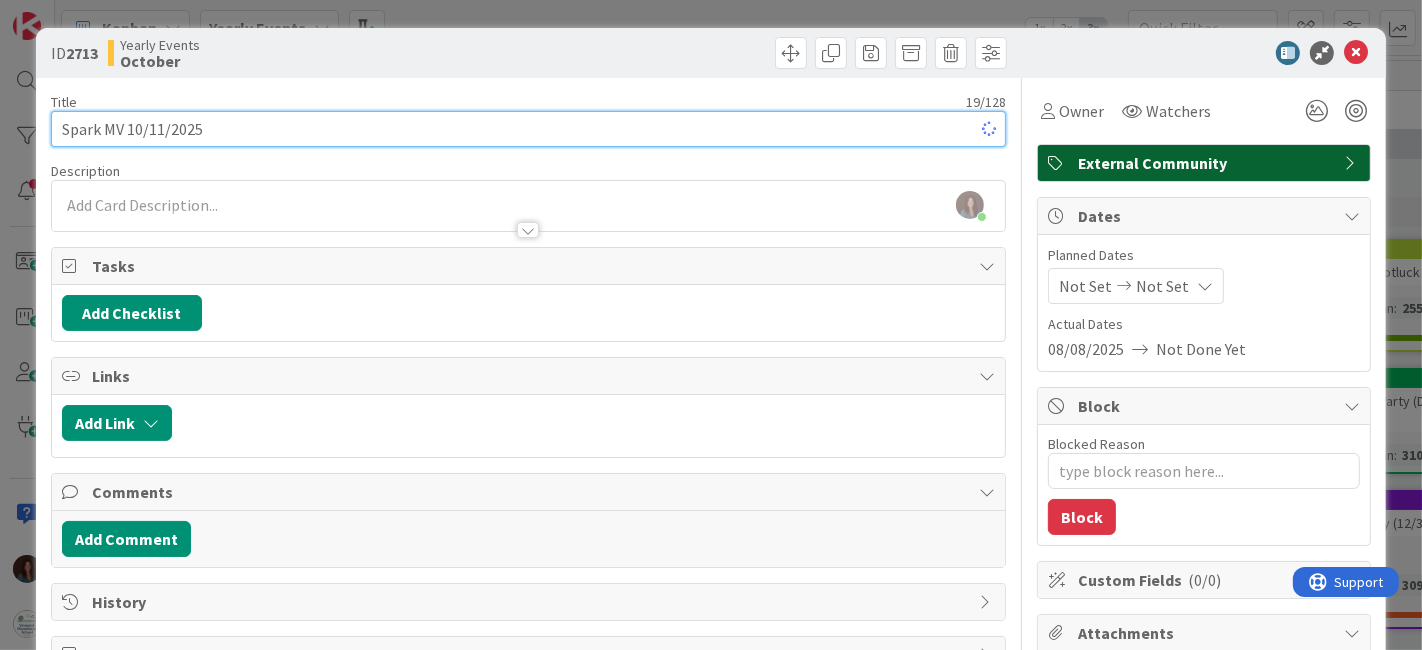 type on "x" 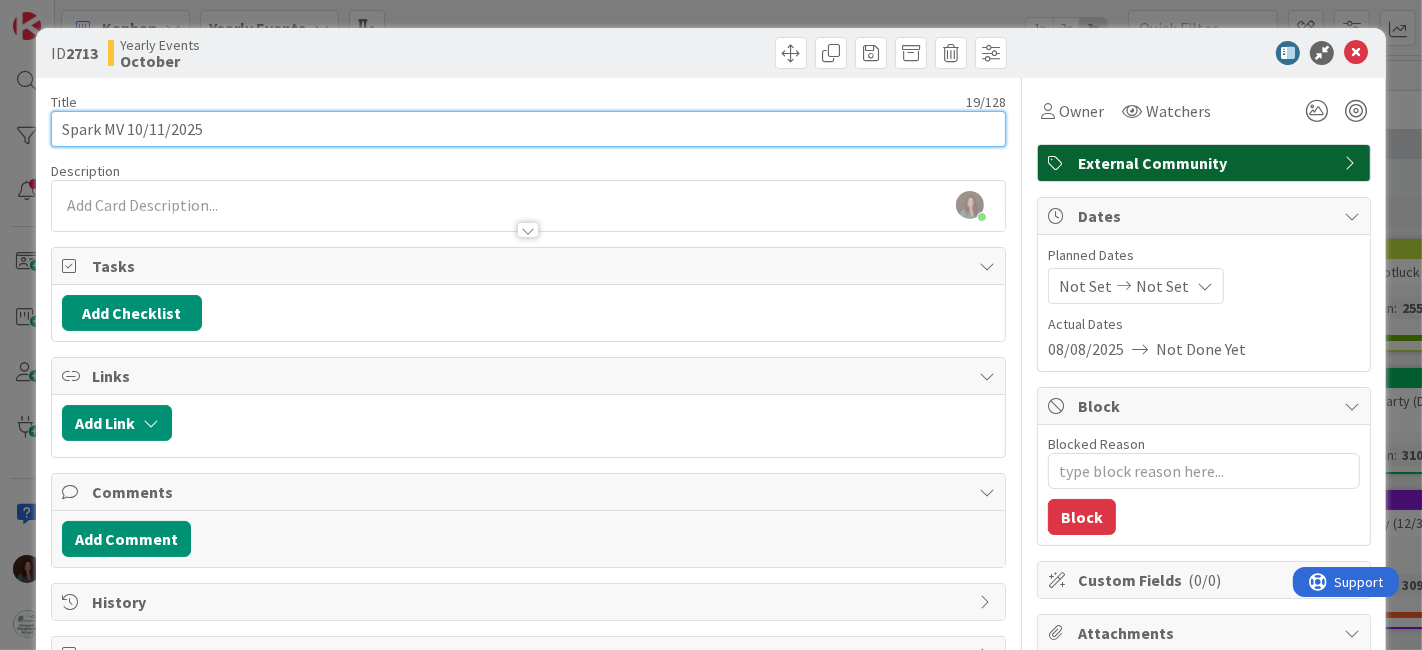type on "Spark MV 10/11/2025" 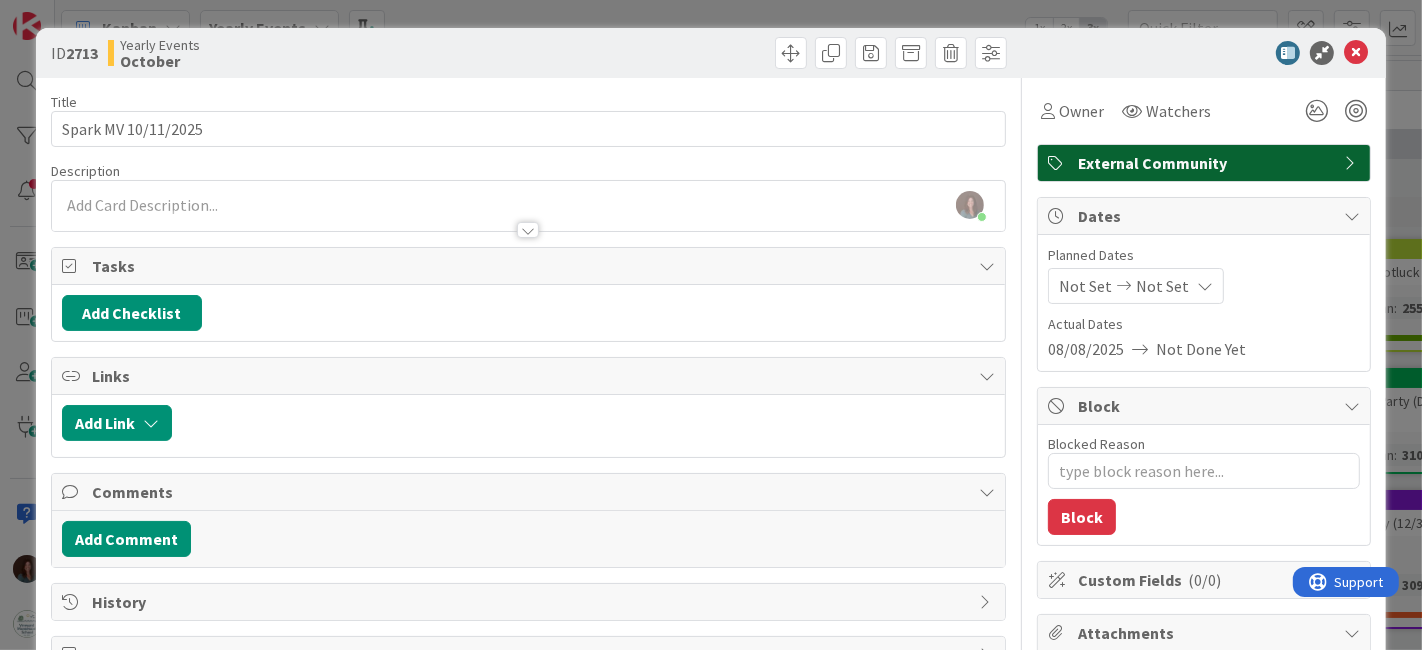 click on "[FIRST] [LAST] just joined" at bounding box center (529, 206) 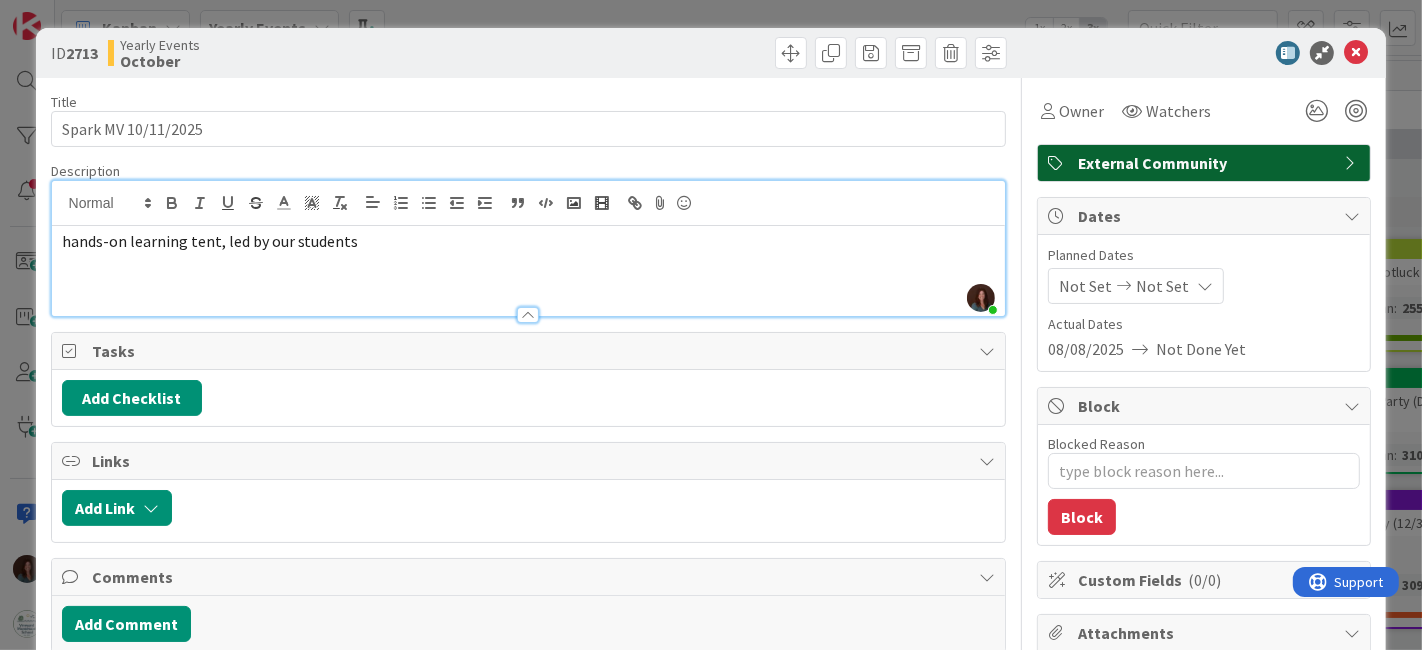 type on "x" 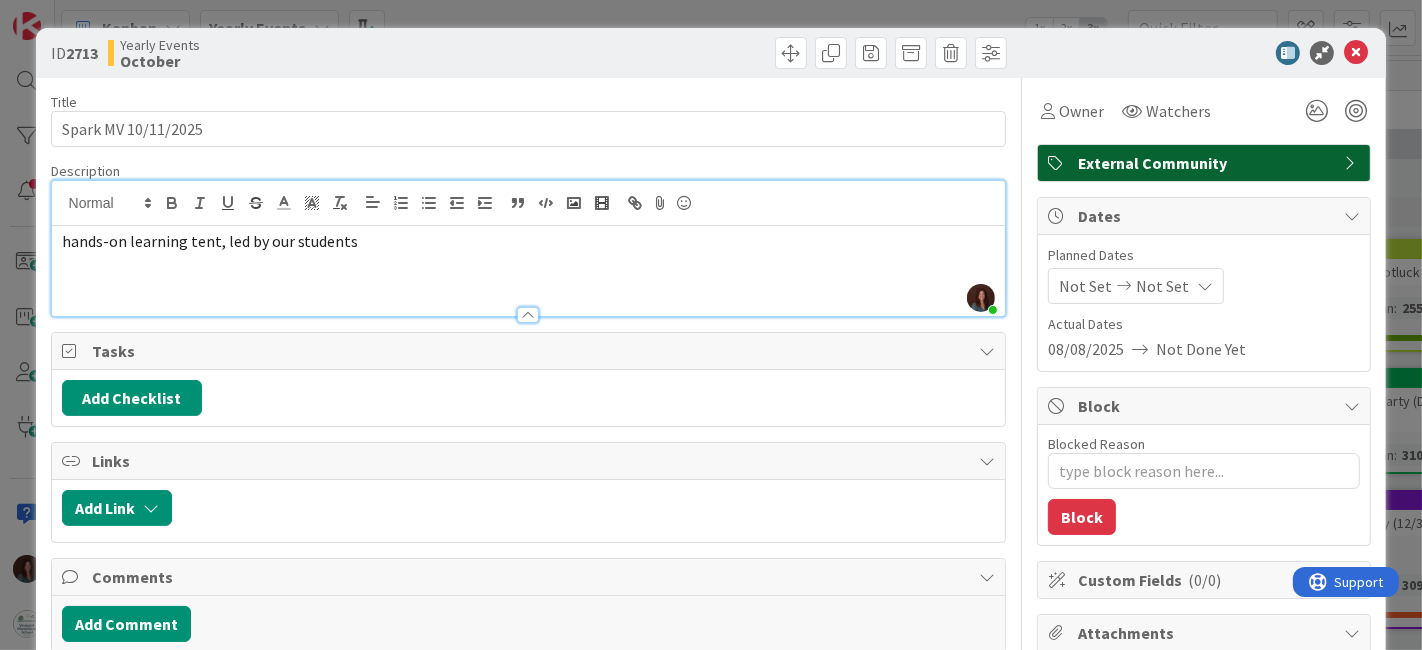 type 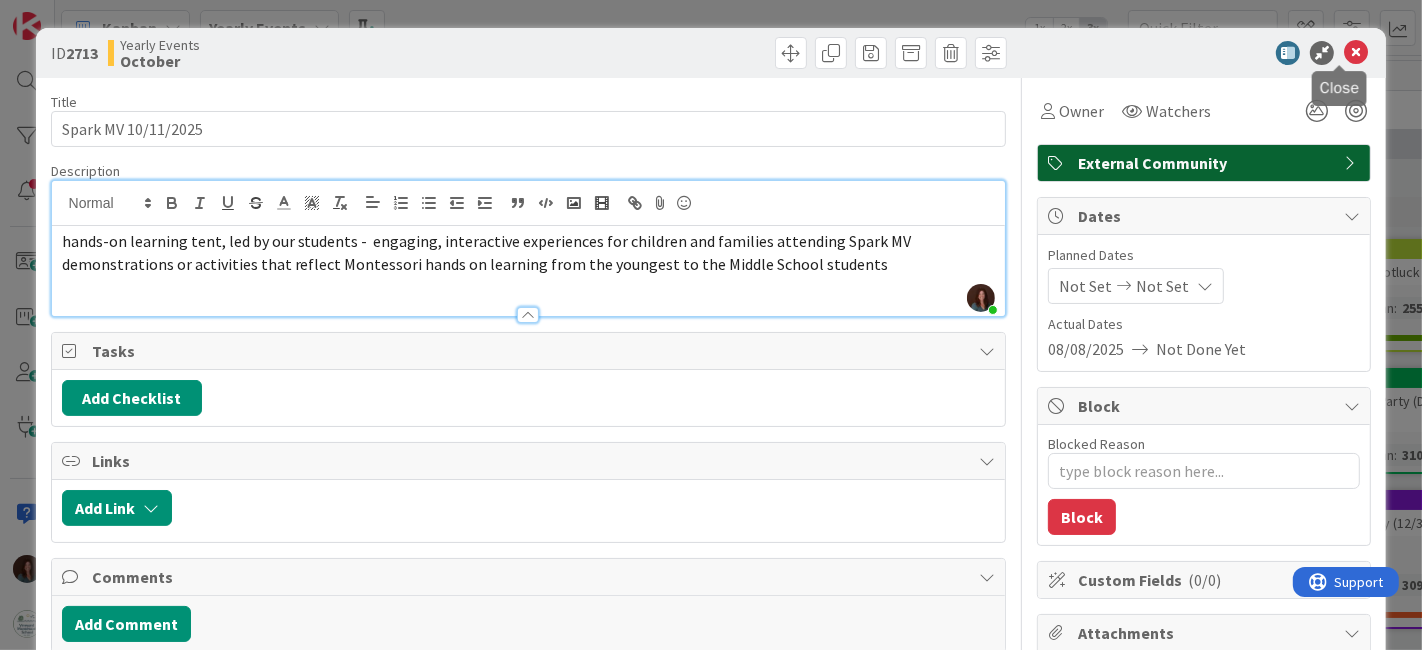 click at bounding box center (1356, 53) 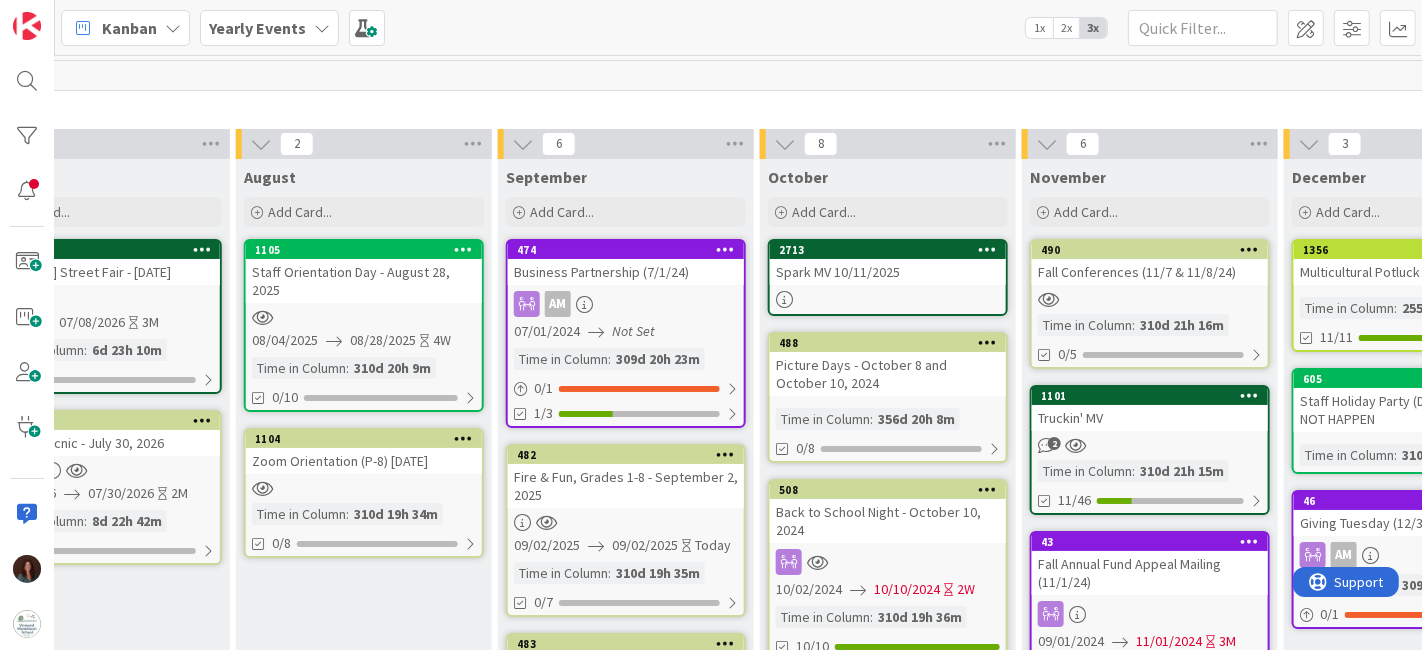 scroll, scrollTop: 0, scrollLeft: 0, axis: both 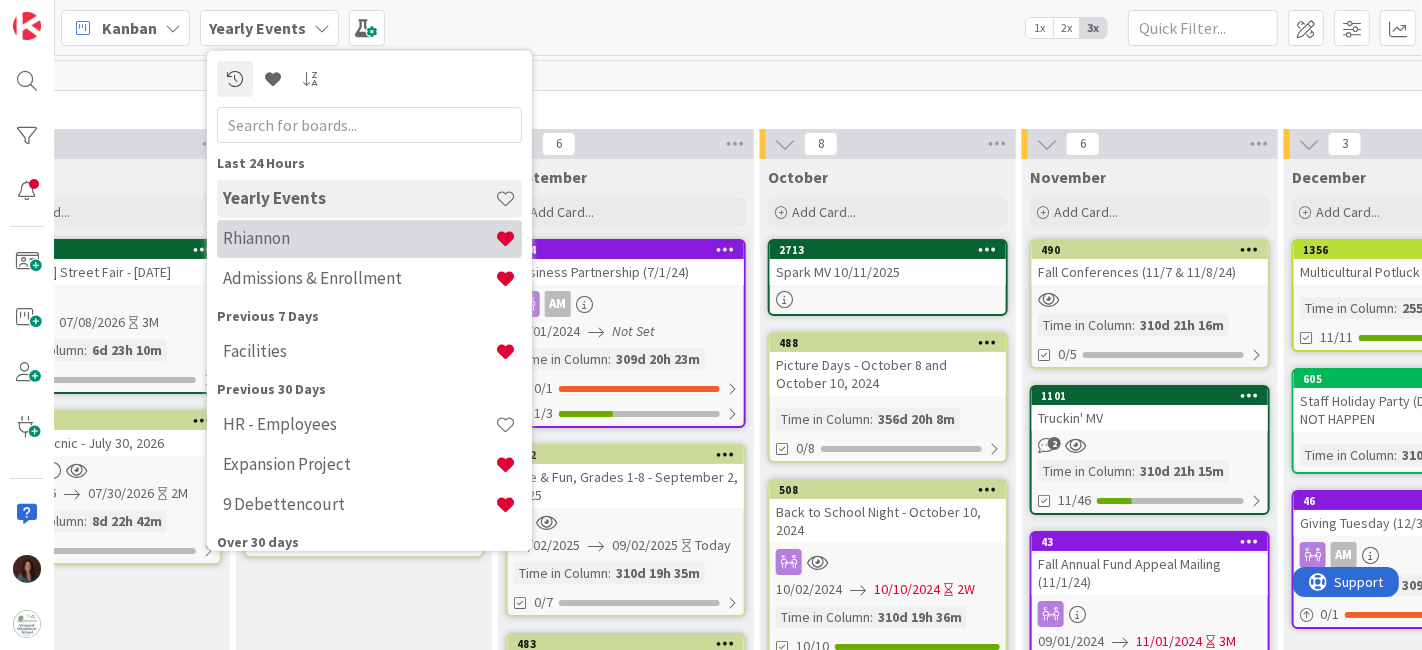 click on "Rhiannon" at bounding box center (359, 238) 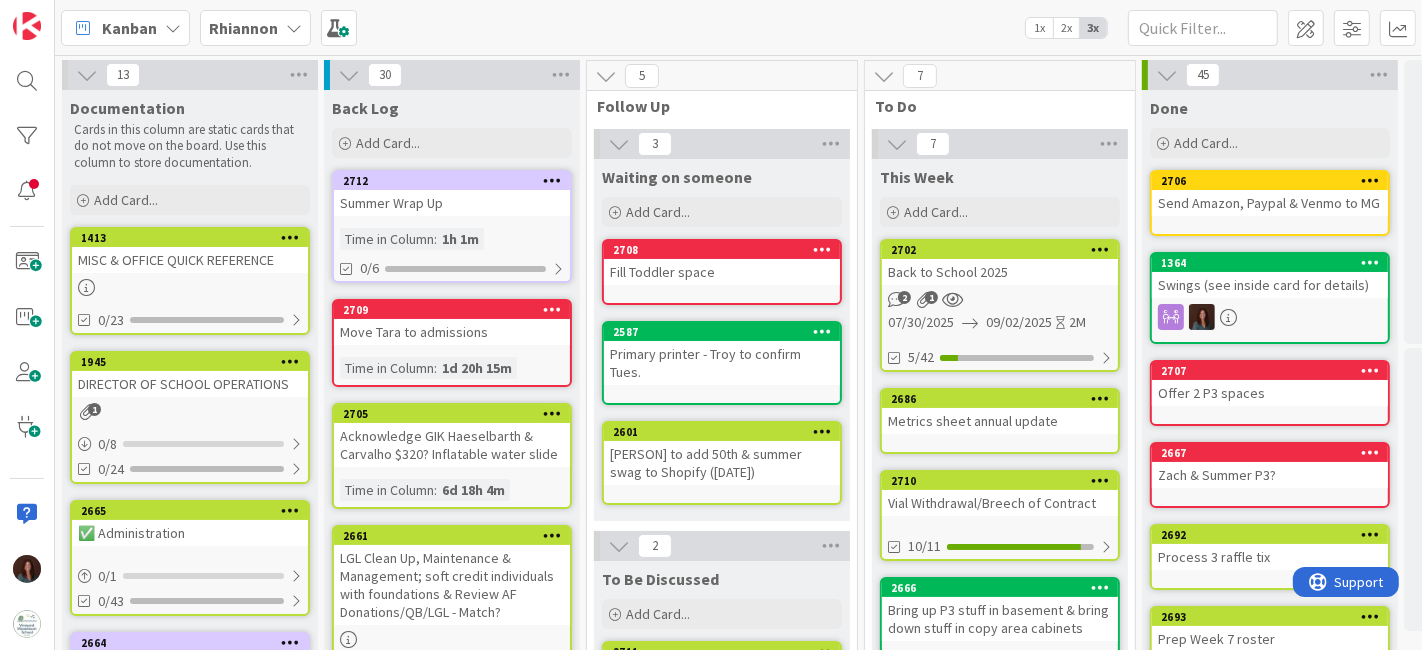 scroll, scrollTop: 0, scrollLeft: 0, axis: both 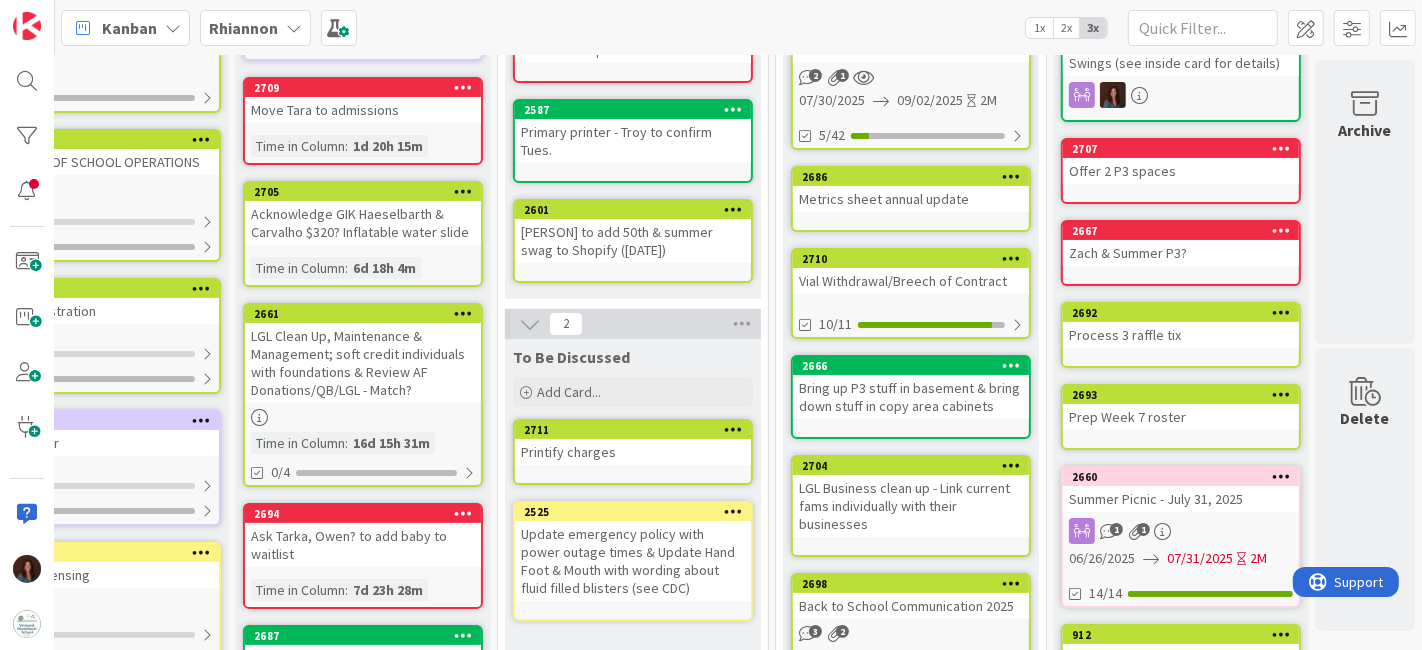 click on "Kanban [NAME] 1x 2x 3x" at bounding box center [738, 27] 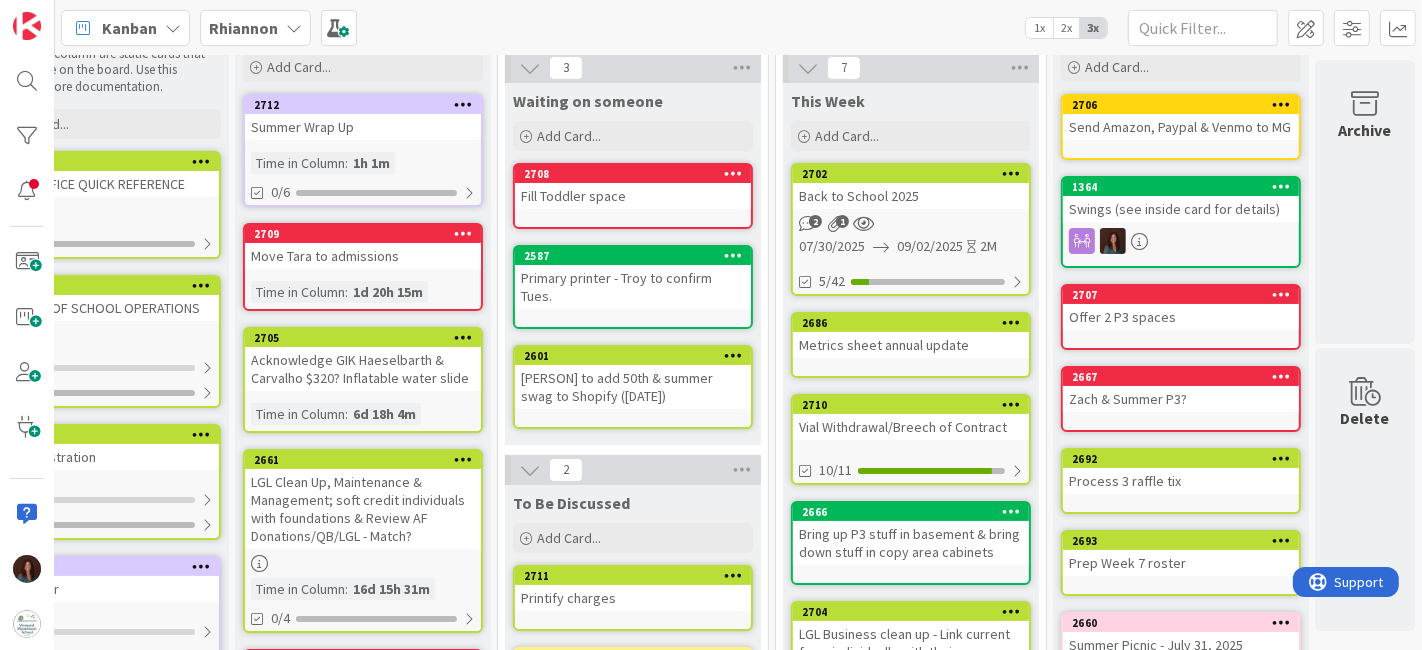 scroll, scrollTop: 0, scrollLeft: 104, axis: horizontal 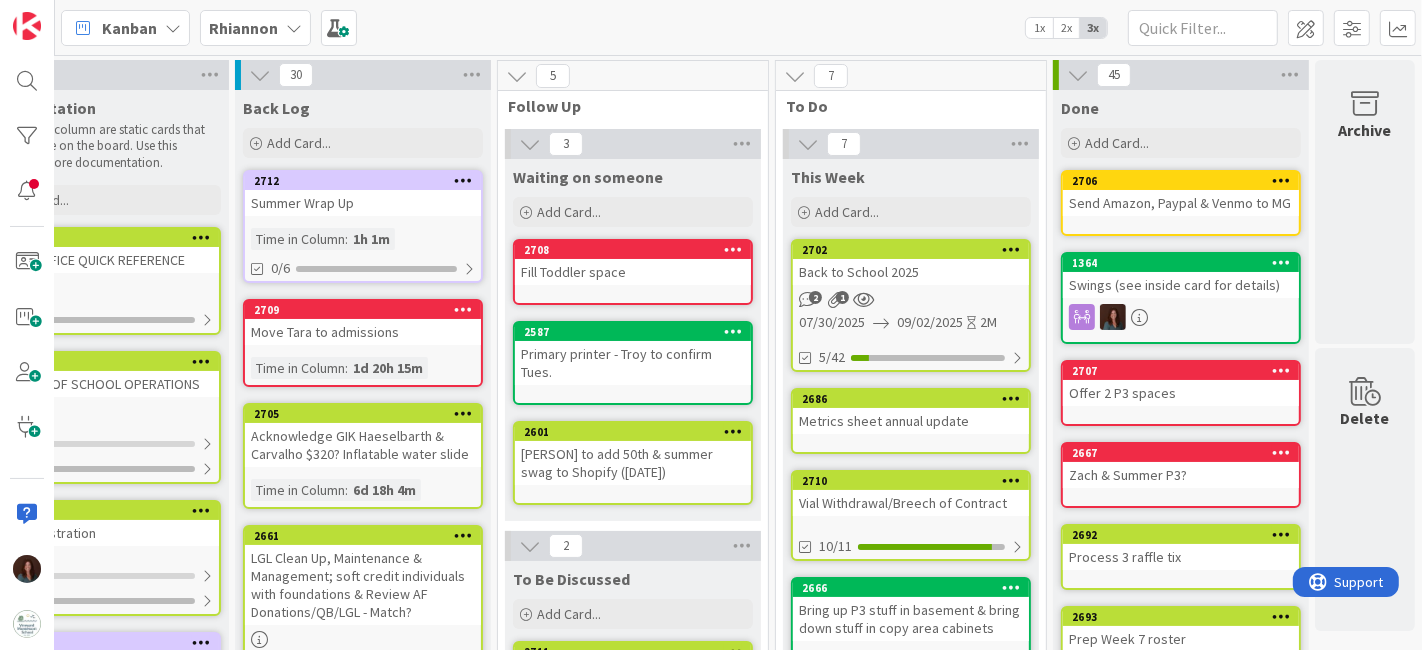 click on "Kanban [NAME] 1x 2x 3x" at bounding box center [738, 27] 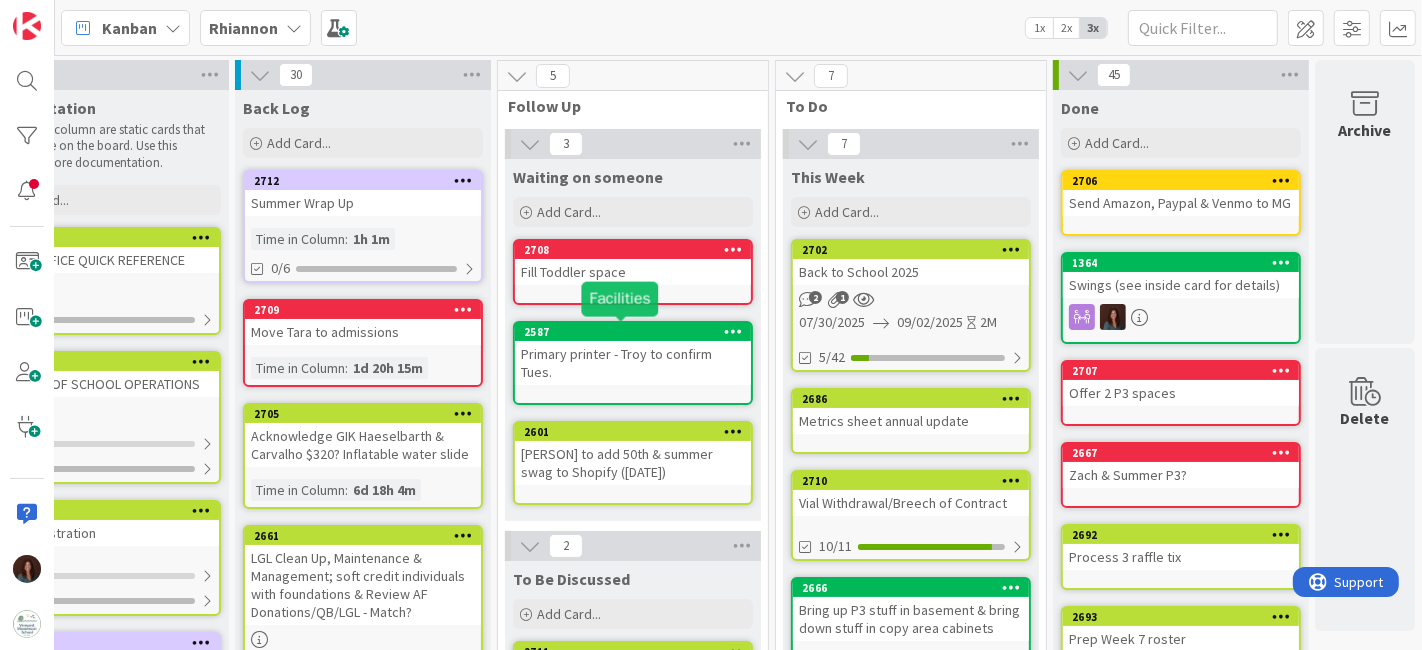 click on "2587" at bounding box center (637, 332) 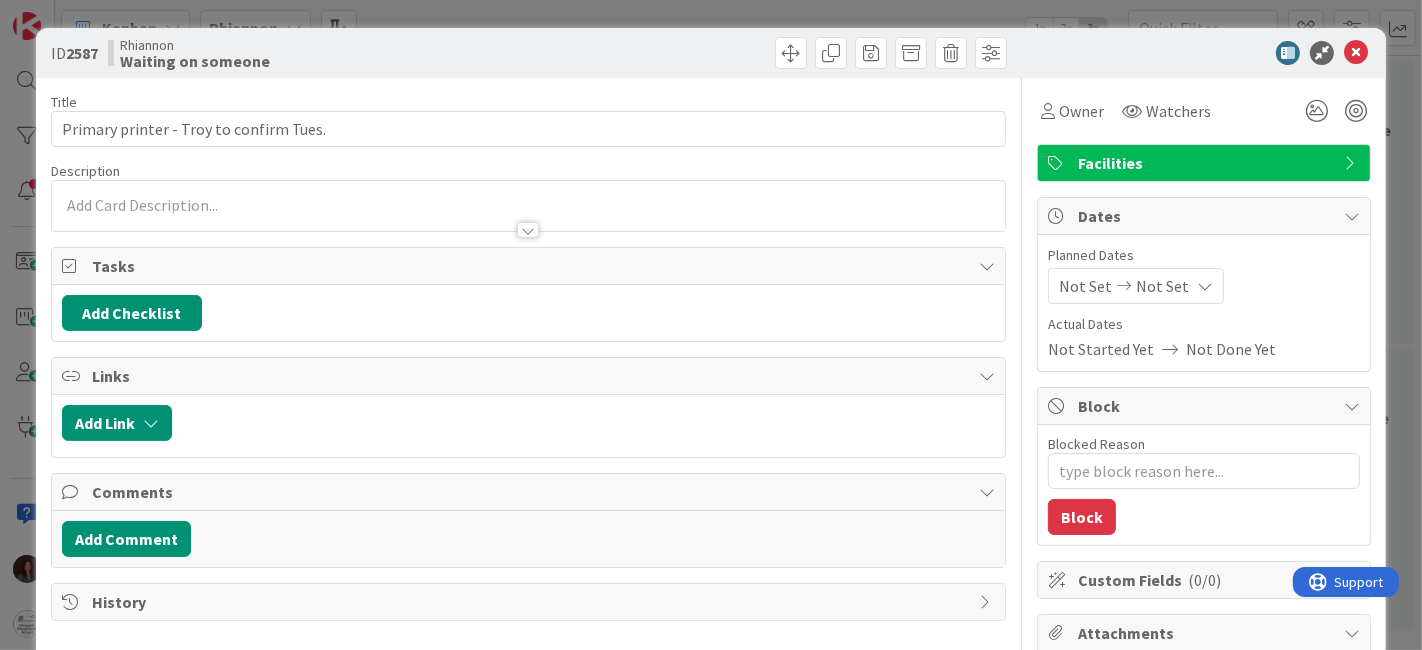 type on "x" 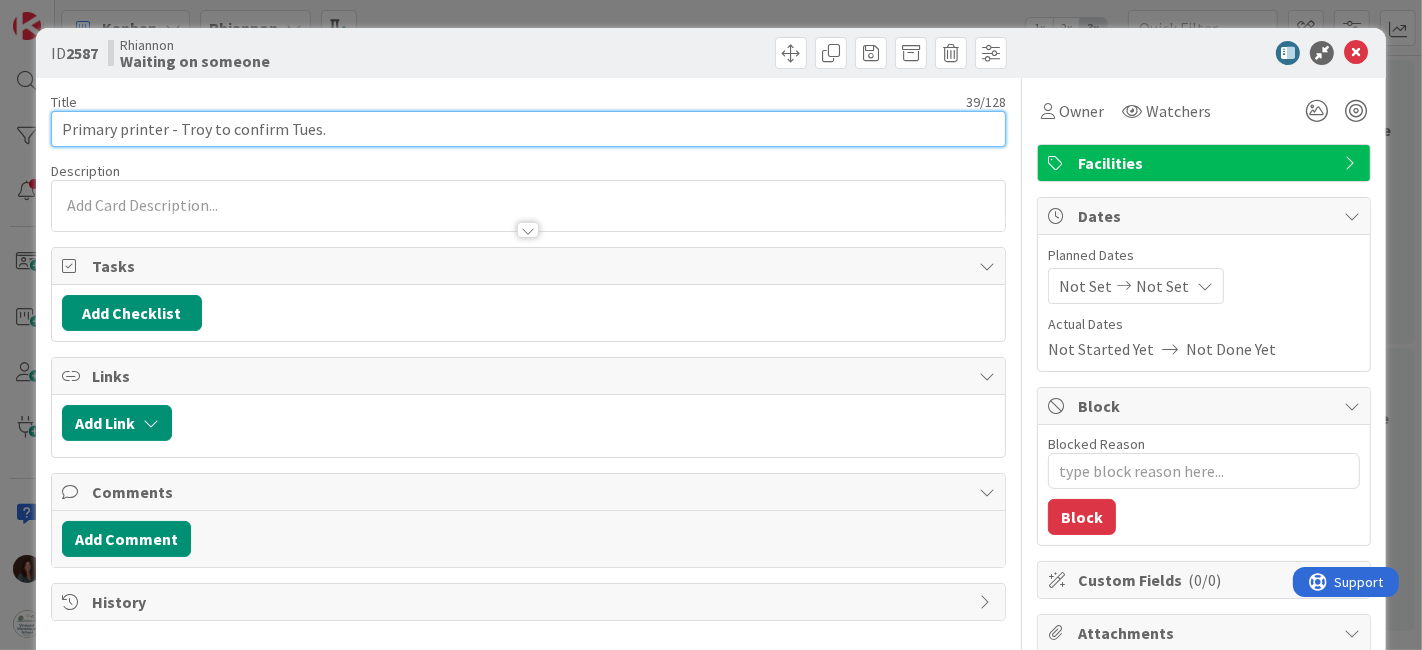 scroll, scrollTop: 0, scrollLeft: 0, axis: both 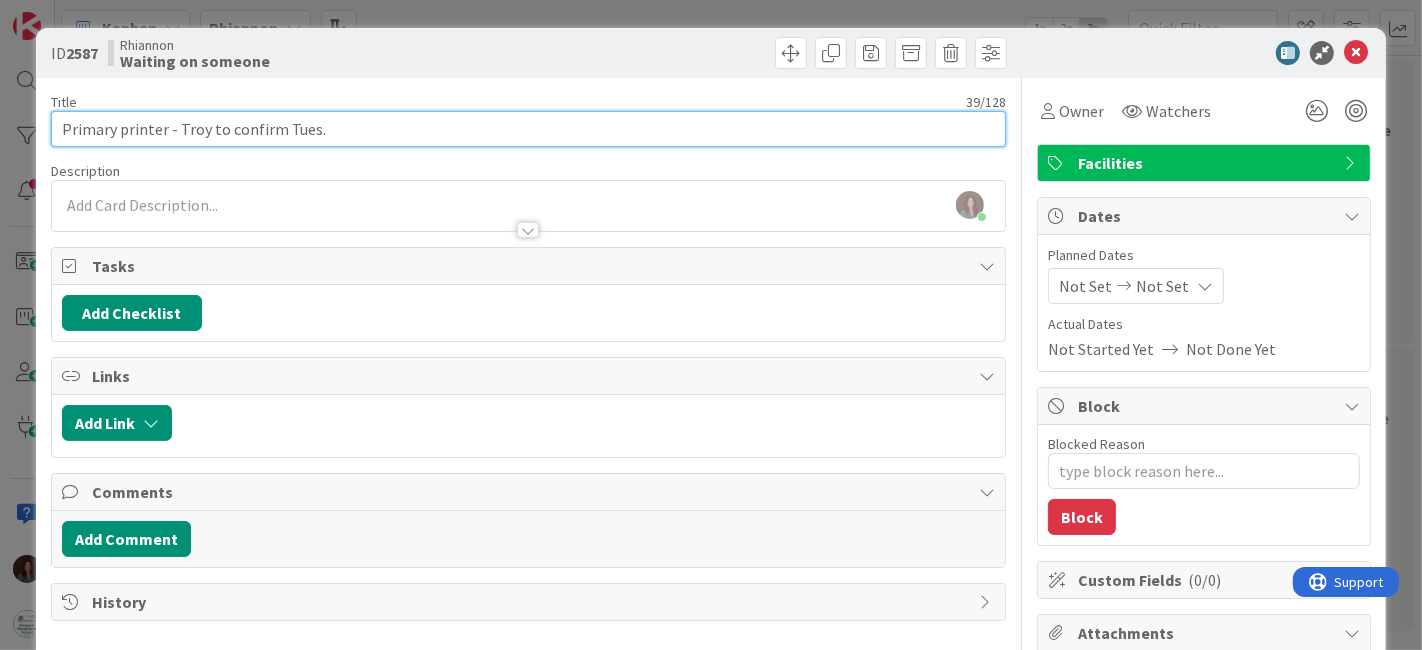 drag, startPoint x: 342, startPoint y: 127, endPoint x: 278, endPoint y: 127, distance: 64 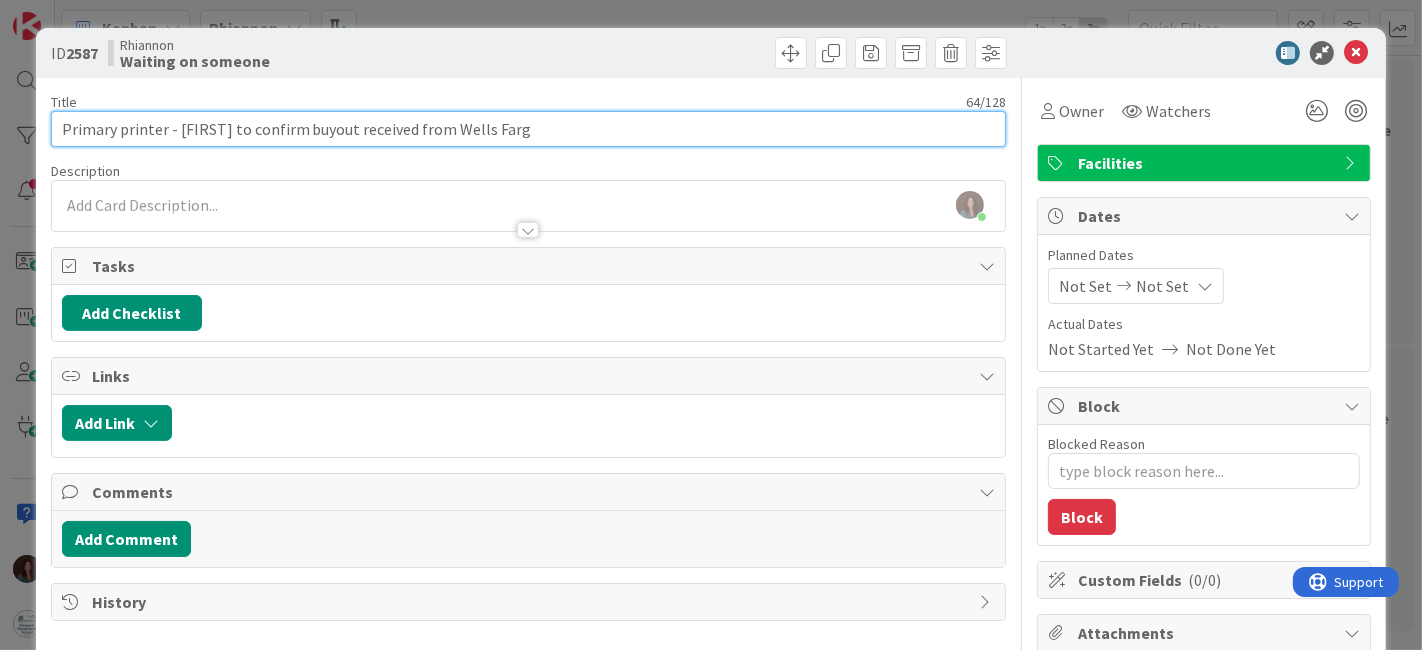 type on "Primary printer - [PERSON] to confirm buyout received from Wells Fargo" 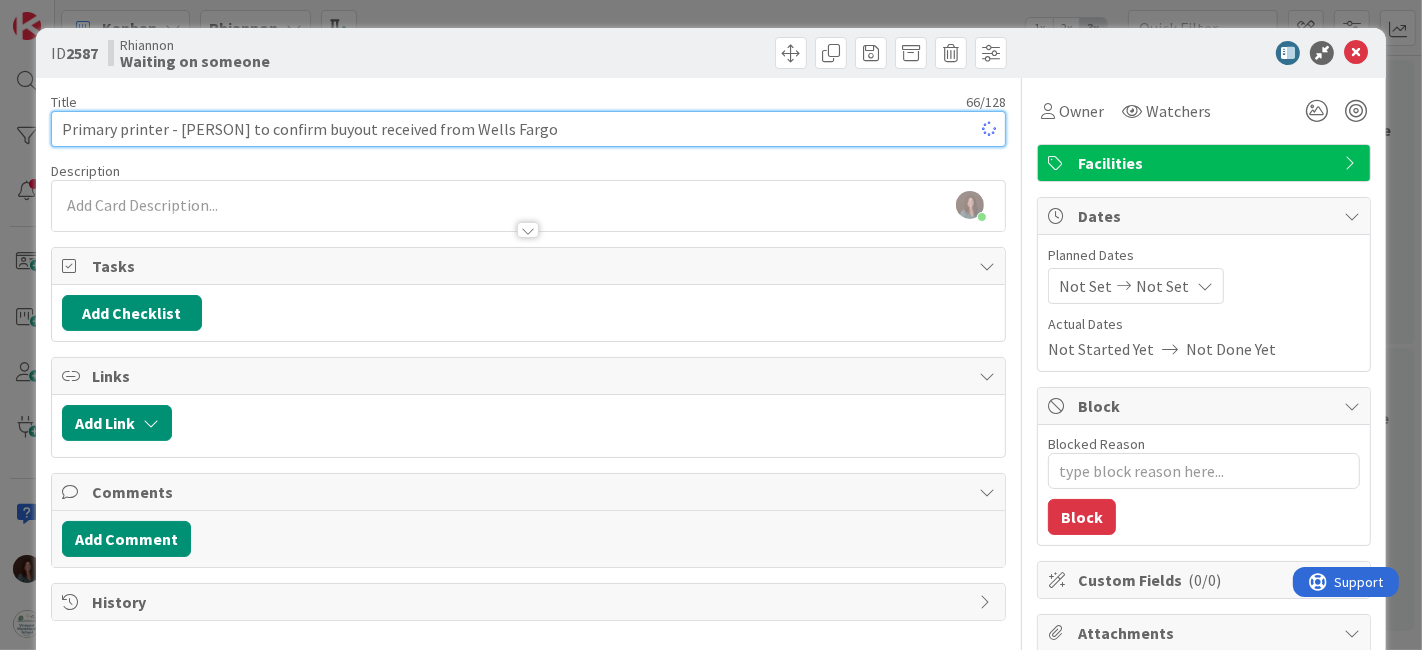 type on "x" 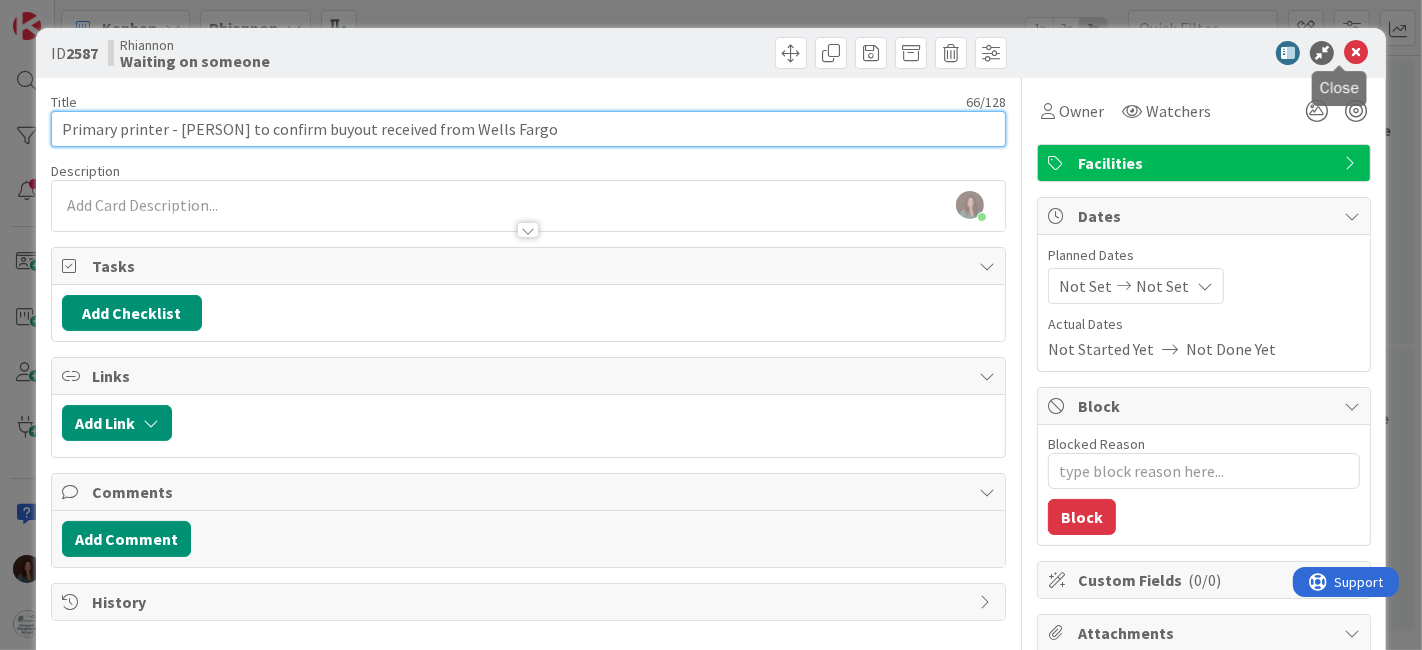 type on "Primary printer - [PERSON] to confirm buyout received from Wells Fargo" 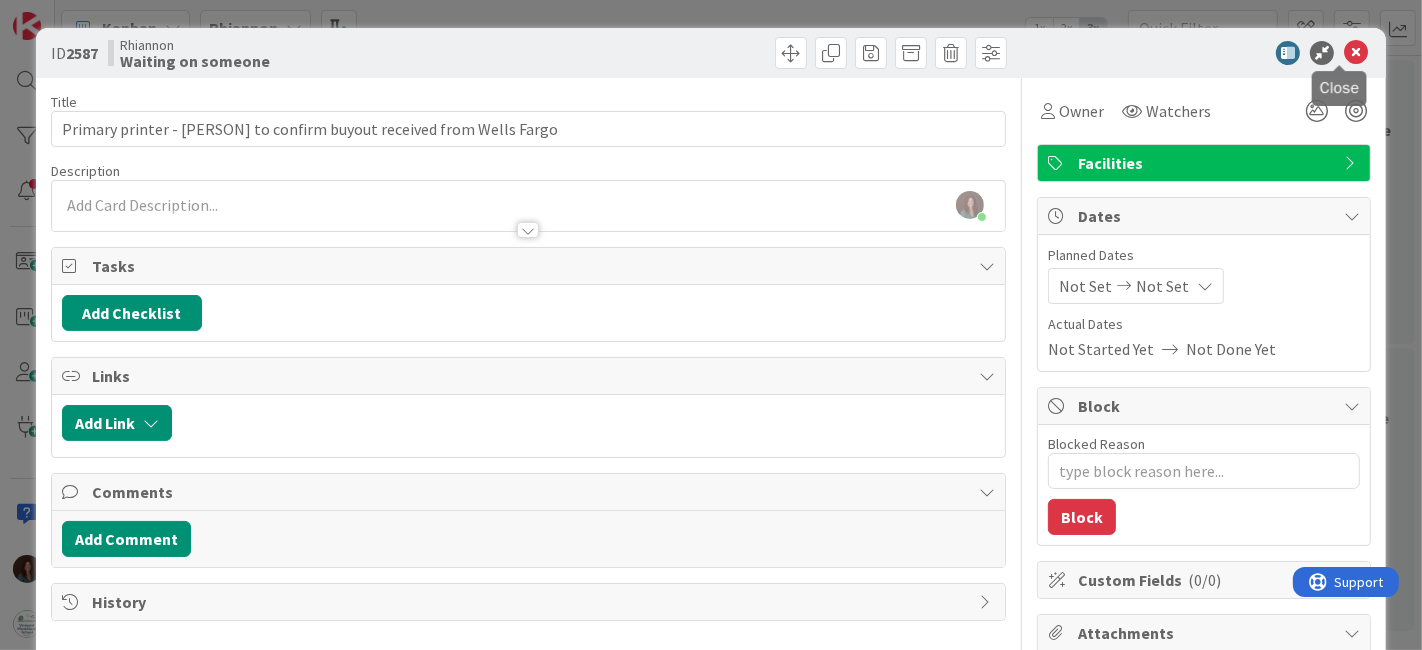 click at bounding box center (1356, 53) 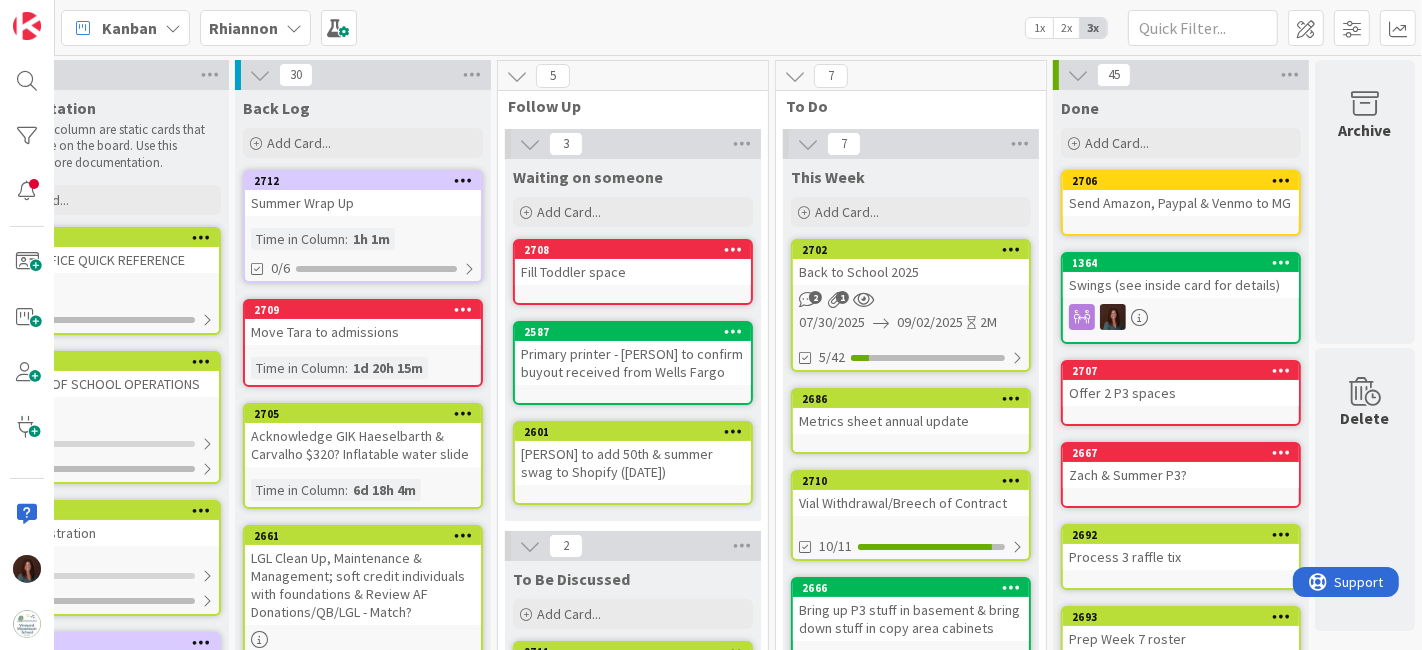 scroll, scrollTop: 0, scrollLeft: 0, axis: both 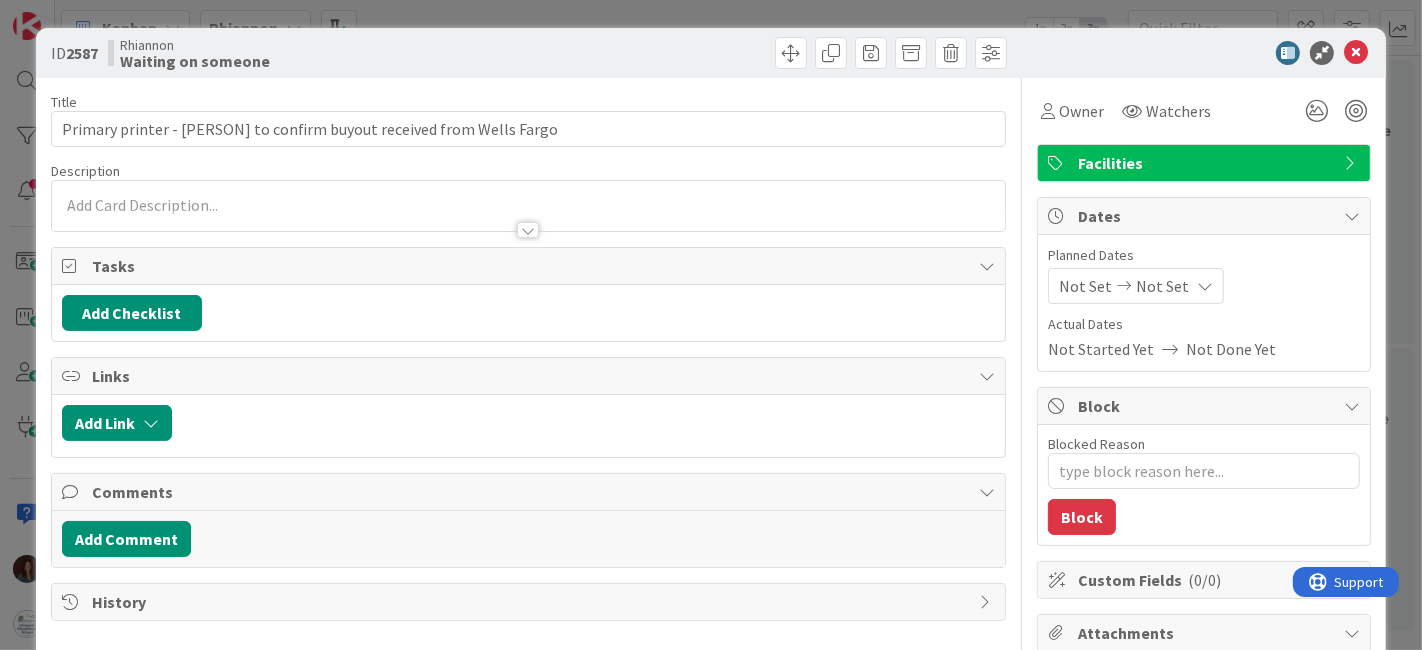 type on "x" 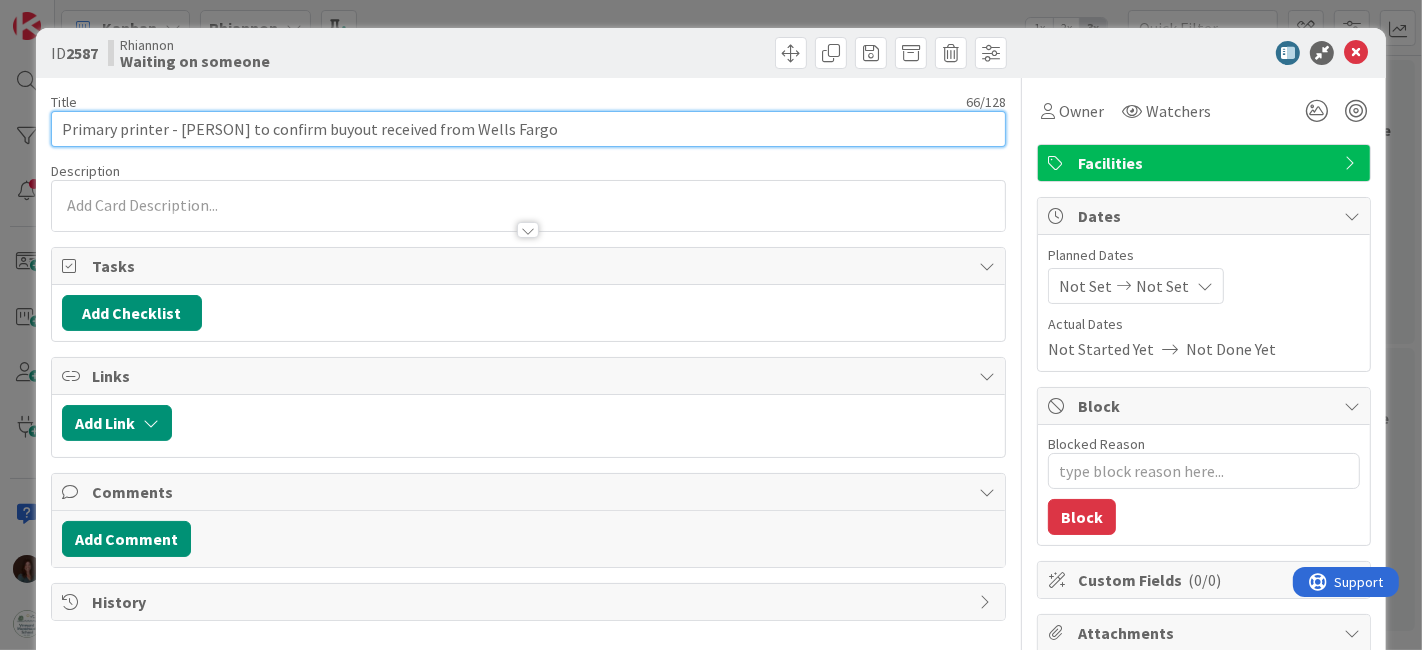 click on "Primary printer - [PERSON] to confirm buyout received from Wells Fargo" at bounding box center [529, 129] 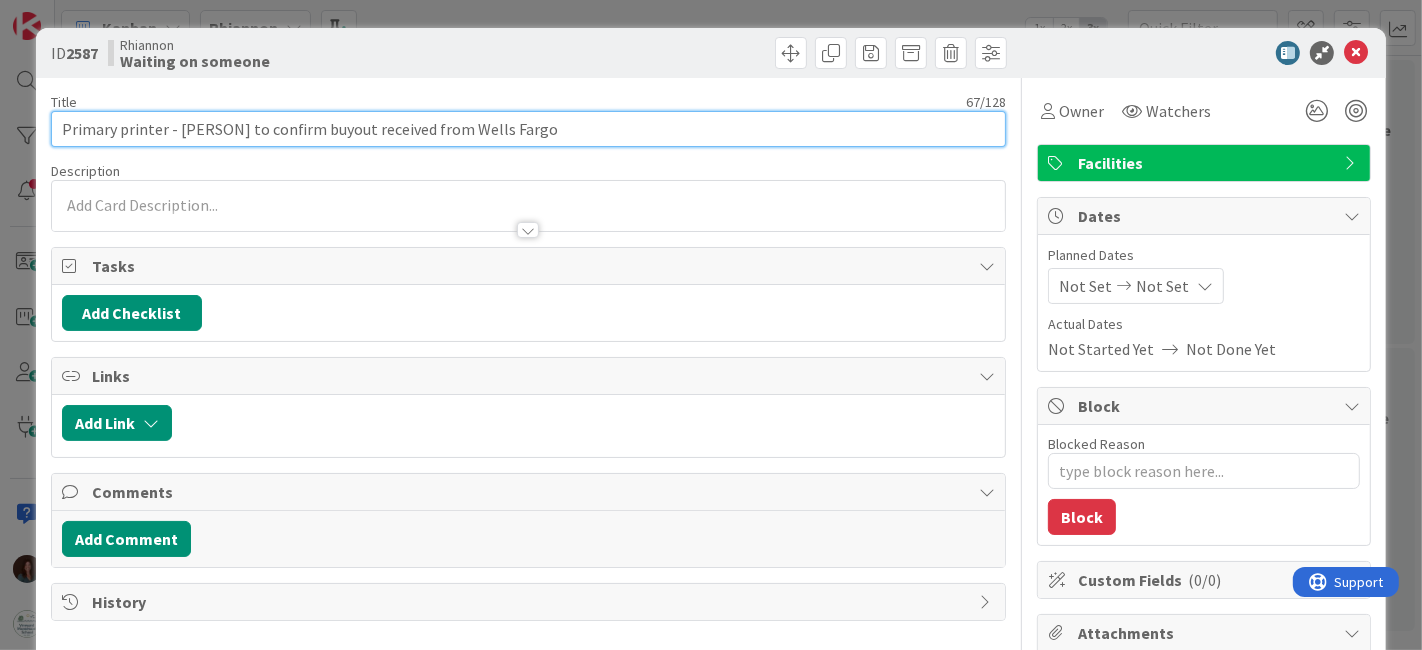 scroll, scrollTop: 0, scrollLeft: 0, axis: both 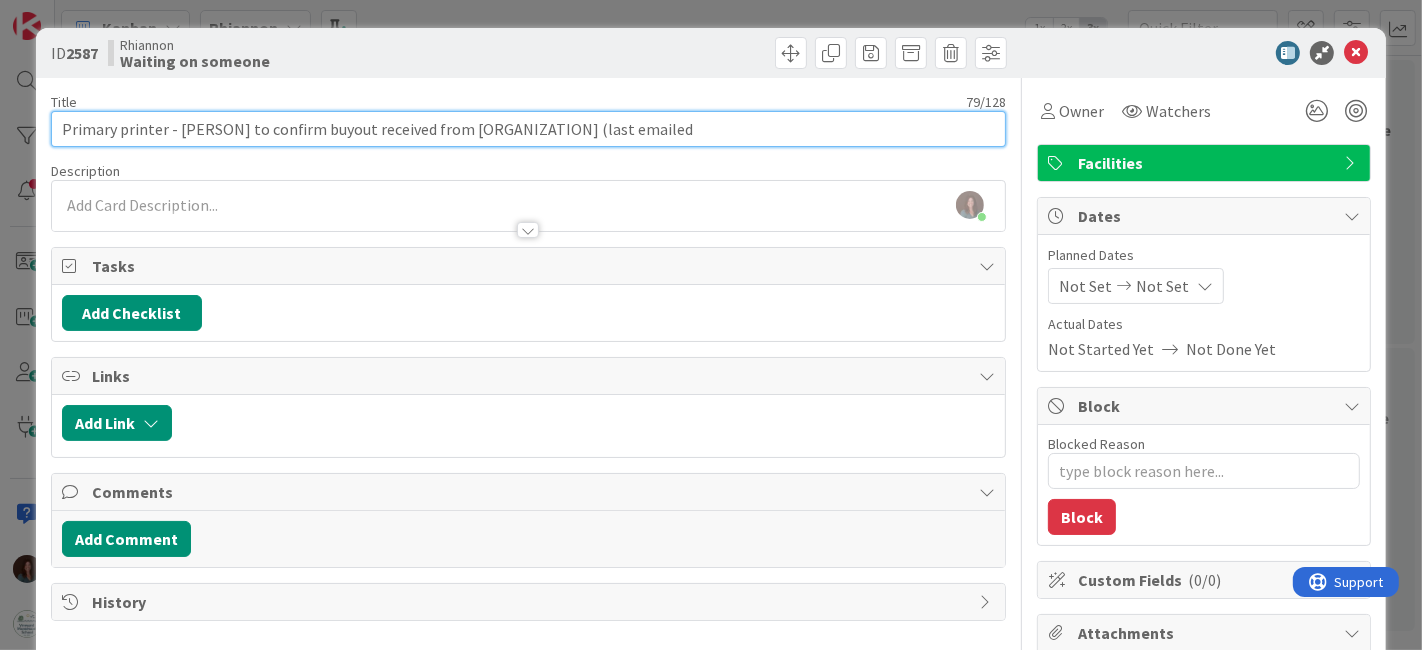 type on "Primary printer - [PERSON] to confirm buyout received from [ORGANIZATION] (last emailed" 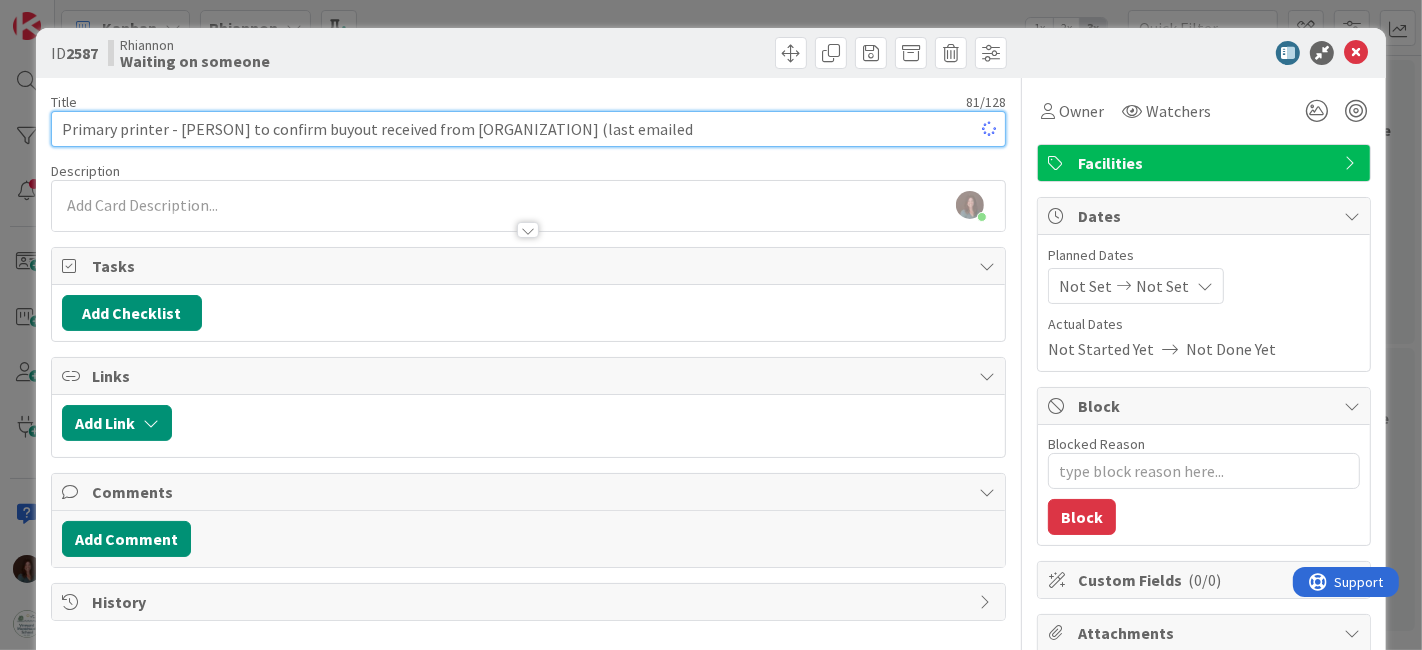 type on "x" 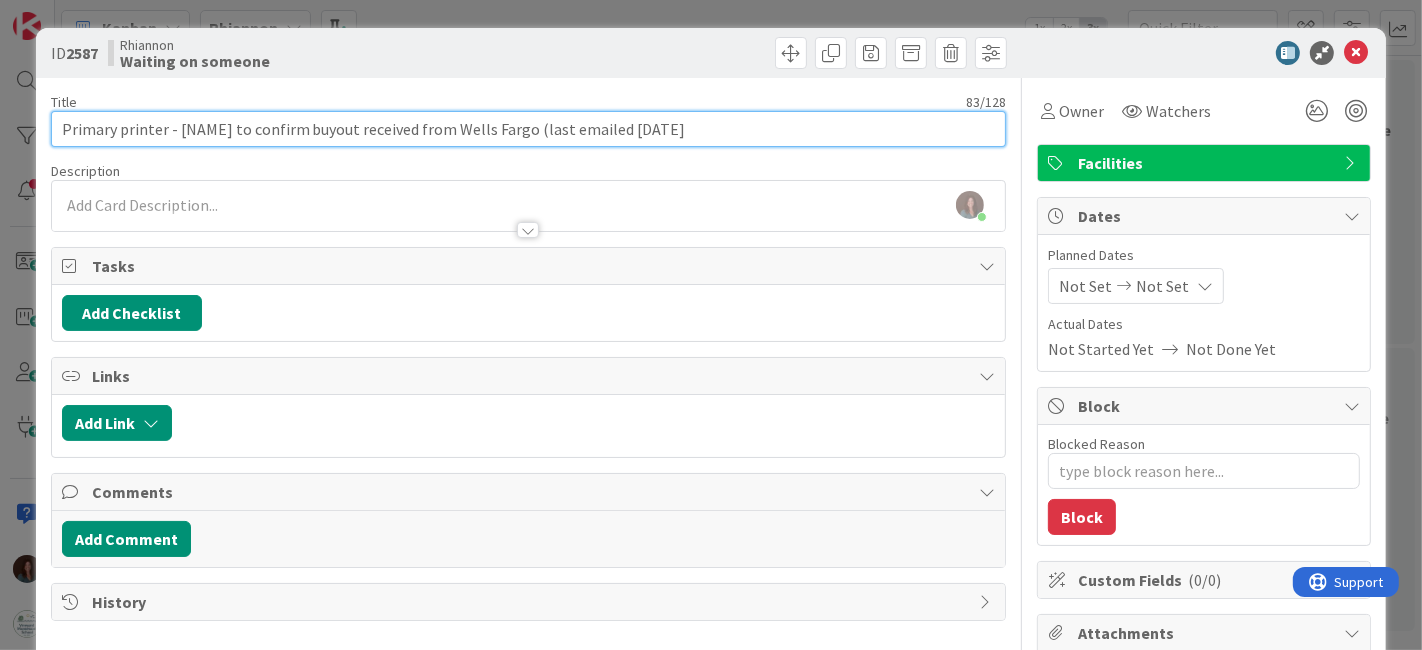 type on "Primary printer - [PERSON] to confirm buyout received from Wells Fargo (last emailed [DATE]" 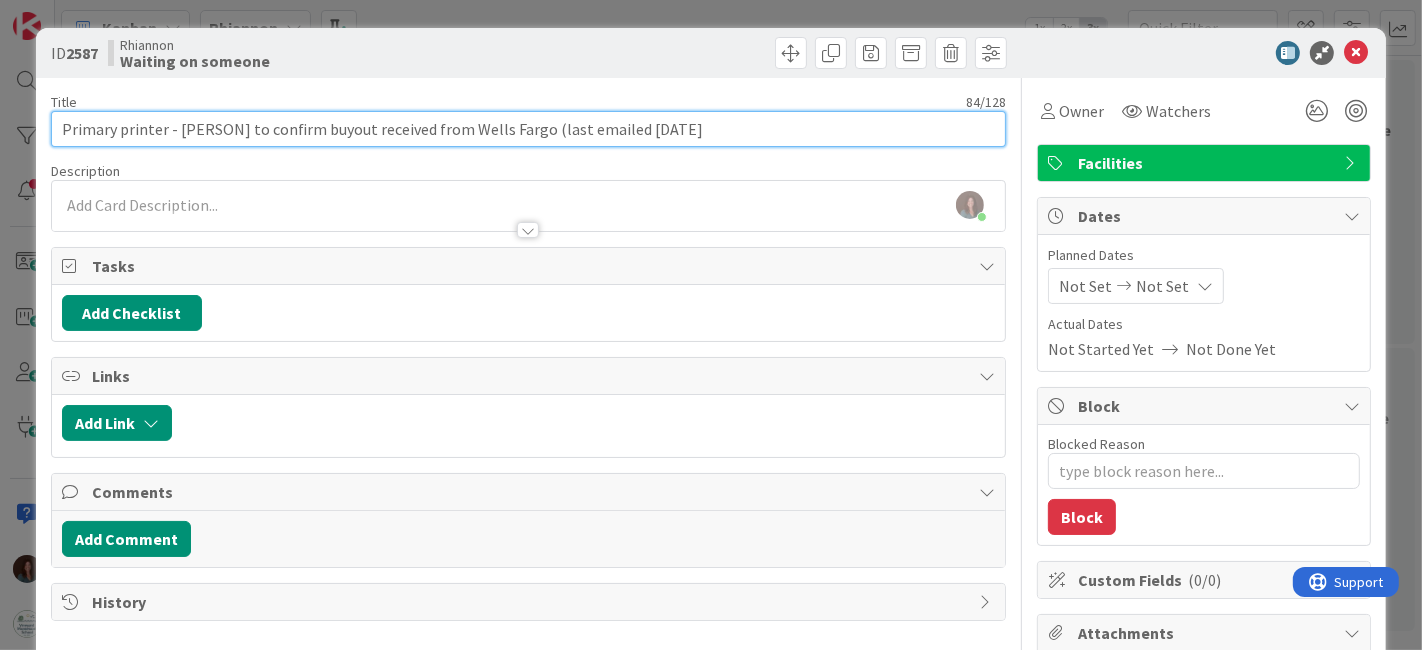 type on "x" 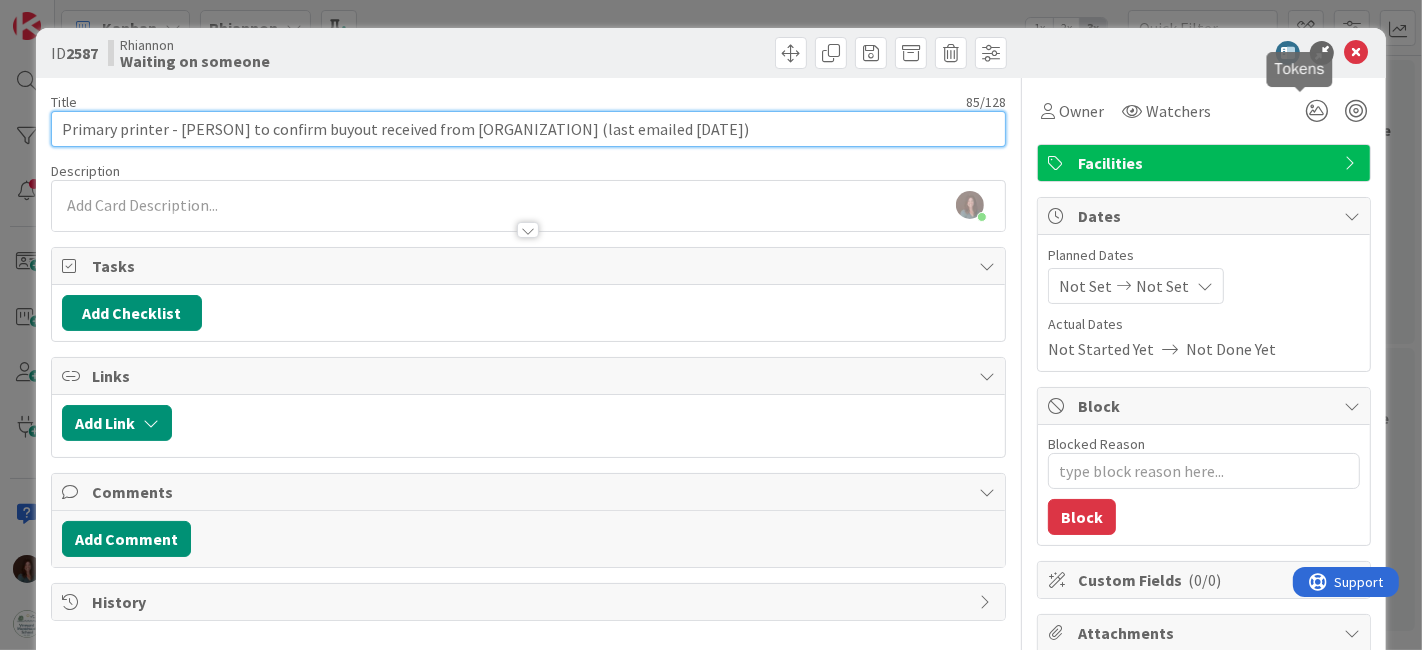 type on "x" 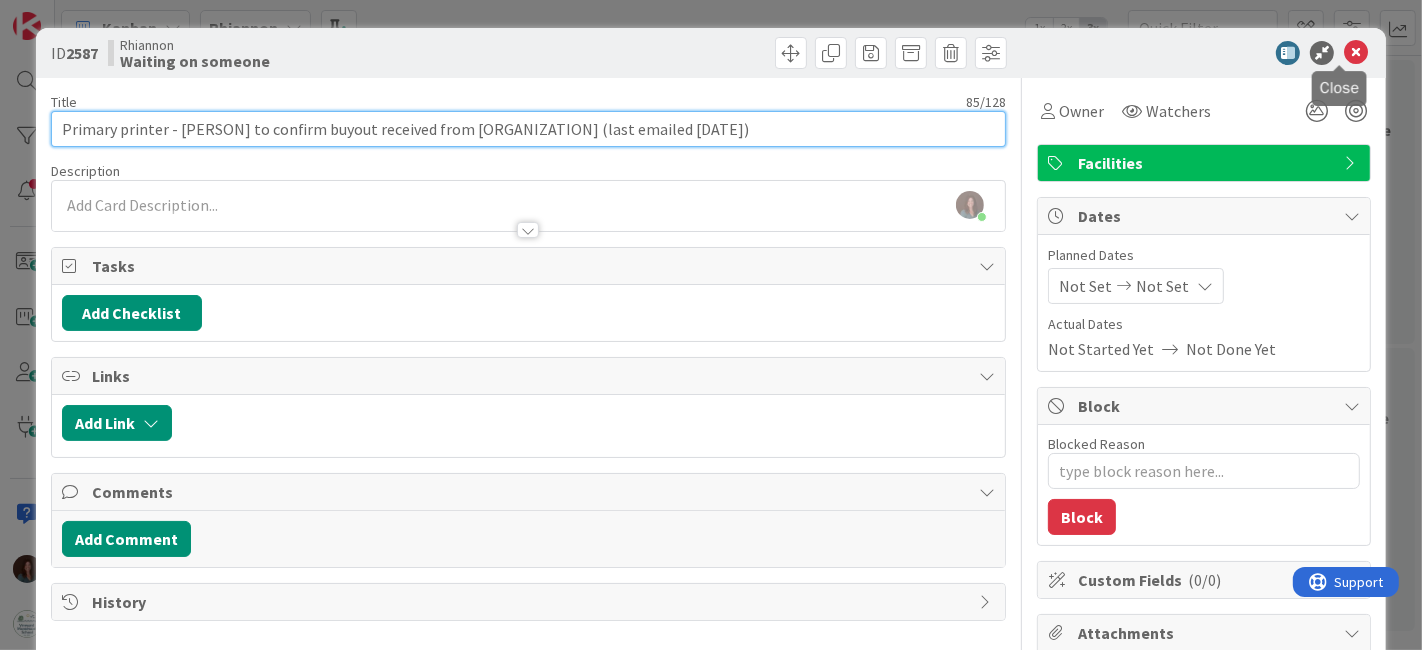 type on "Primary printer - [PERSON] to confirm buyout received from [ORGANIZATION] (last emailed [DATE])" 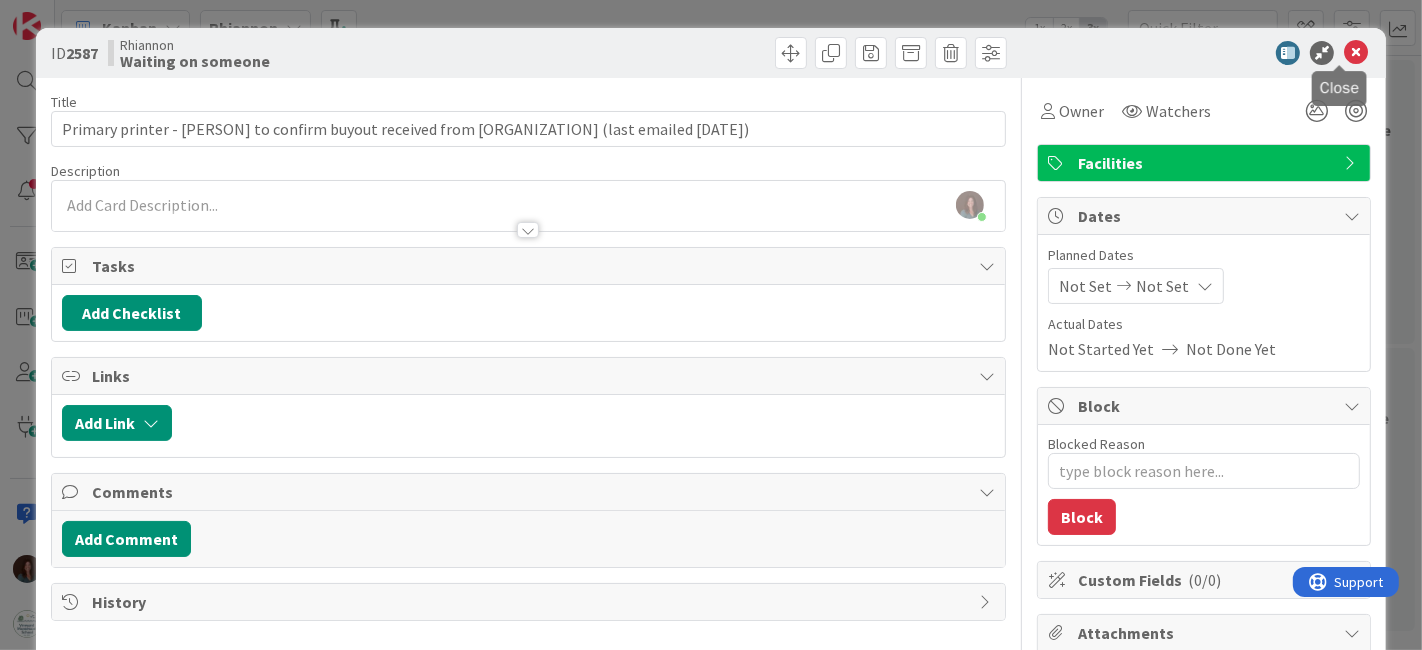 click at bounding box center [1356, 53] 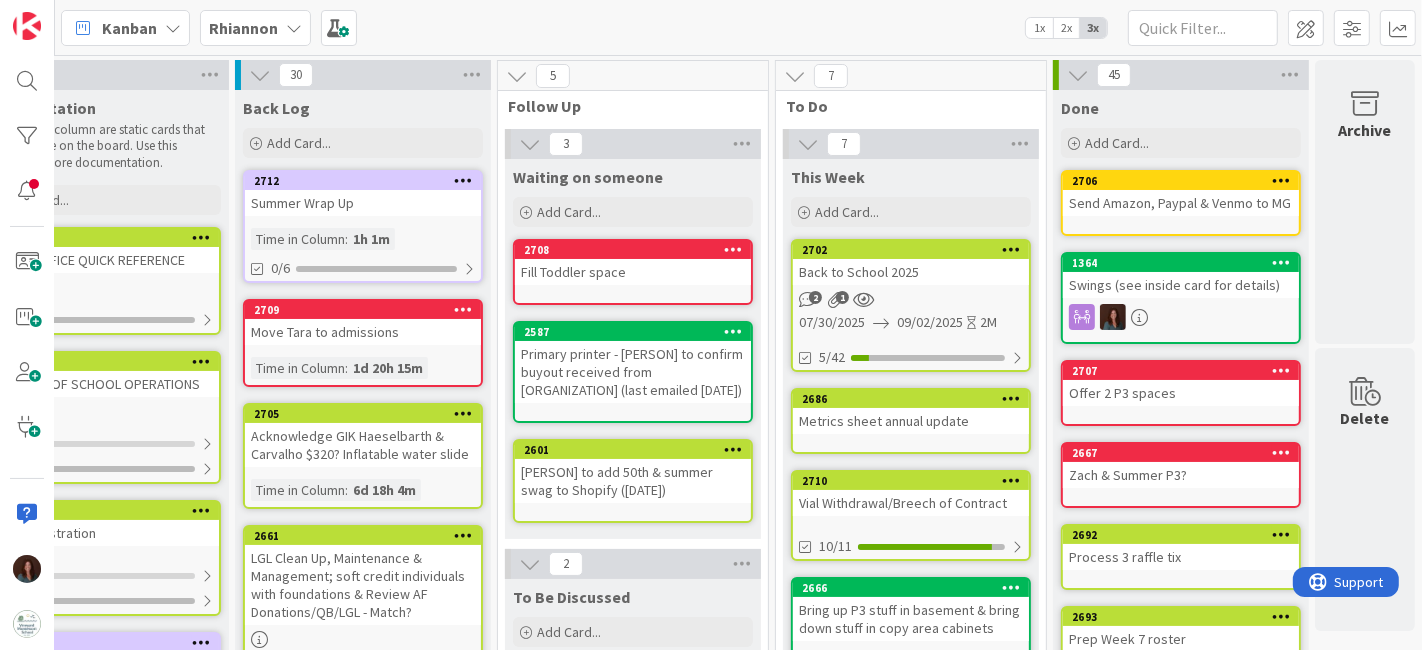 scroll, scrollTop: 0, scrollLeft: 0, axis: both 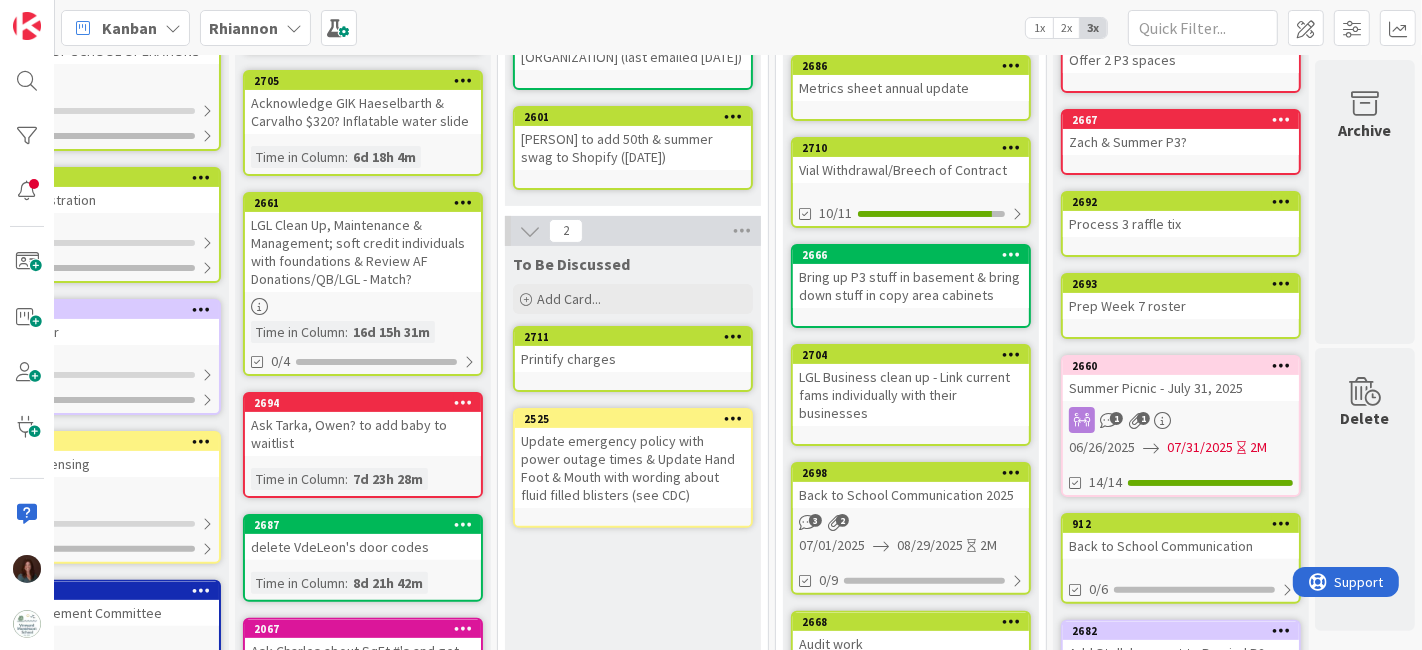 click on "Bring up P3 stuff in basement & bring down stuff in copy area cabinets" at bounding box center [911, 286] 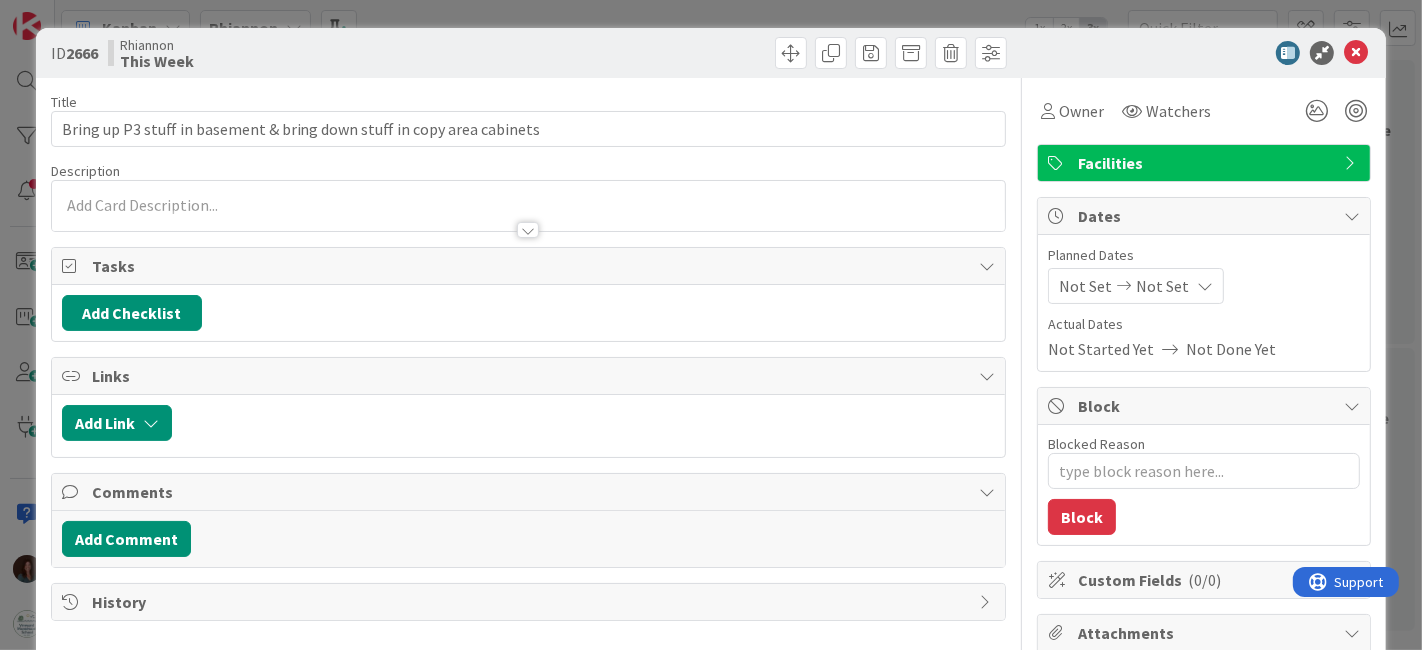 type on "x" 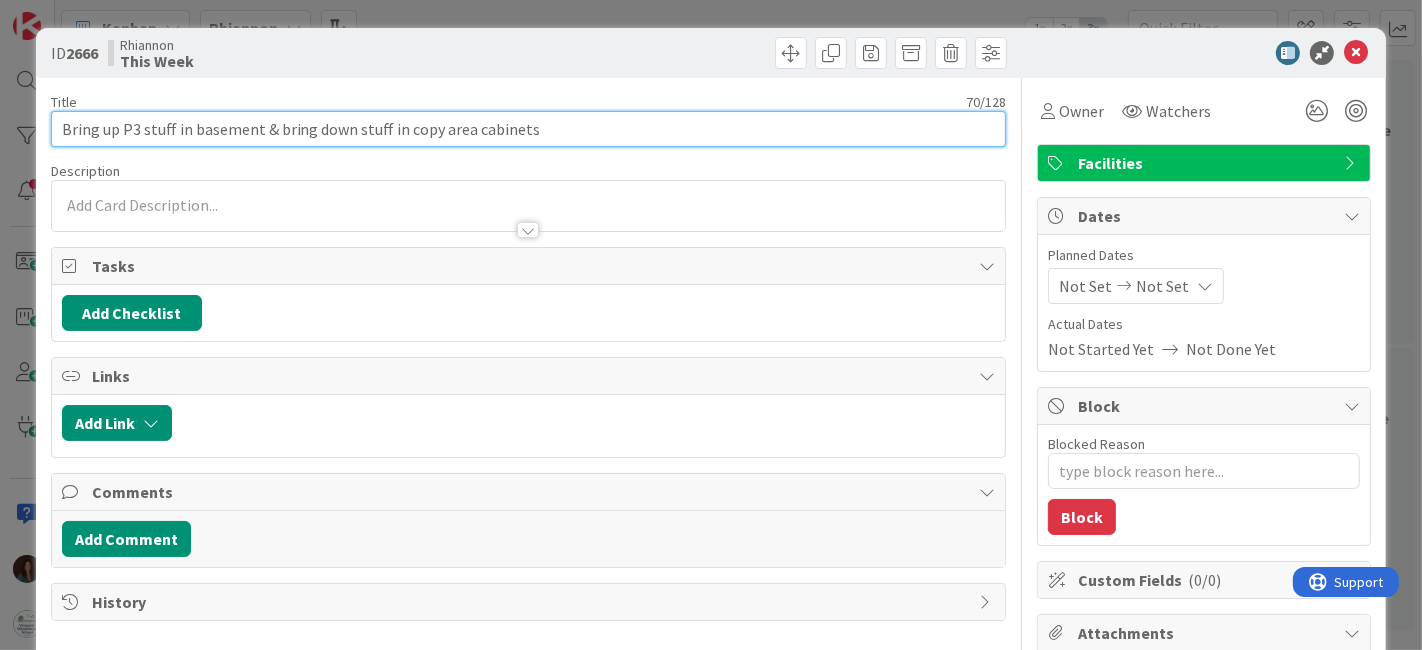 scroll, scrollTop: 0, scrollLeft: 0, axis: both 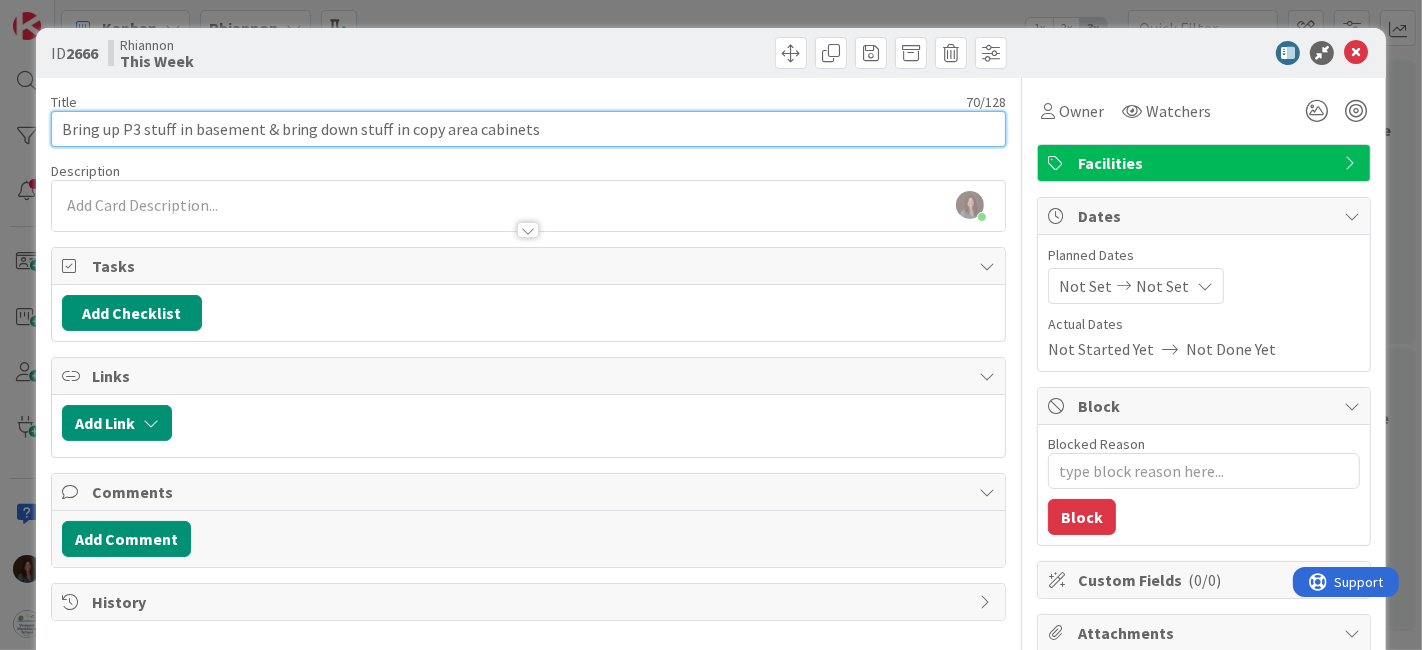 drag, startPoint x: 586, startPoint y: 121, endPoint x: 257, endPoint y: 138, distance: 329.4389 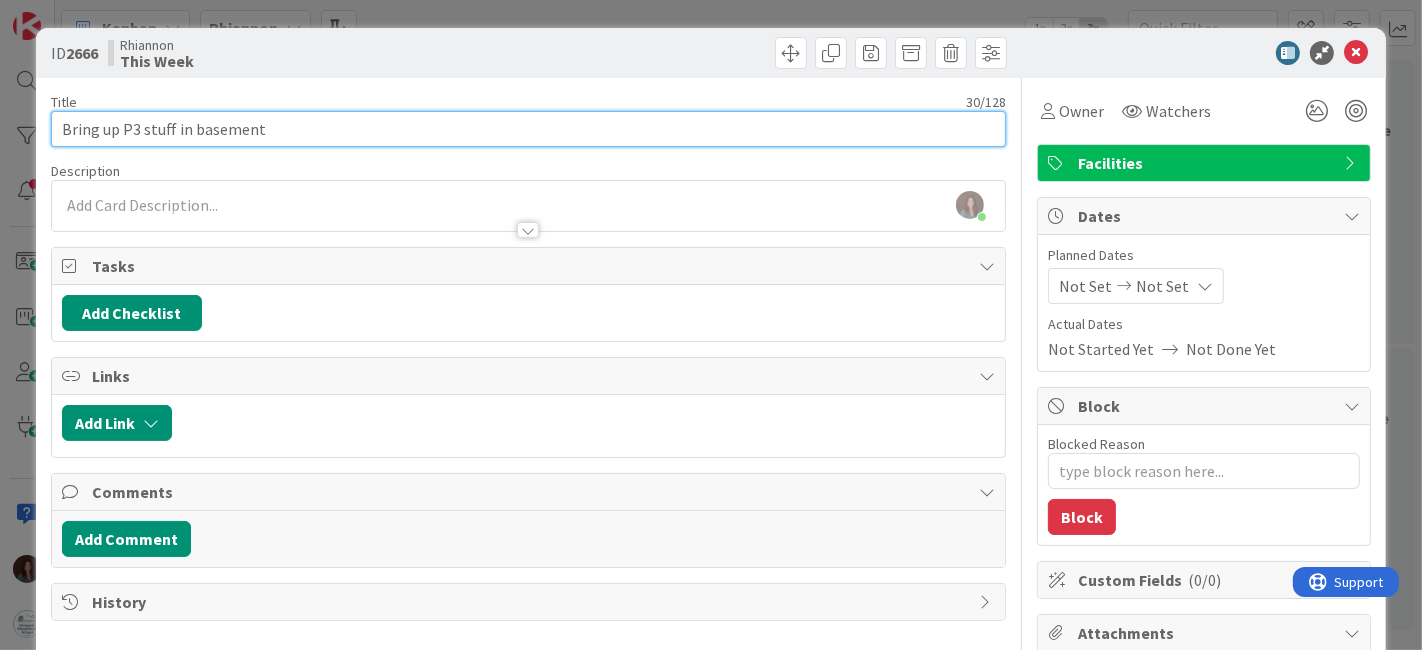 type on "Bring up P3 stuff in basement" 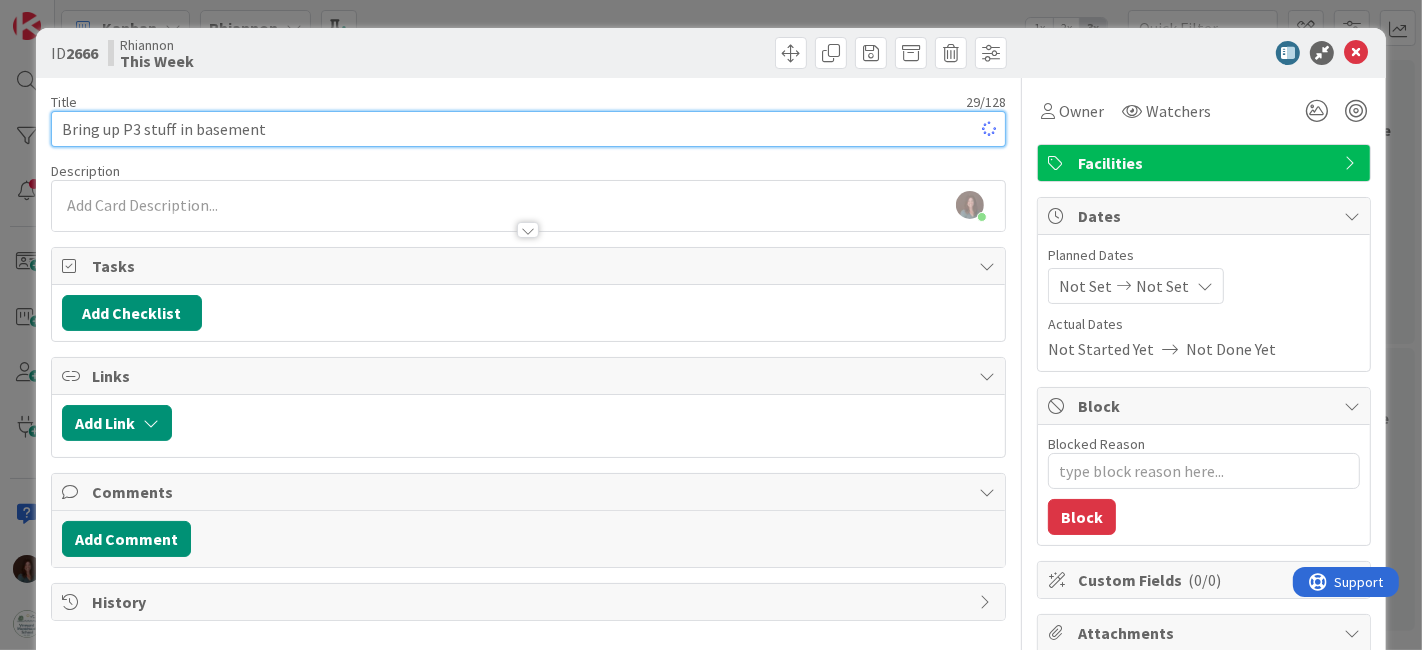 type on "x" 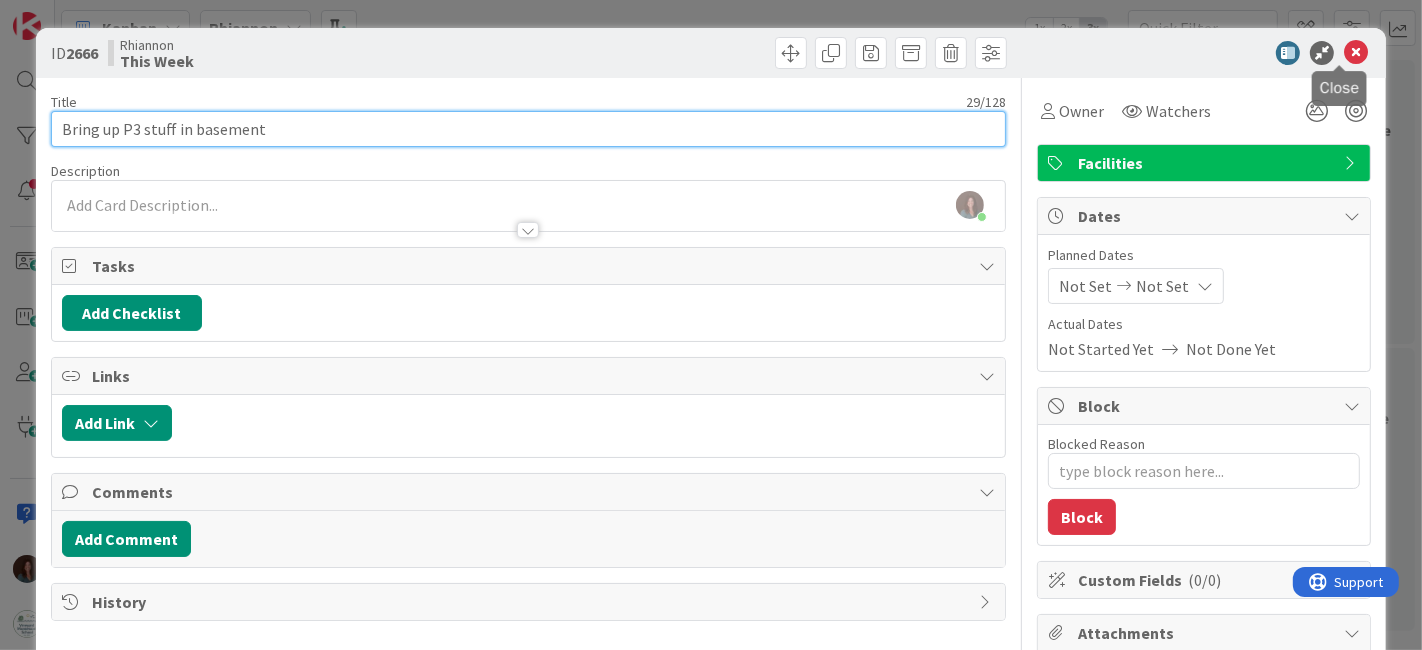 type on "Bring up P3 stuff in basement" 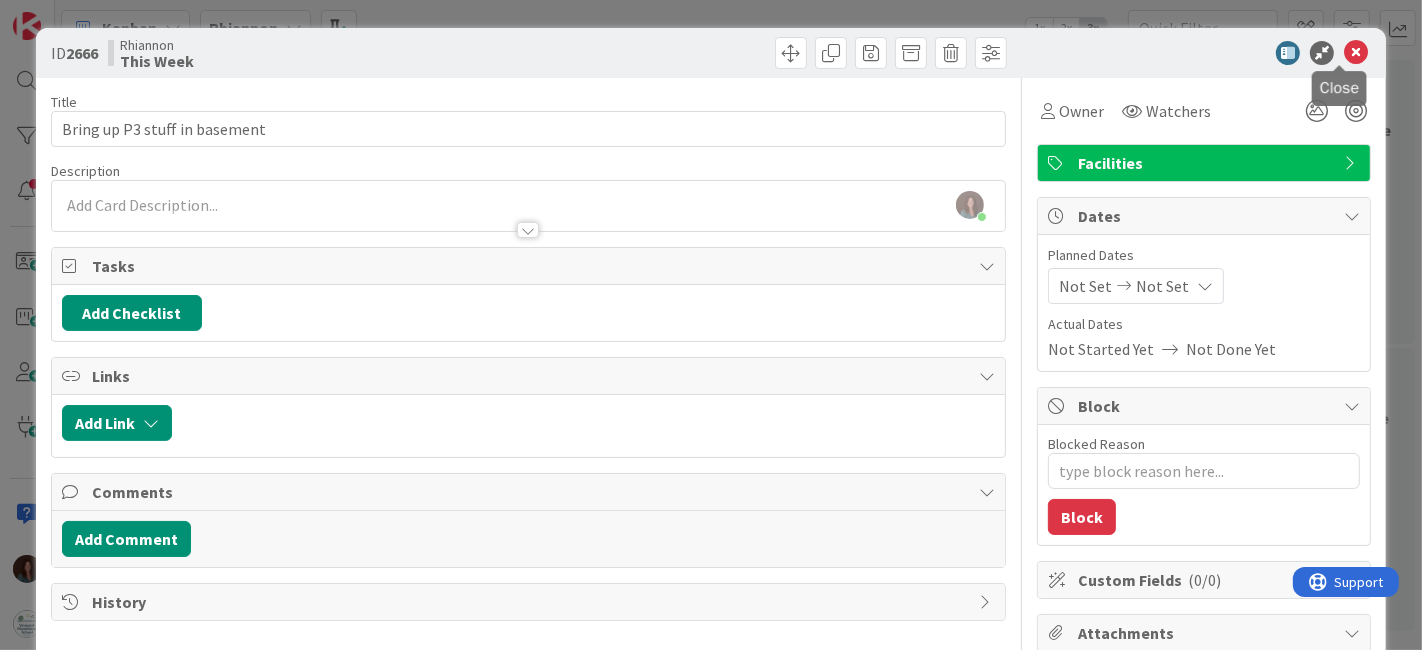 click at bounding box center (1356, 53) 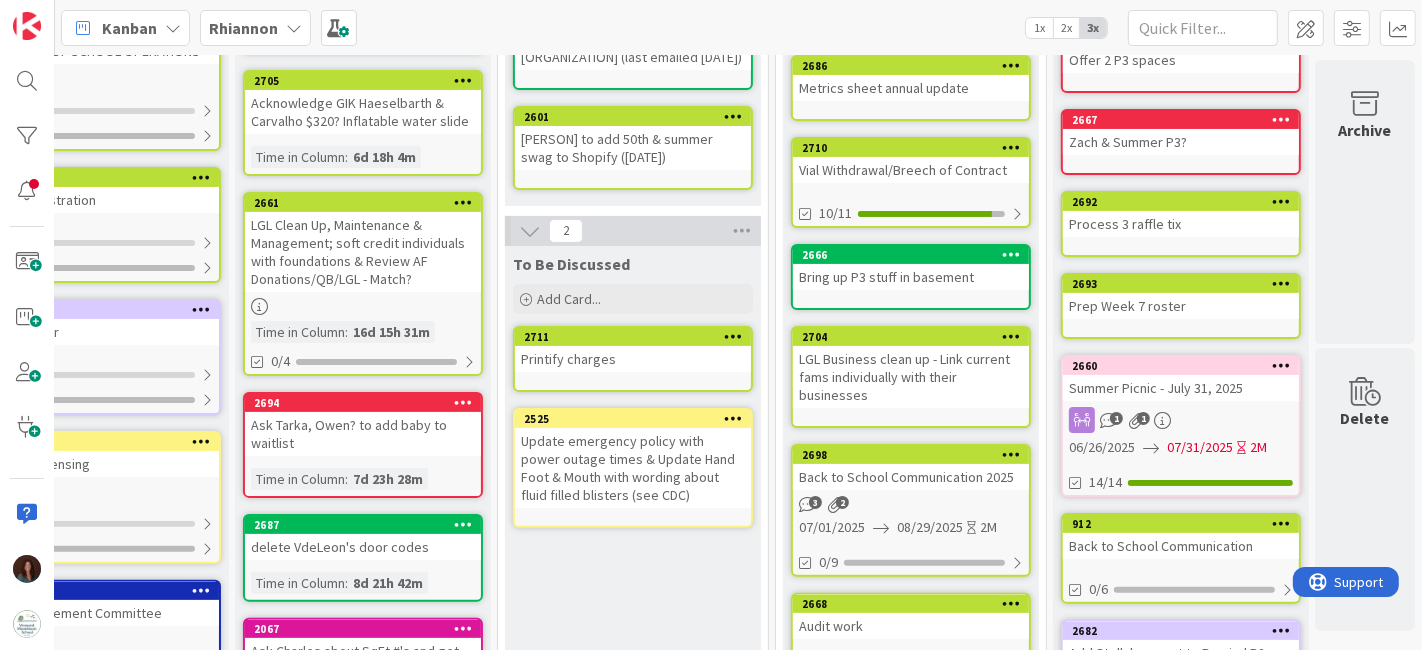 scroll, scrollTop: 0, scrollLeft: 0, axis: both 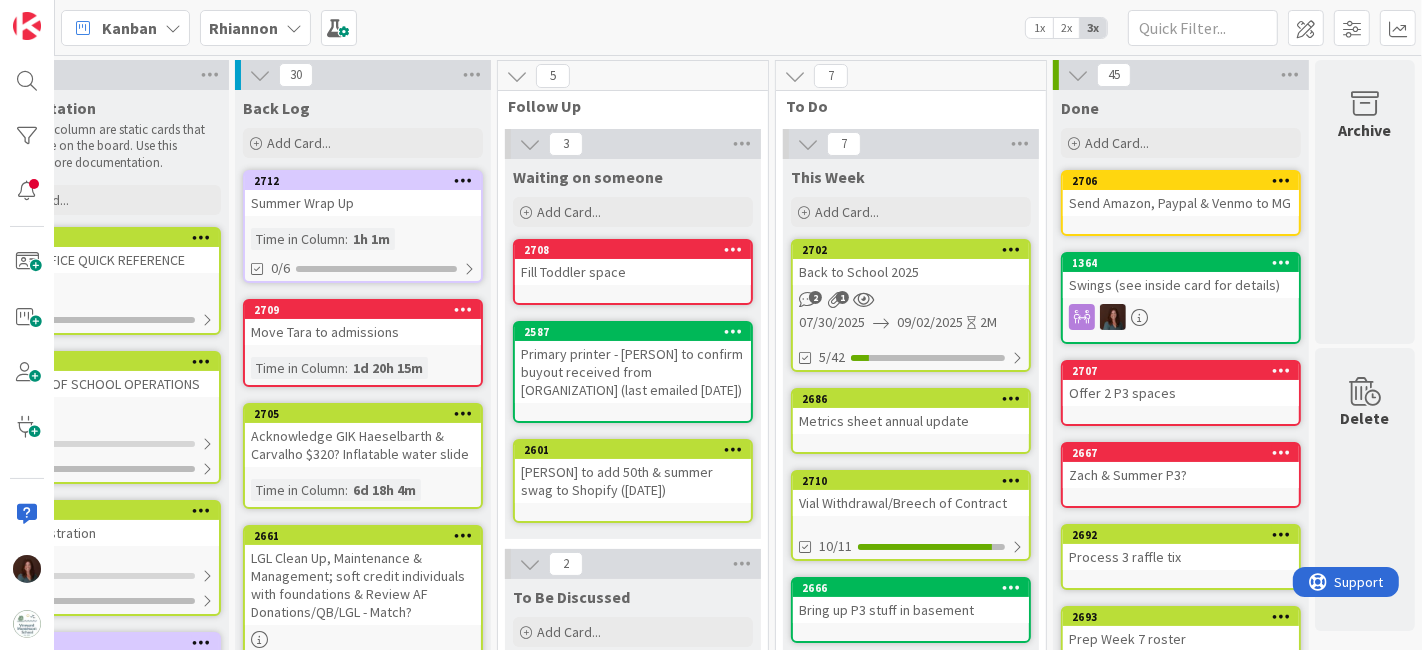 click on "Rhiannon" at bounding box center (255, 28) 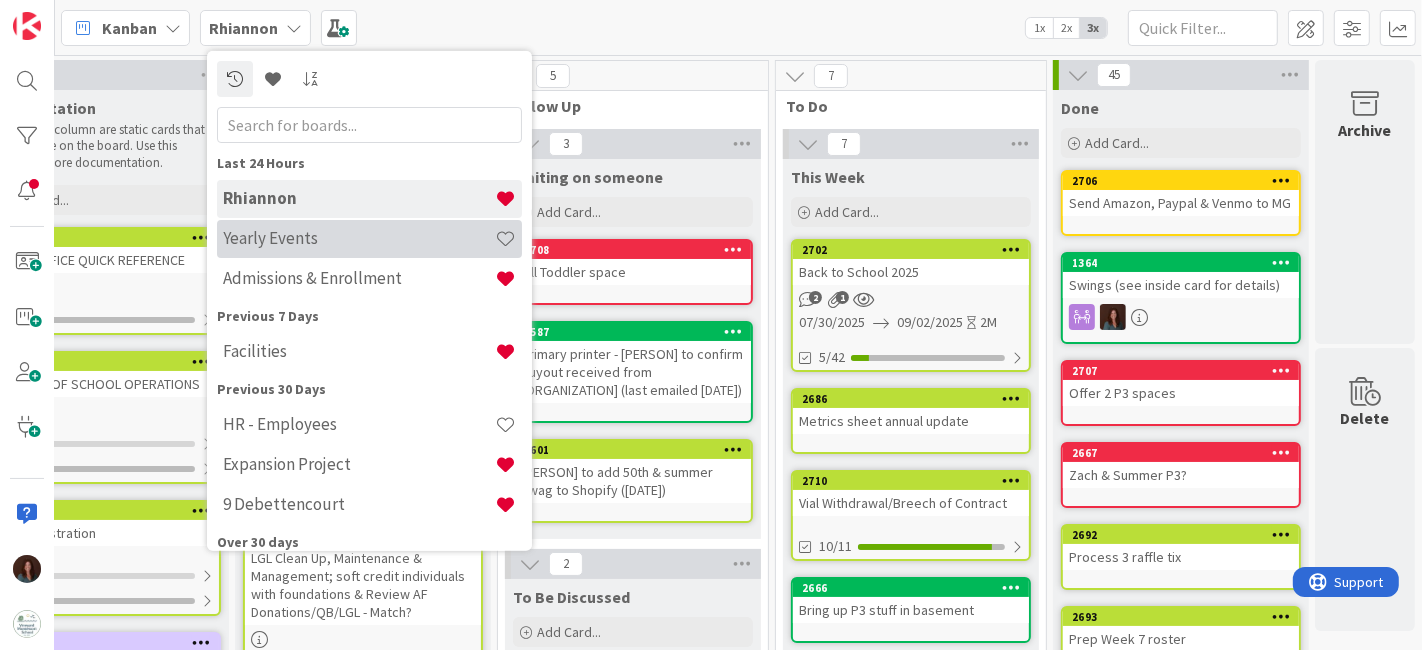 click on "Yearly Events" at bounding box center (359, 238) 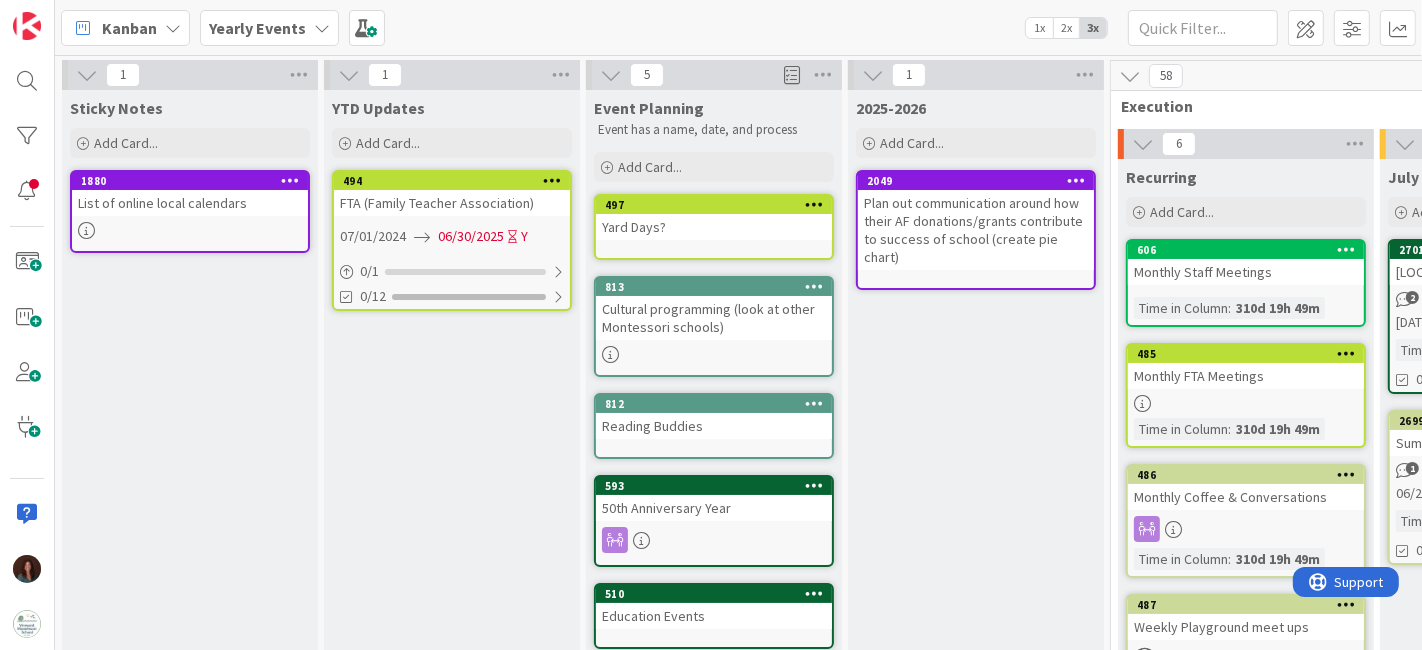scroll, scrollTop: 0, scrollLeft: 0, axis: both 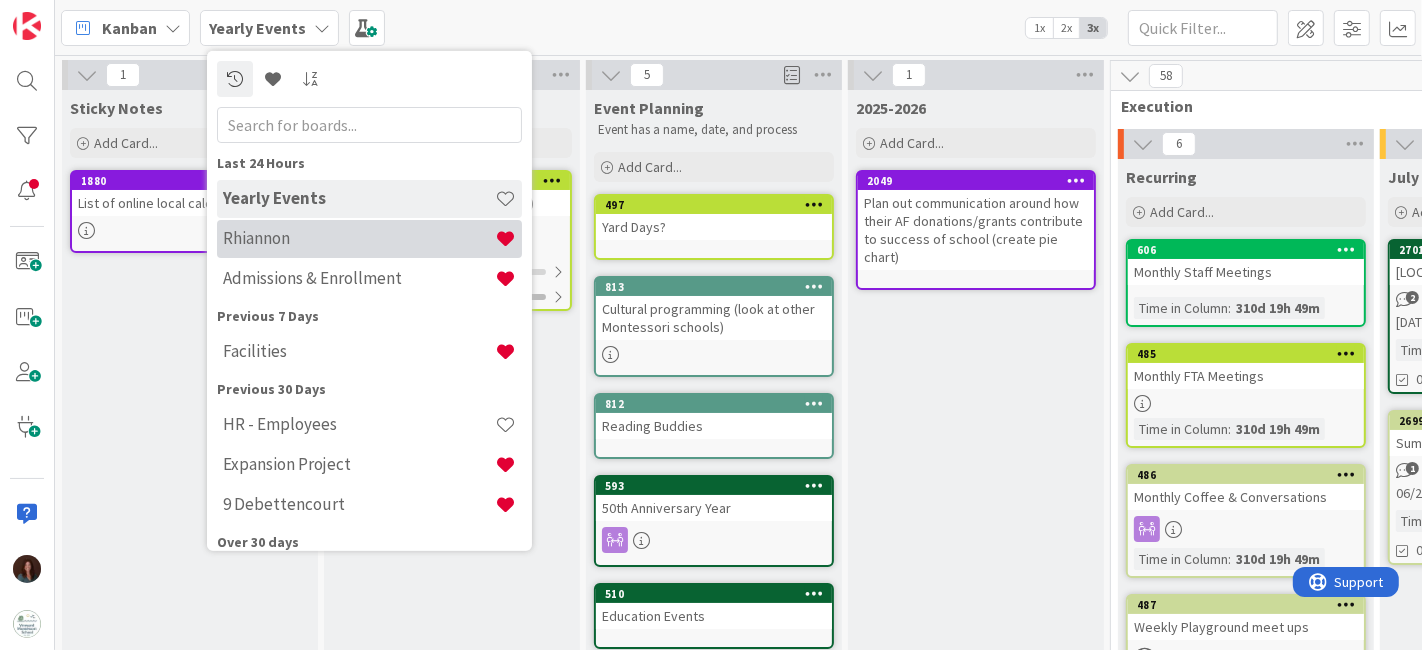 click on "Rhiannon" at bounding box center [359, 238] 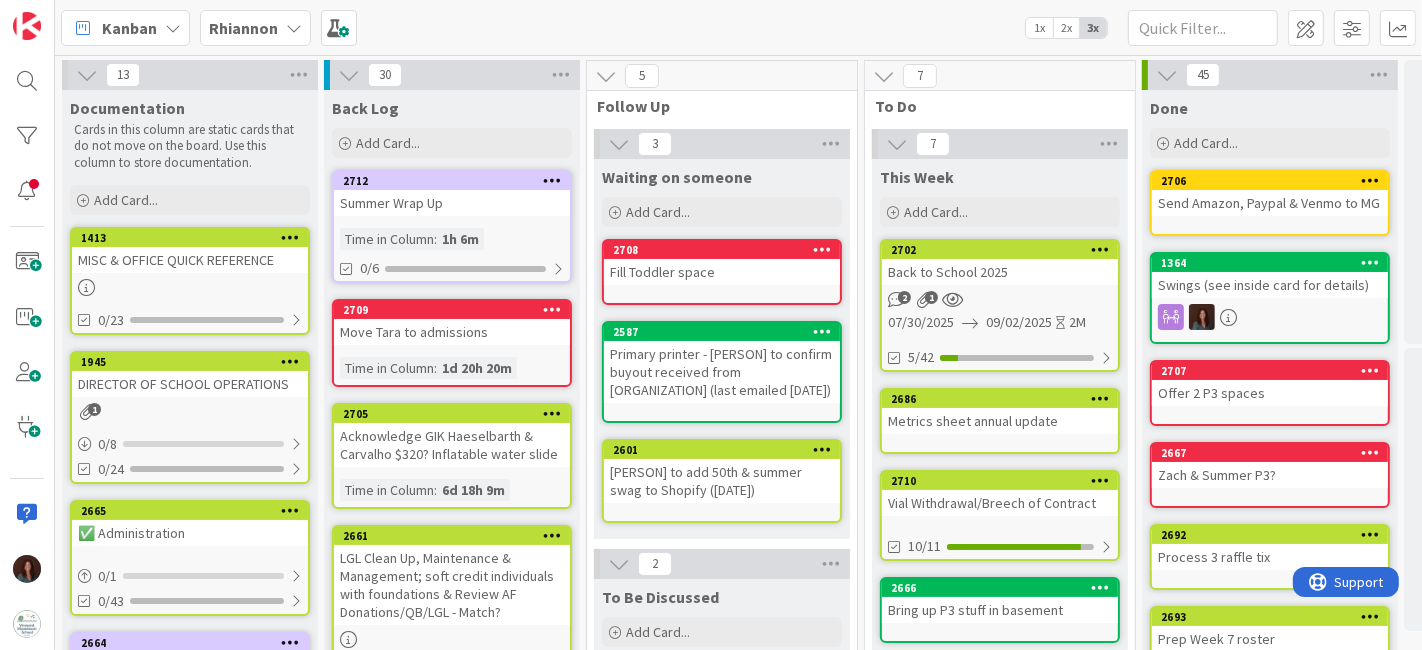 scroll, scrollTop: 0, scrollLeft: 0, axis: both 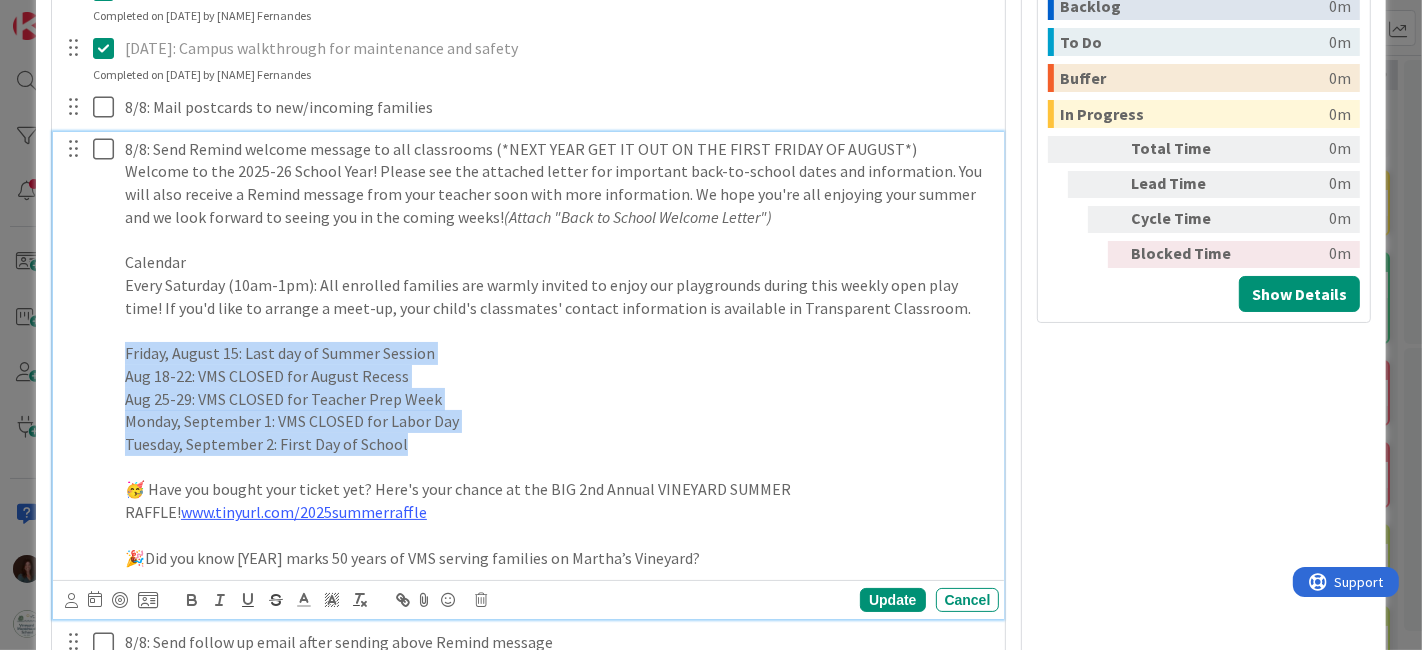 drag, startPoint x: 426, startPoint y: 438, endPoint x: 90, endPoint y: 354, distance: 346.34088 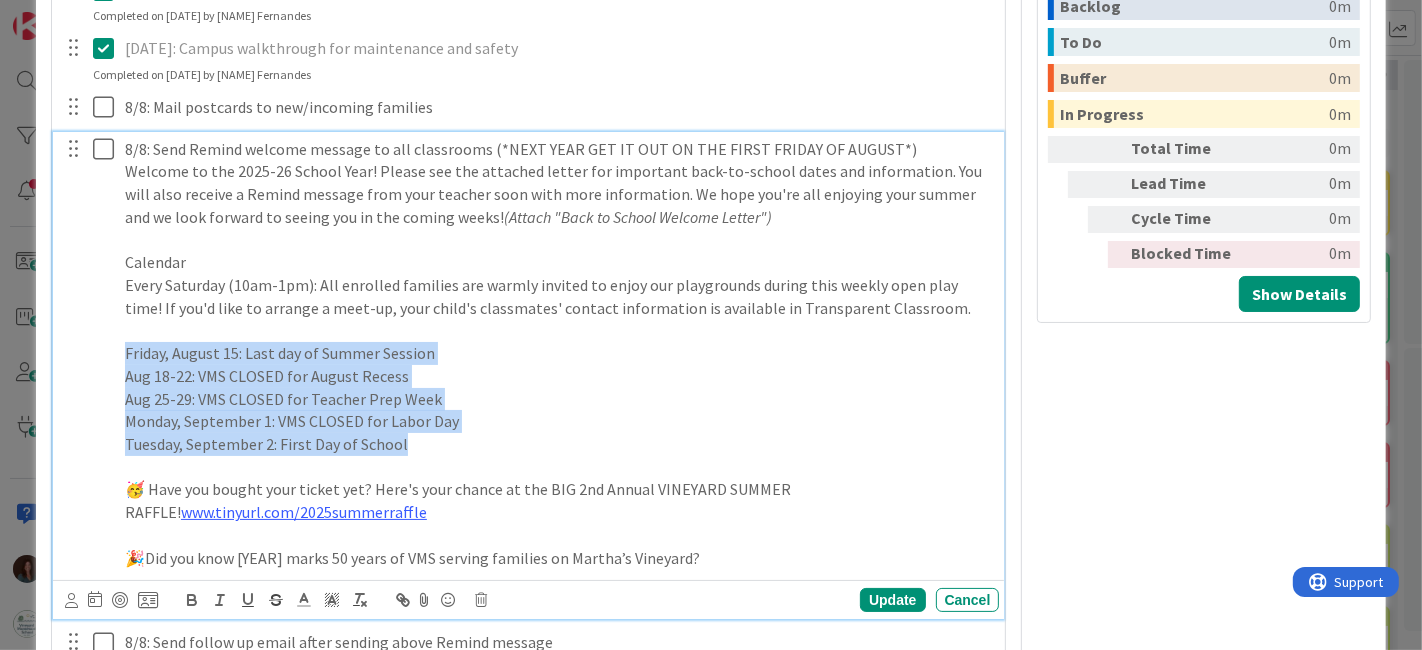 click on "[DATE]: Send Remind welcome message to all classrooms (*[NEXT YEAR] GET IT OUT ON THE FIRST FRIDAY OF [AUGUST]*) Welcome to the [2025-26] School Year! Please see the attached letter for important back-to-school dates and information. You will also receive a Remind message from your teacher soon with more information. We hope you're all enjoying your summer and we look forward to seeing you in the coming weeks!  (Attach "Back to School Welcome Letter") Calendar Every Saturday ([10am-1pm]): All enrolled families are warmly invited to enjoy our playgrounds during this weekly open play time! If you'd like to arrange a meet-up, your child's classmates' contact information is available in Transparent Classroom. Friday, [August 15]: Last day of Summer Session [Aug 18-22]: VMS CLOSED for August Recess [Aug 25-29]: VMS CLOSED for Teacher Prep Week Monday, [September 1]: VMS CLOSED for Labor Day Tuesday, [September 2]: First Day of School www.tinyurl.com/2025summerraffle" at bounding box center (530, 354) 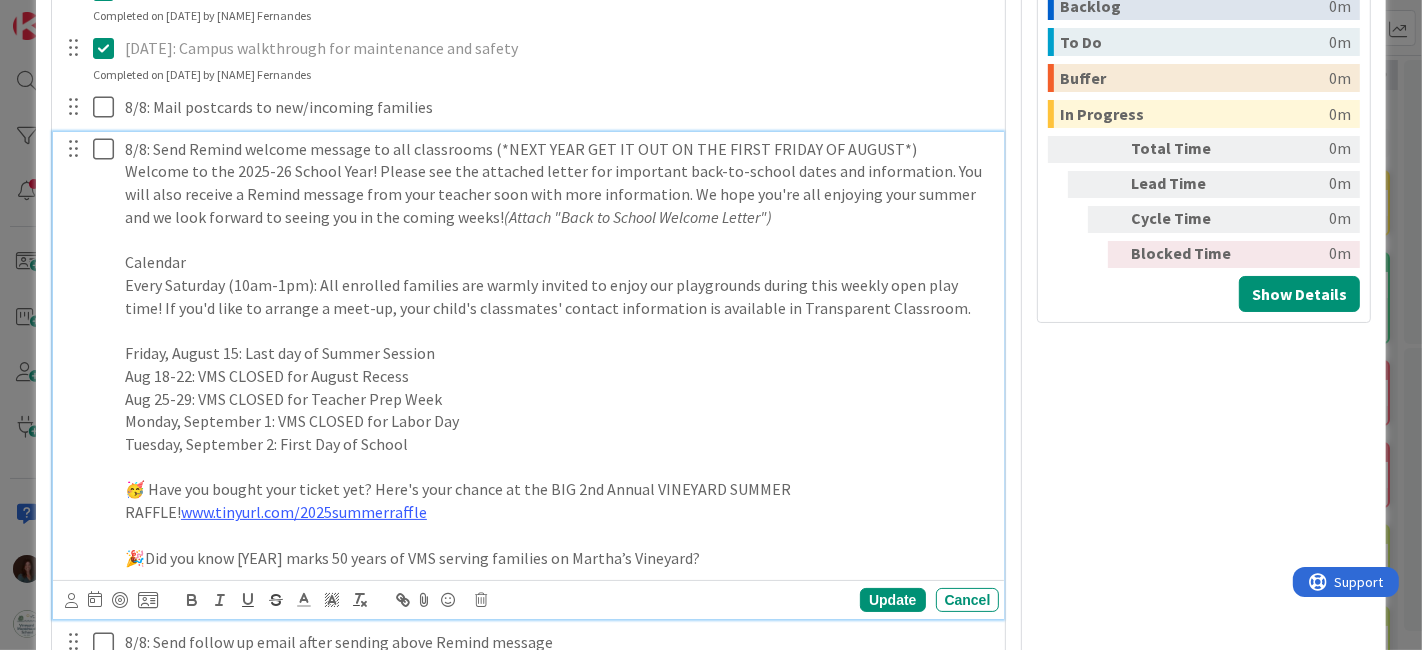 click at bounding box center [558, 467] 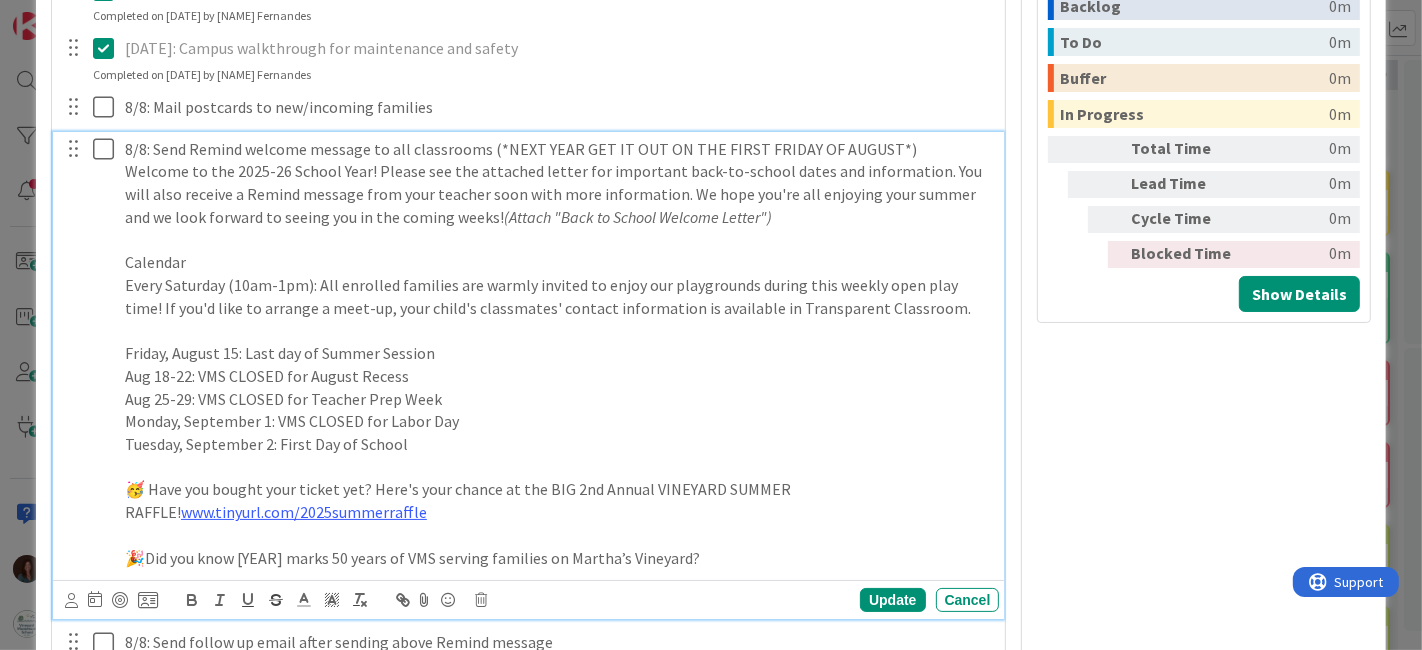 click on "Tuesday, September 2: First Day of School" at bounding box center [558, 444] 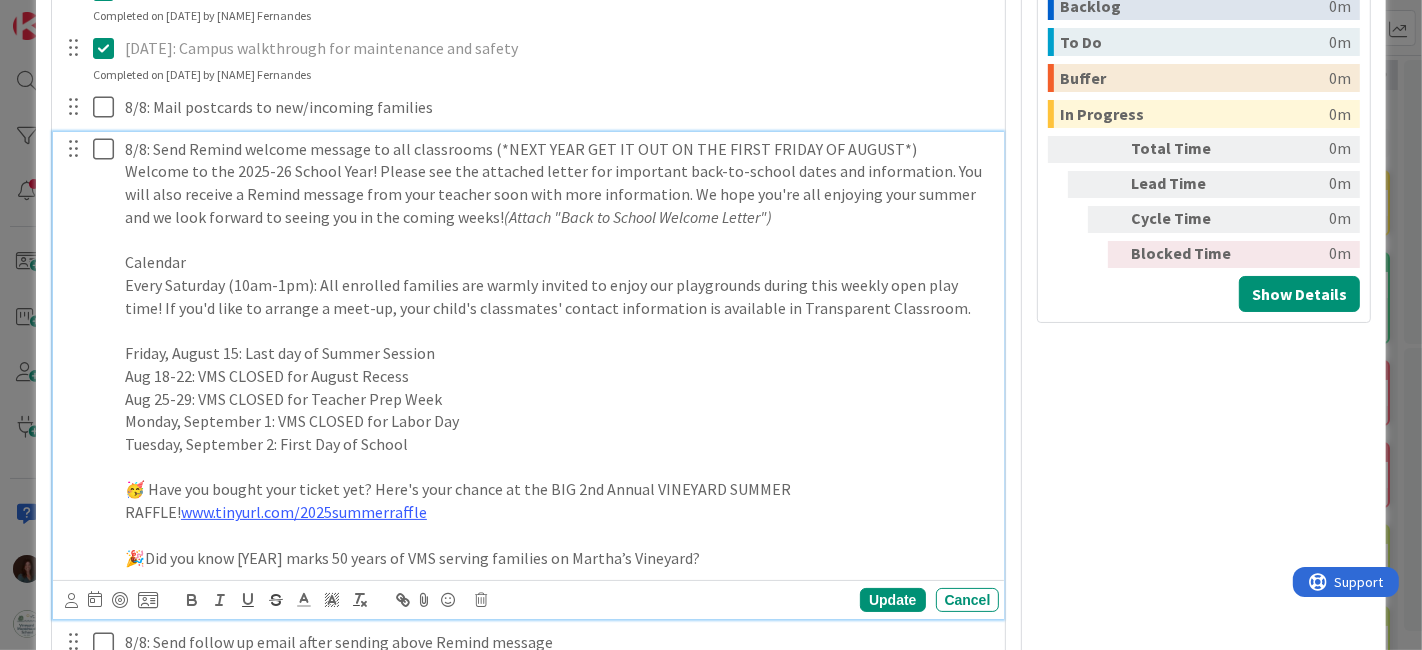 scroll, scrollTop: 1333, scrollLeft: 0, axis: vertical 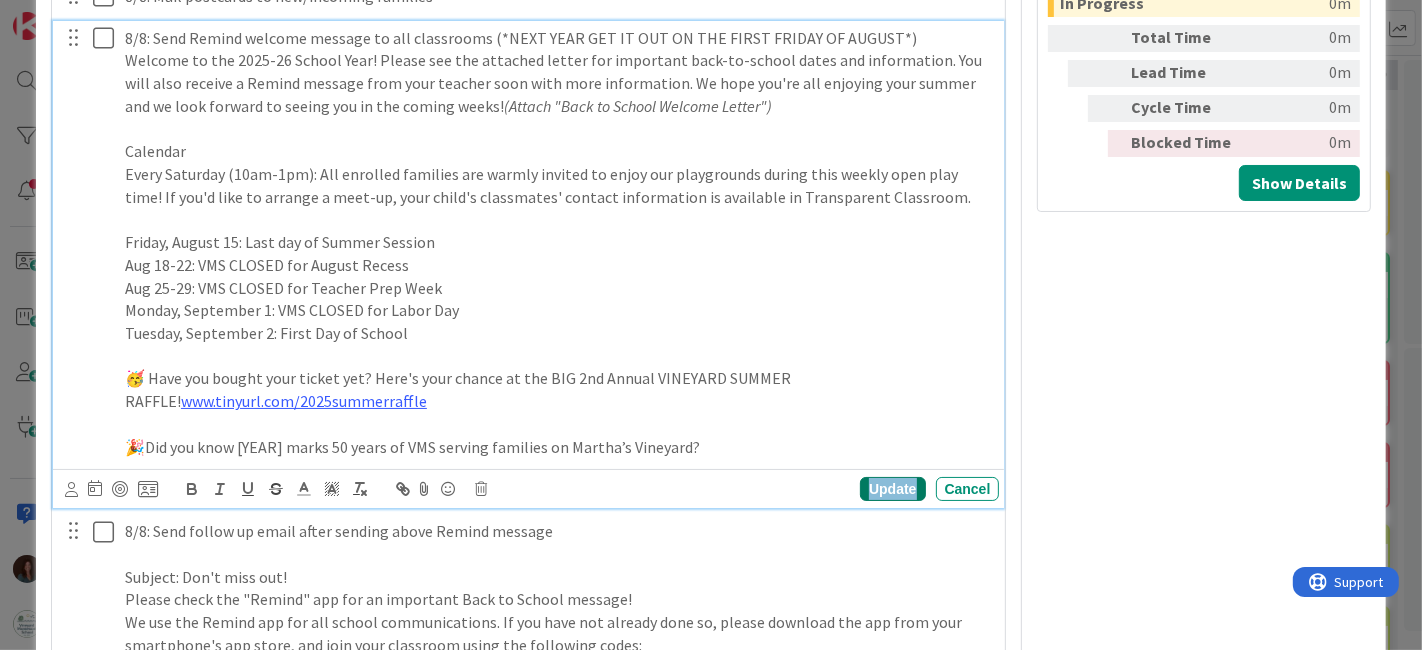click on "Update" at bounding box center [892, 489] 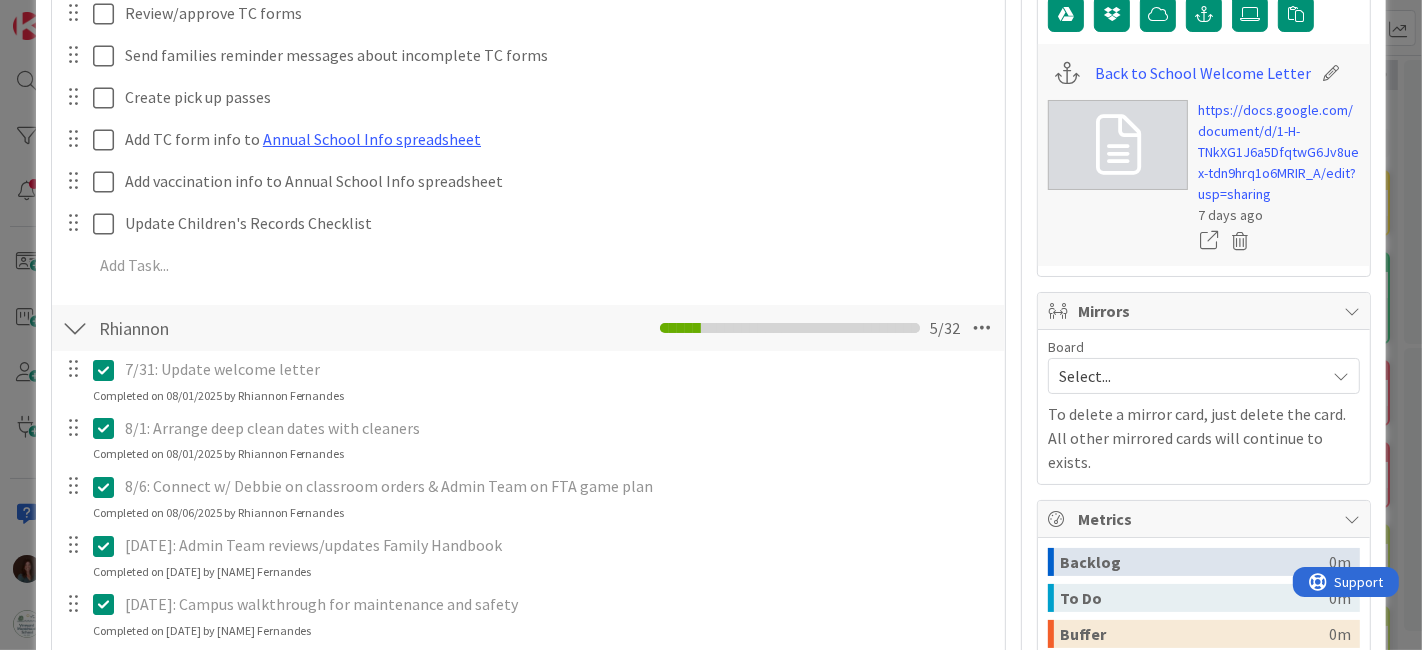 scroll, scrollTop: 0, scrollLeft: 0, axis: both 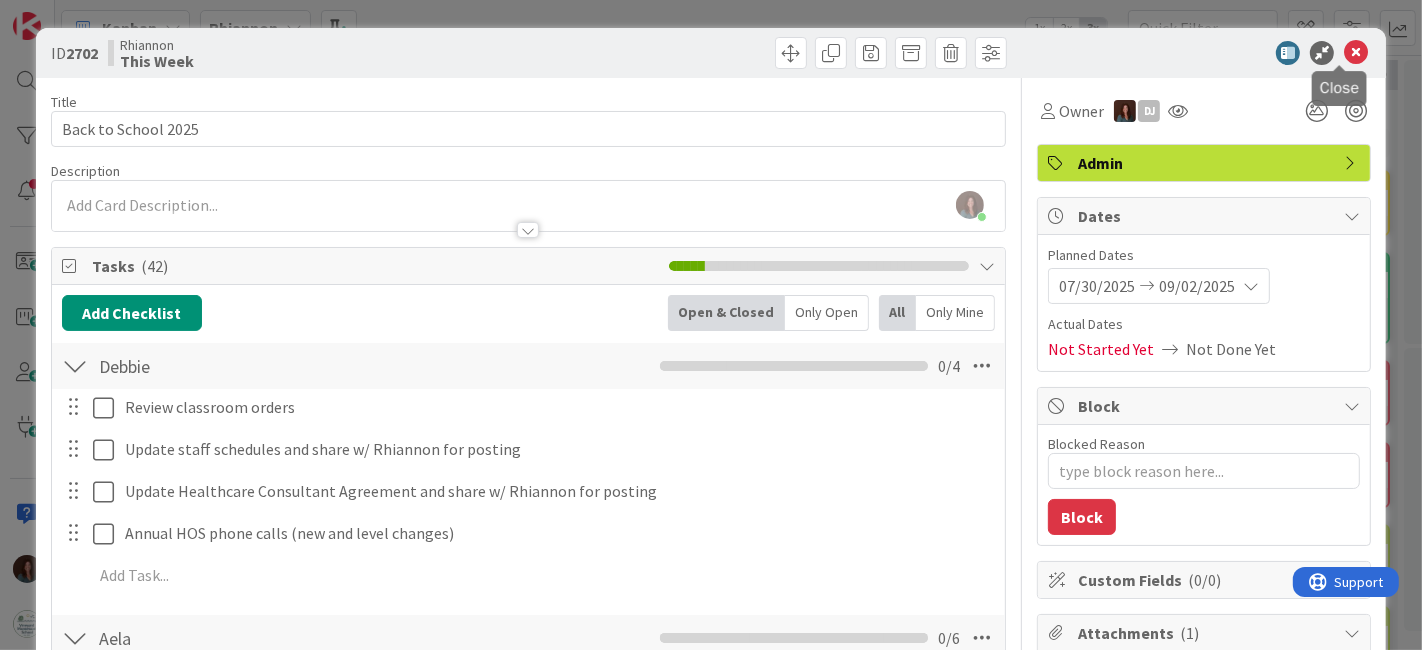 drag, startPoint x: 1340, startPoint y: 55, endPoint x: 1068, endPoint y: 1, distance: 277.3085 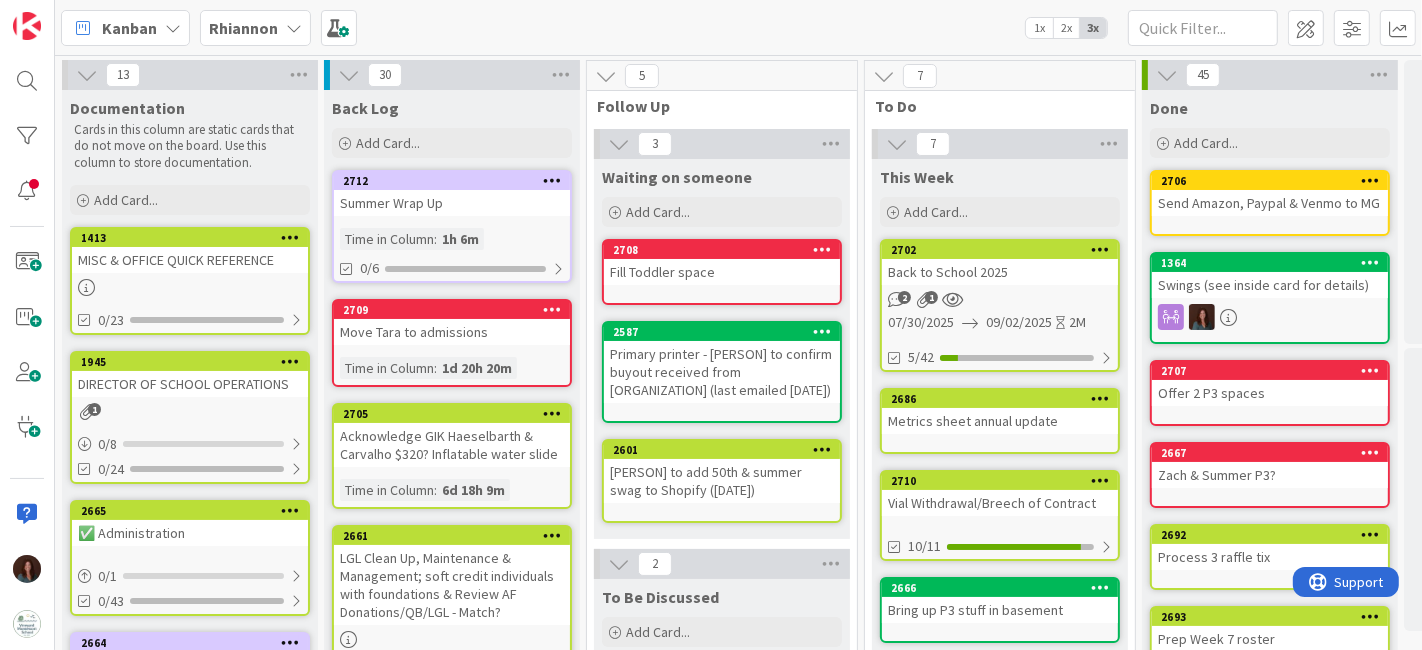 scroll, scrollTop: 0, scrollLeft: 0, axis: both 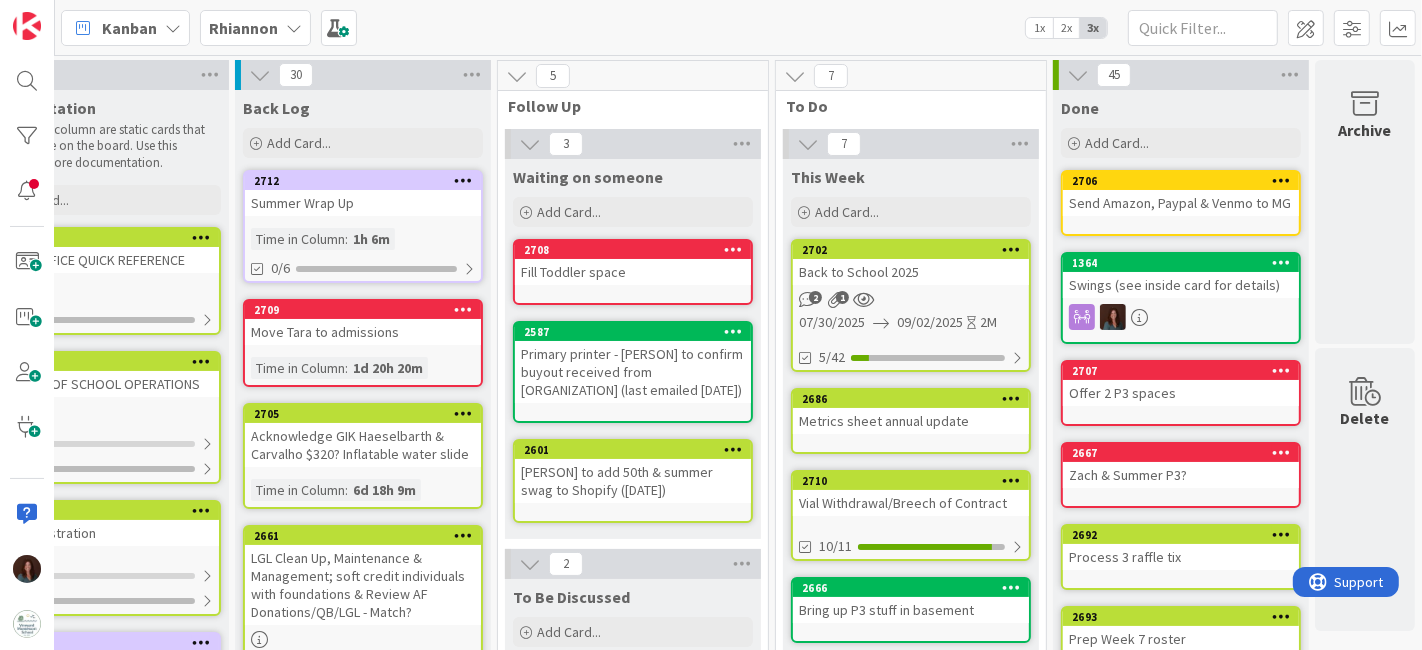 click on "Back to School 2025" at bounding box center [911, 272] 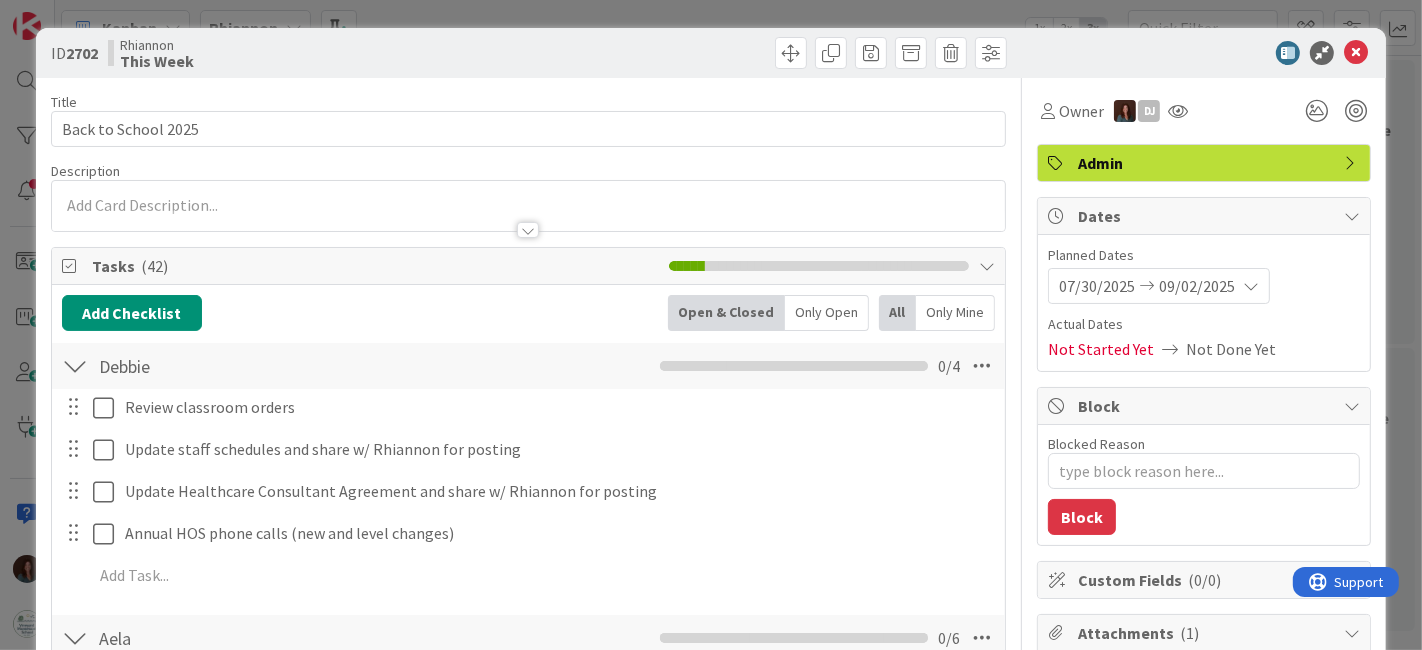 scroll, scrollTop: 0, scrollLeft: 0, axis: both 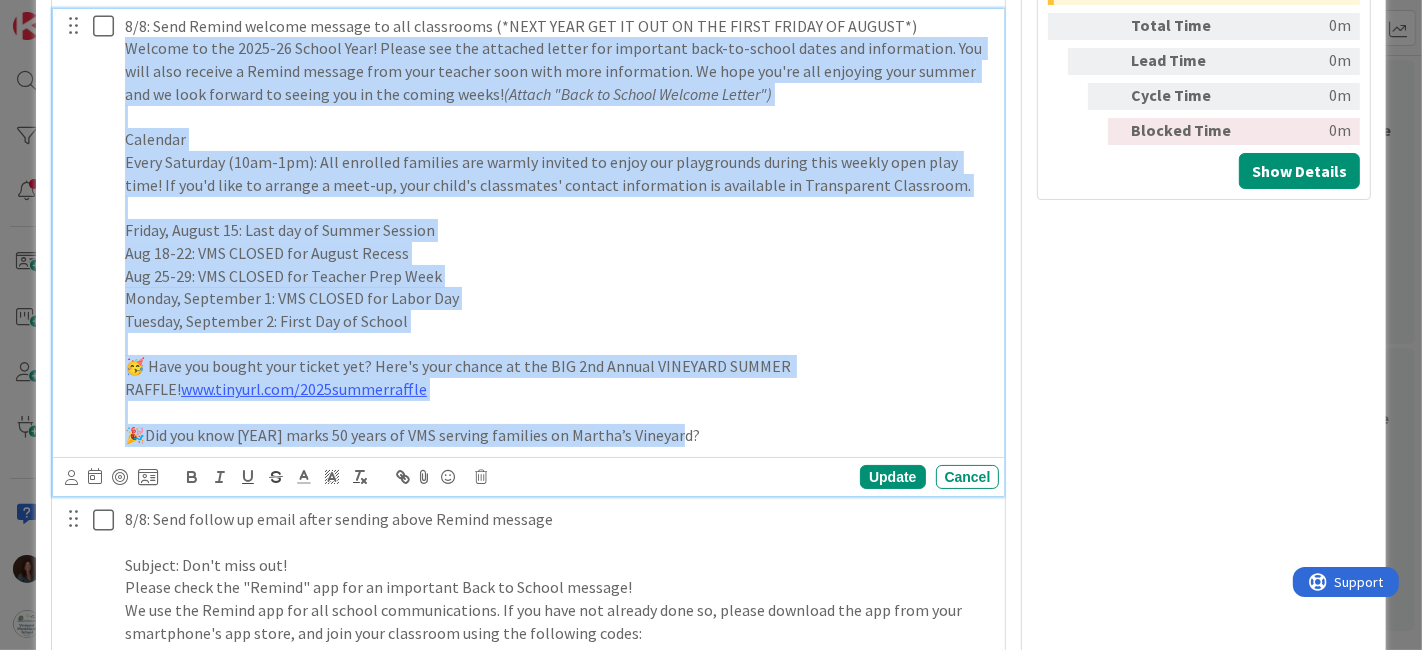 drag, startPoint x: 123, startPoint y: 280, endPoint x: 872, endPoint y: 421, distance: 762.1561 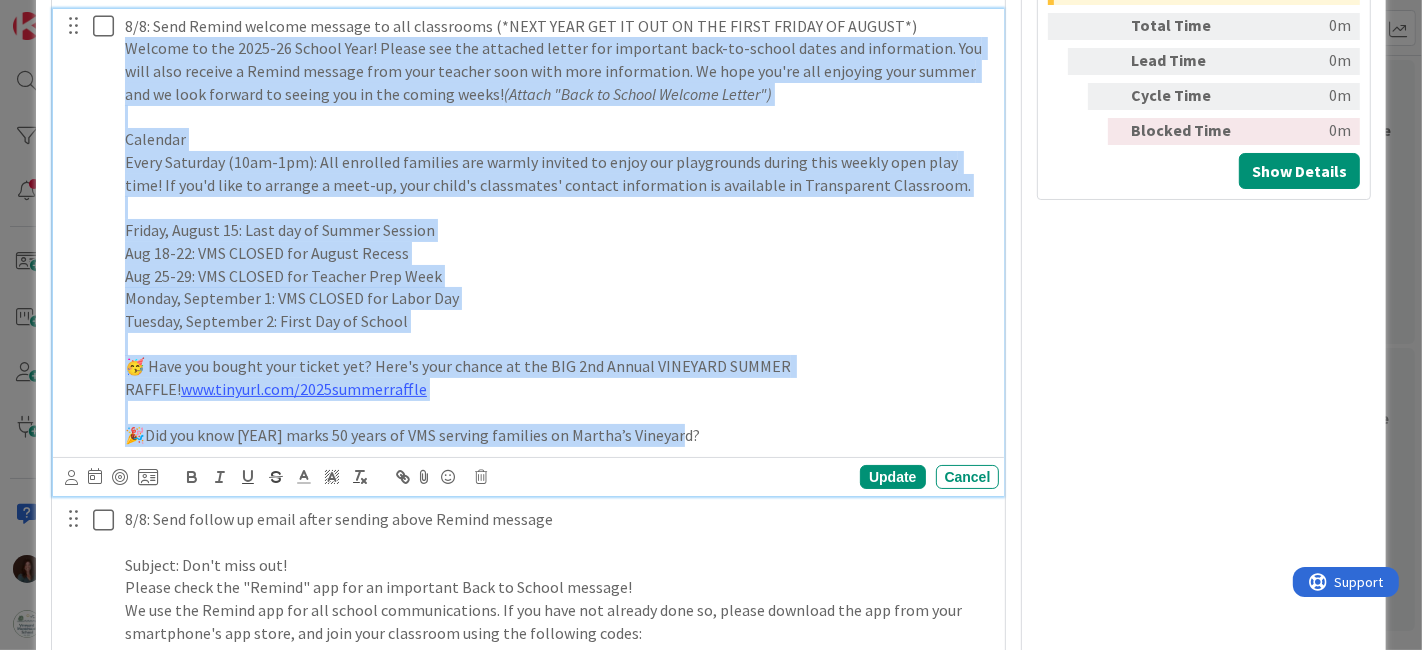 click on "[DATE]: Send Remind welcome message to all classrooms (*[NEXT YEAR] GET IT OUT ON THE FIRST FRIDAY OF [AUGUST]*) Welcome to the [2025-26] School Year! Please see the attached letter for important back-to-school dates and information. You will also receive a Remind message from your teacher soon with more information. We hope you're all enjoying your summer and we look forward to seeing you in the coming weeks!  (Attach "Back to School Welcome Letter") Calendar Every Saturday ([10am-1pm]): All enrolled families are warmly invited to enjoy our playgrounds during this weekly open play time! If you'd like to arrange a meet-up, your child's classmates' contact information is available in Transparent Classroom. Friday, [August 15]: Last day of Summer Session [Aug 18-22]: VMS CLOSED for August Recess [Aug 25-29]: VMS CLOSED for Teacher Prep Week Monday, [September 1]: VMS CLOSED for Labor Day Tuesday, [September 2]: First Day of School www.tinyurl.com/2025summerraffle" at bounding box center (558, 231) 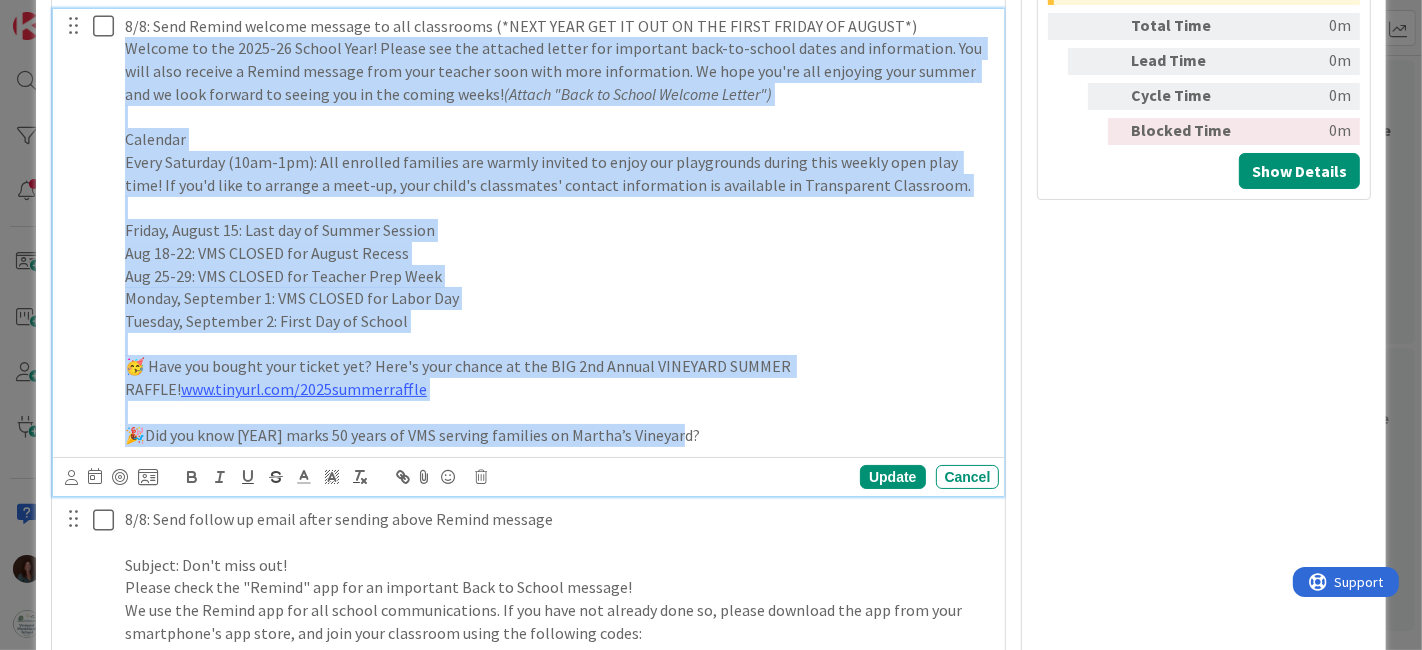 click on "🎉Did you know [YEAR] marks 50 years of VMS serving families on Martha’s Vineyard?" at bounding box center (558, 435) 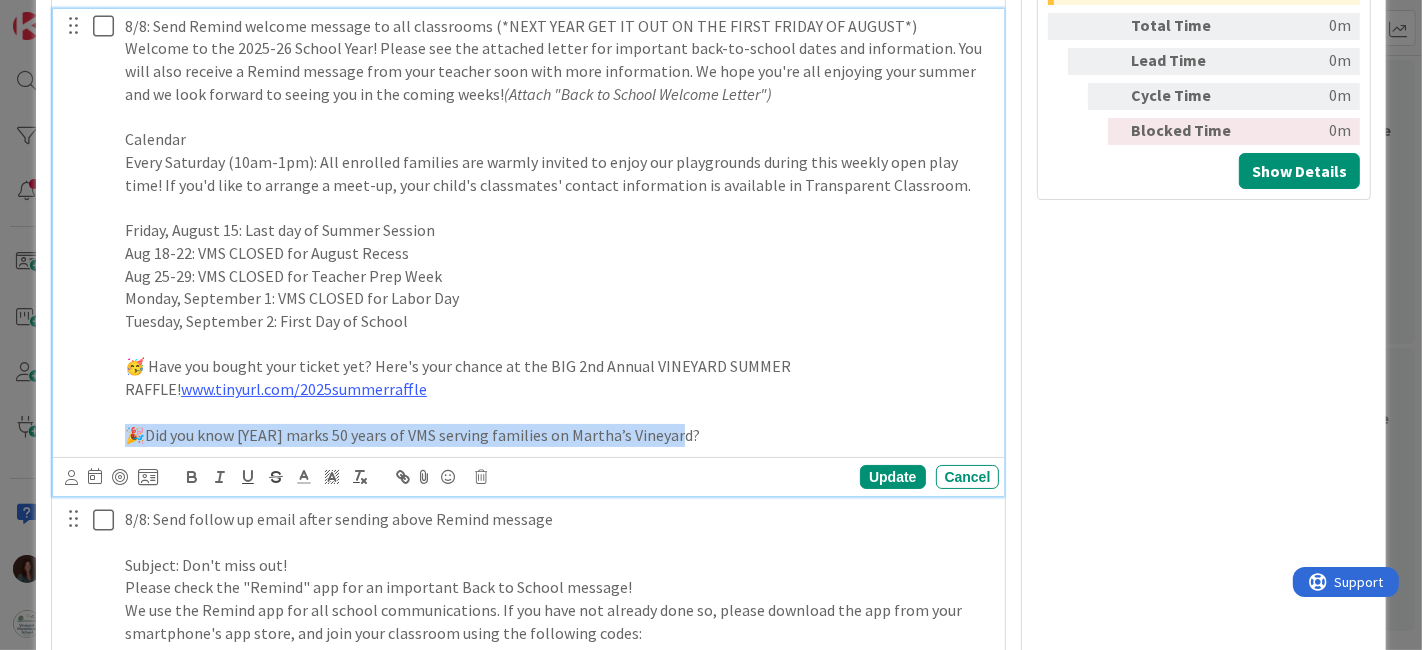 click on "🎉Did you know [YEAR] marks 50 years of VMS serving families on Martha’s Vineyard?" at bounding box center (558, 435) 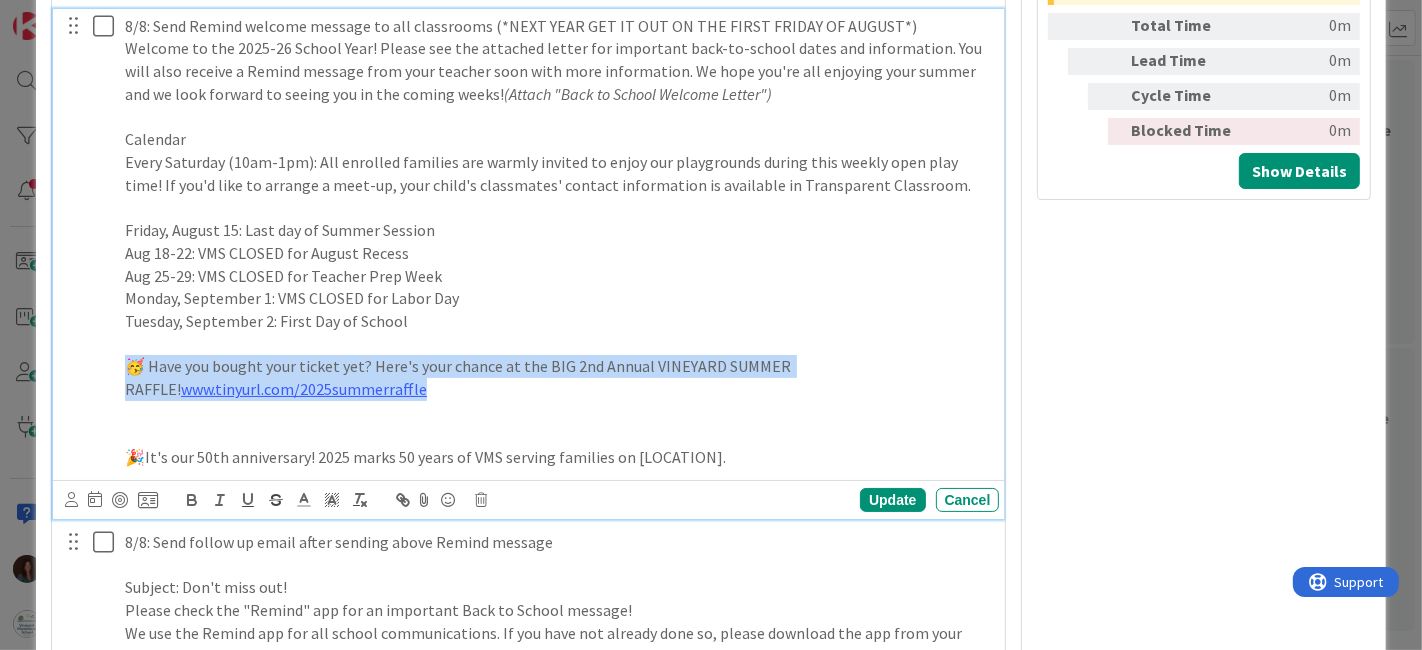 drag, startPoint x: 381, startPoint y: 380, endPoint x: 82, endPoint y: 356, distance: 299.96167 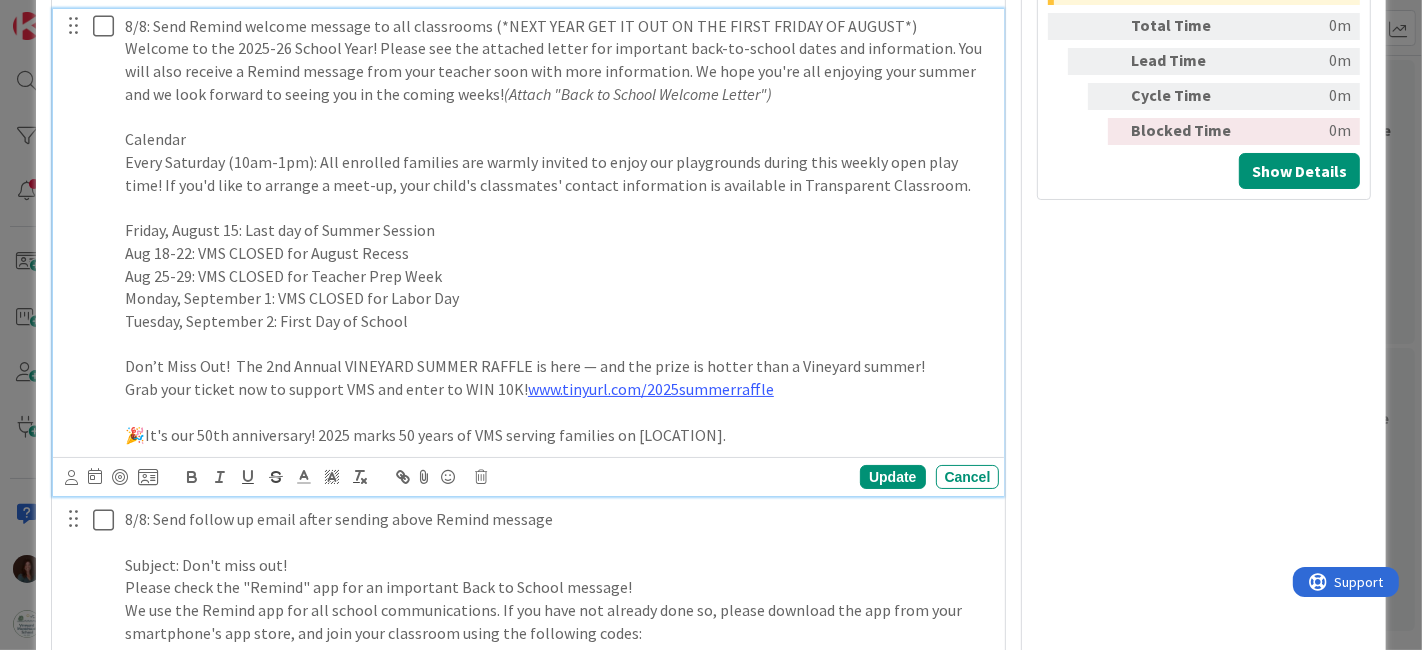click on "Monday, September 1: VMS CLOSED for Labor Day" at bounding box center [558, 298] 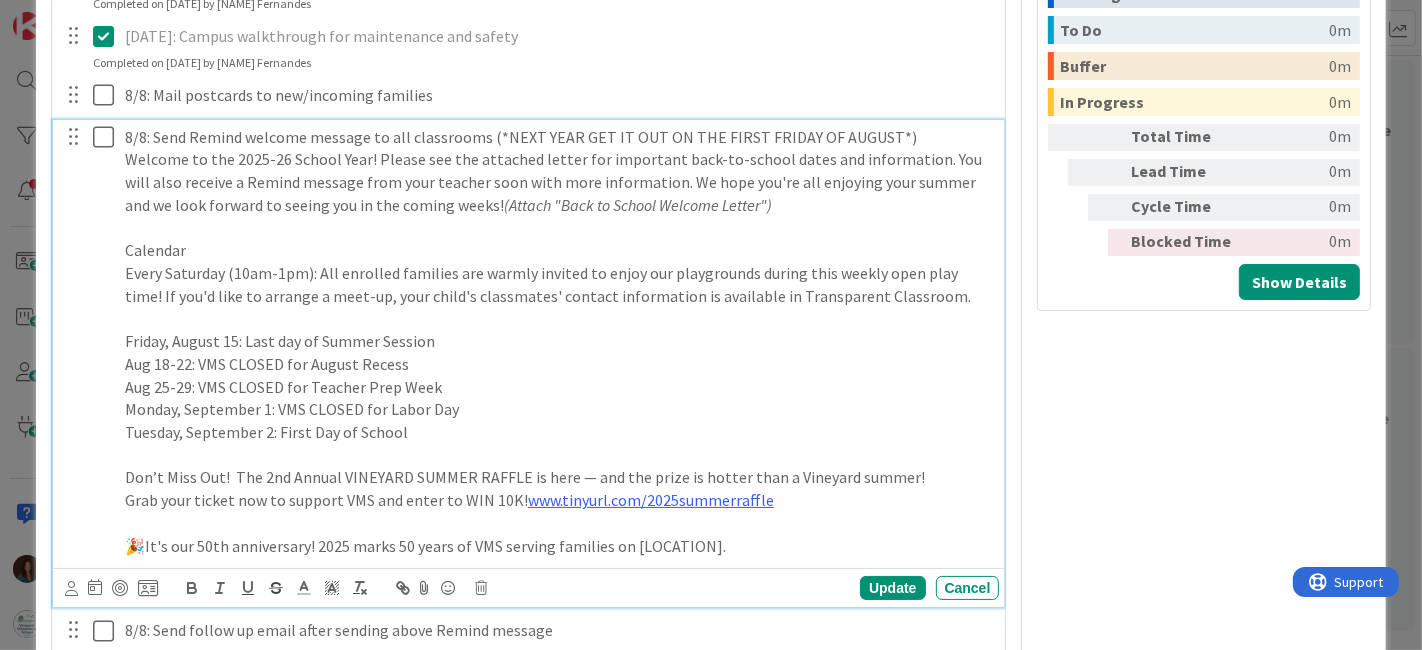 scroll, scrollTop: 1012, scrollLeft: 0, axis: vertical 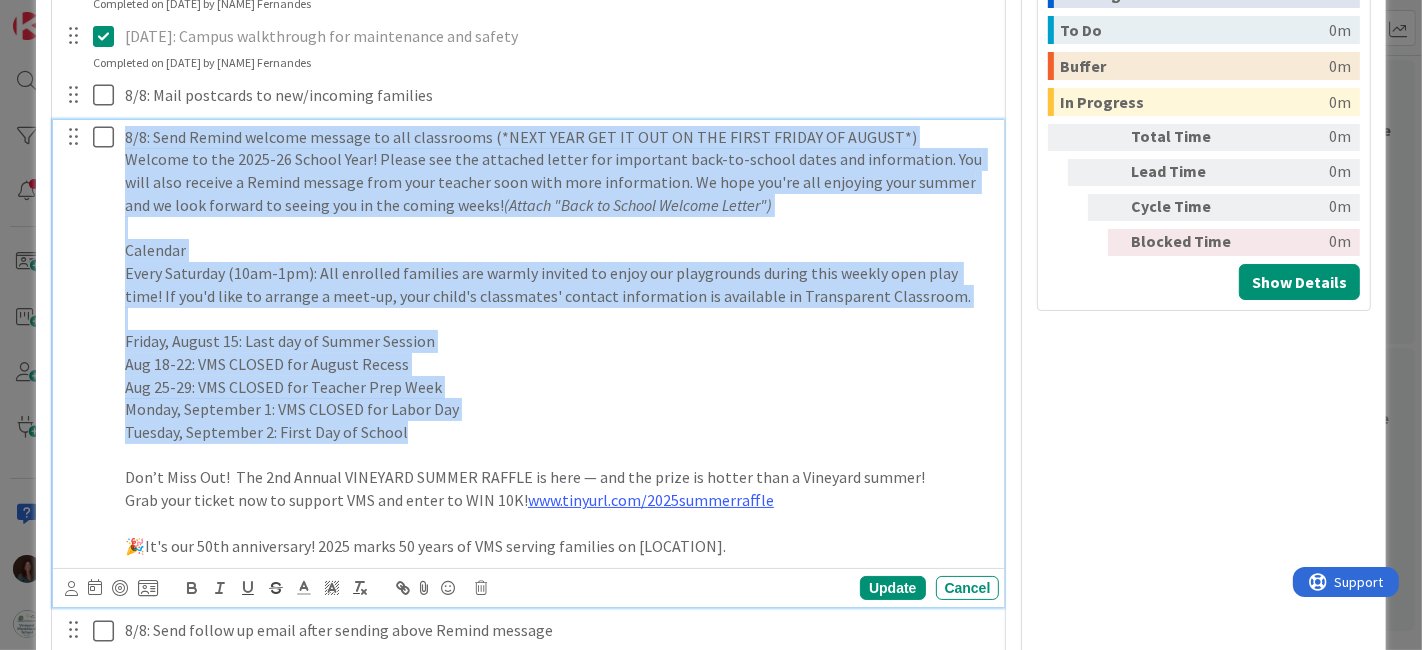 drag, startPoint x: 468, startPoint y: 435, endPoint x: 88, endPoint y: 135, distance: 484.14874 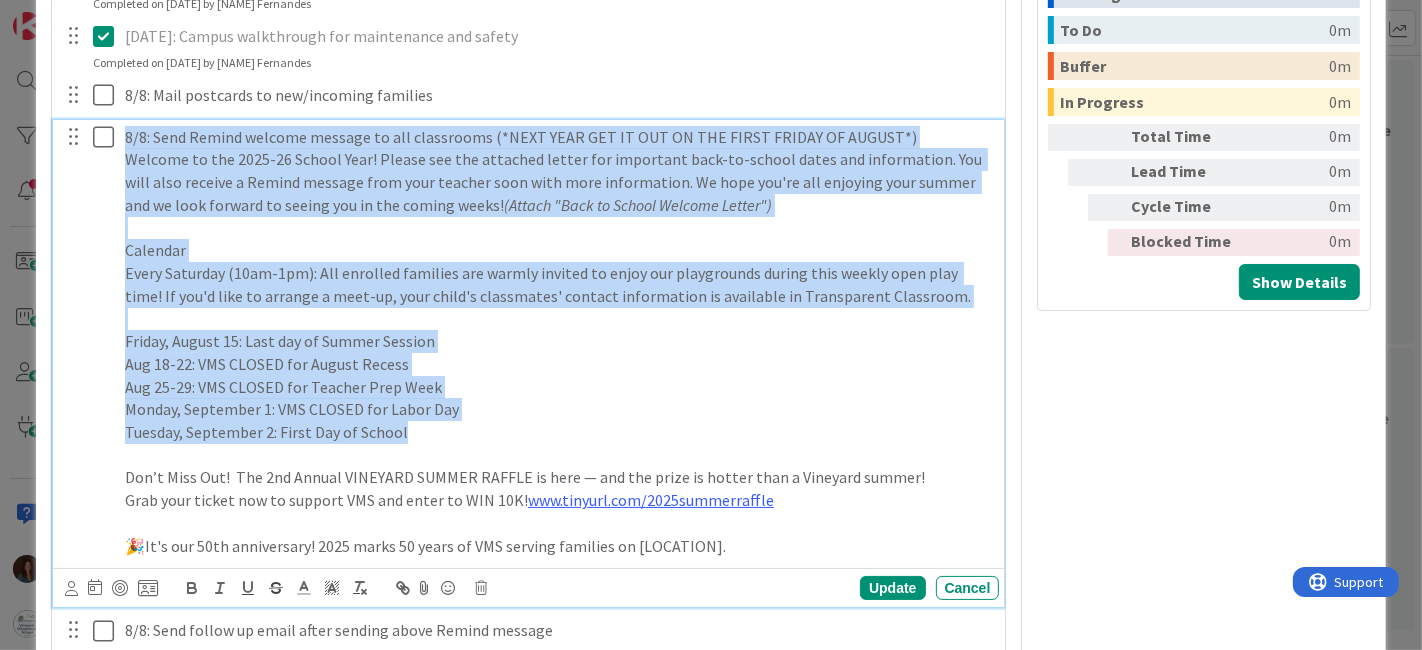 click on "[DATE]: Send Remind welcome message to all classrooms (*NEXT YEAR GET IT OUT ON THE FIRST FRIDAY OF AUGUST*) Welcome to the [YEAR]-[YEAR] School Year! Please see the attached letter for important back-to-school dates and information. You will also receive a Remind message from your teacher soon with more information. We hope you're all enjoying your summer and we look forward to seeing you in the coming weeks!  (Attach "Back to School Welcome Letter") Calendar Every Saturday (10am-1pm): All enrolled families are warmly invited to enjoy our playgrounds during this weekly open play time! If you'd like to arrange a meet-up, your child's classmates' contact information is available in Transparent Classroom. Friday, [DATE]: Last day of Summer Session [DATE]-[DATE]: VMS CLOSED for August Recess [DATE]-[DATE]: VMS CLOSED for Teacher Prep Week Monday, [DATE]: VMS CLOSED for Labor Day Tuesday, [DATE]: First Day of School  Grab your ticket now to support VMS and enter to WIN 10K!  www.tinyurl.com/2025summerraffle" at bounding box center [530, 342] 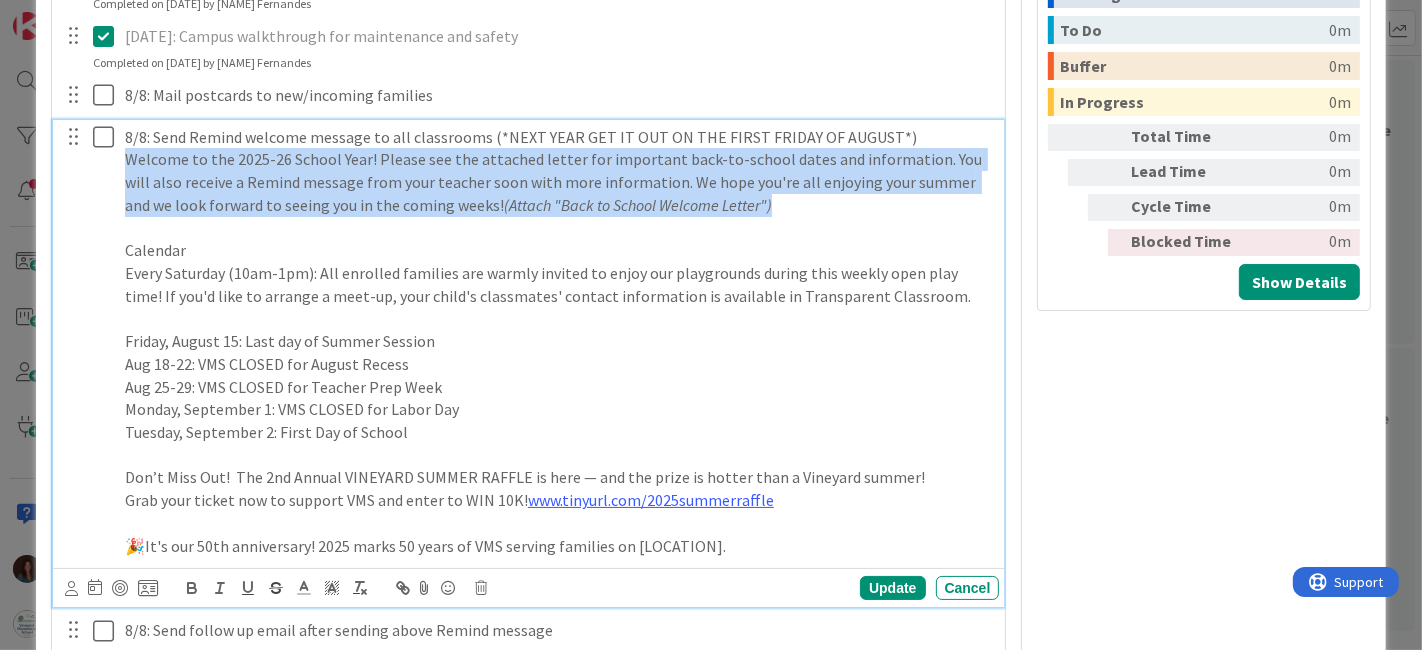 drag, startPoint x: 768, startPoint y: 206, endPoint x: 114, endPoint y: 155, distance: 655.98553 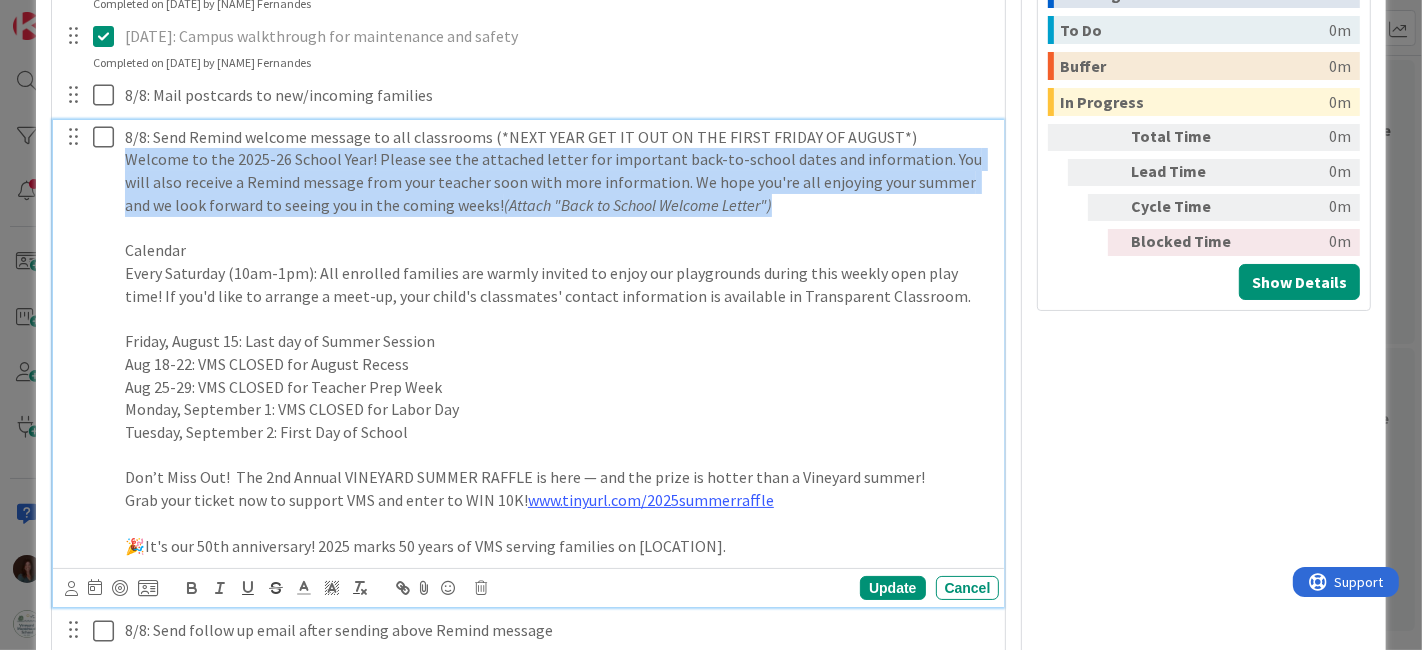 click on "[DATE]: Send Remind welcome message to all classrooms (*NEXT YEAR GET IT OUT ON THE FIRST FRIDAY OF AUGUST*) Welcome to the [YEAR]-[YEAR] School Year! Please see the attached letter for important back-to-school dates and information. You will also receive a Remind message from your teacher soon with more information. We hope you're all enjoying your summer and we look forward to seeing you in the coming weeks!  (Attach "Back to School Welcome Letter") Calendar Every Saturday (10am-1pm): All enrolled families are warmly invited to enjoy our playgrounds during this weekly open play time! If you'd like to arrange a meet-up, your child's classmates' contact information is available in Transparent Classroom. Friday, [DATE]: Last day of Summer Session [DATE]-[DATE]: VMS CLOSED for August Recess [DATE]-[DATE]: VMS CLOSED for Teacher Prep Week Monday, [DATE]: VMS CLOSED for Labor Day Tuesday, [DATE]: First Day of School  Grab your ticket now to support VMS and enter to WIN 10K!  www.tinyurl.com/2025summerraffle" at bounding box center [530, 342] 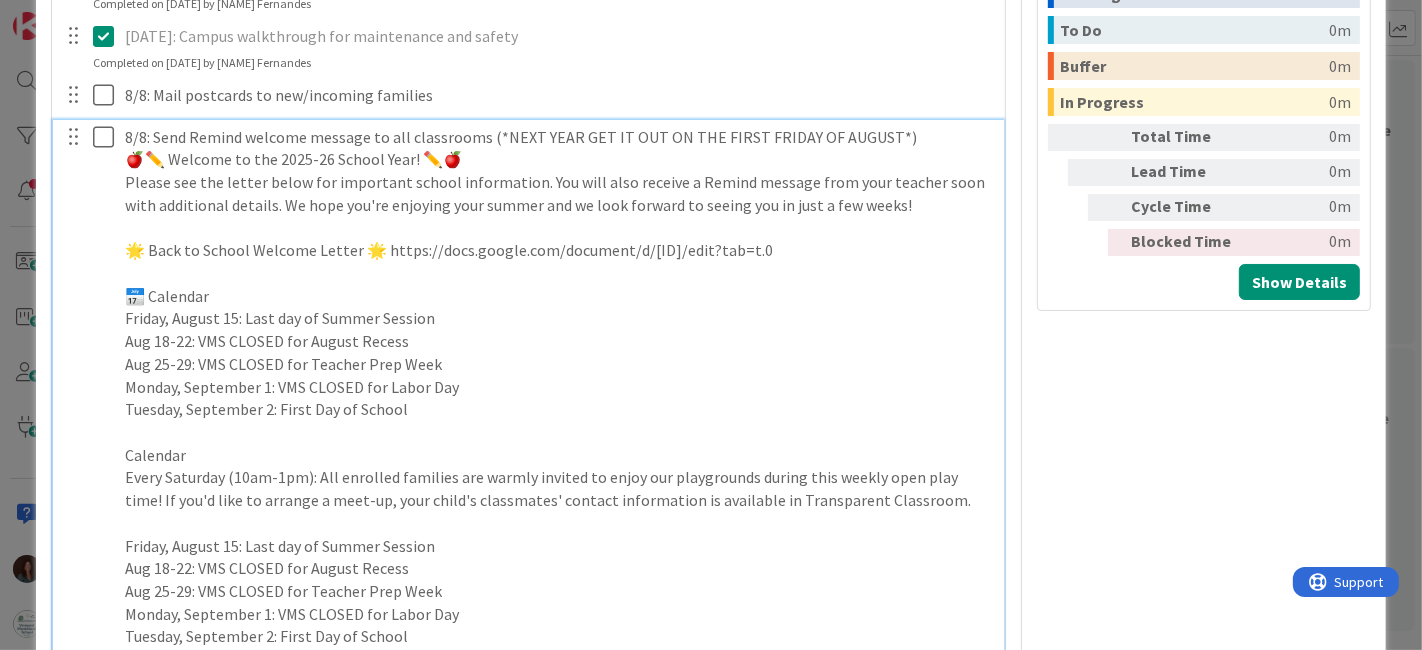 scroll, scrollTop: 1345, scrollLeft: 0, axis: vertical 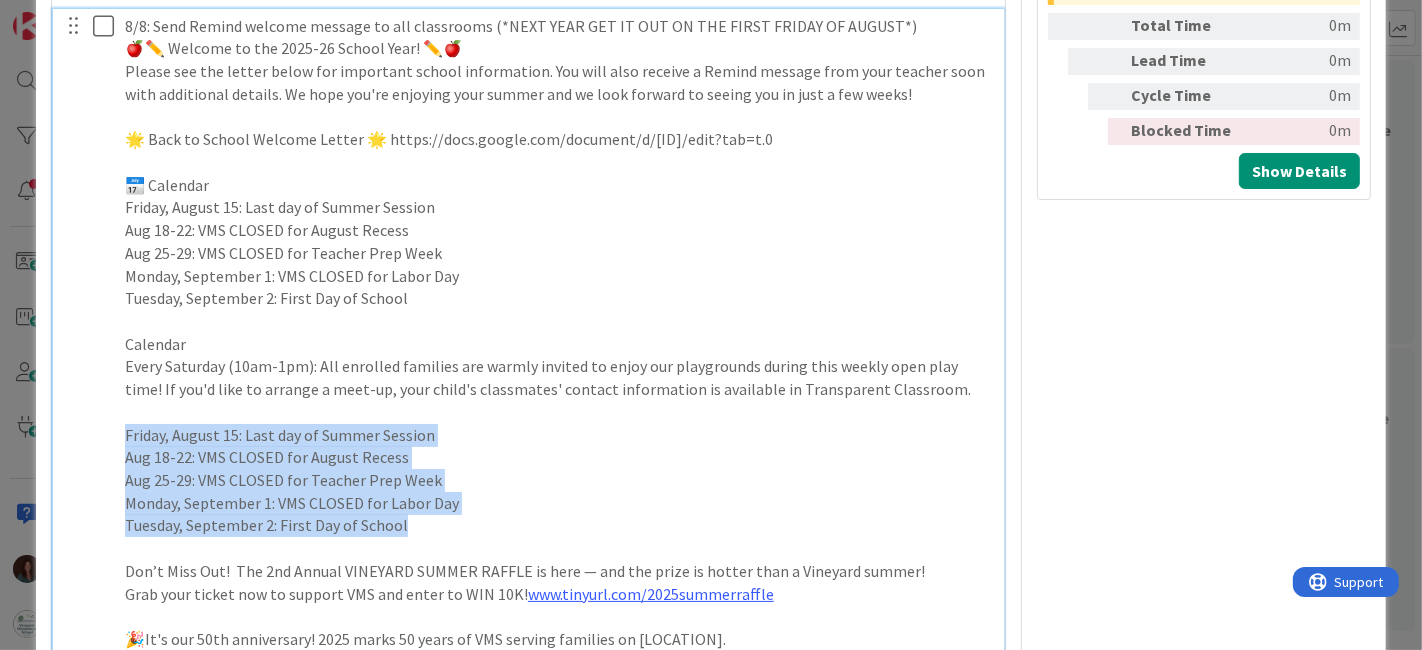 drag, startPoint x: 197, startPoint y: 523, endPoint x: 34, endPoint y: 470, distance: 171.40012 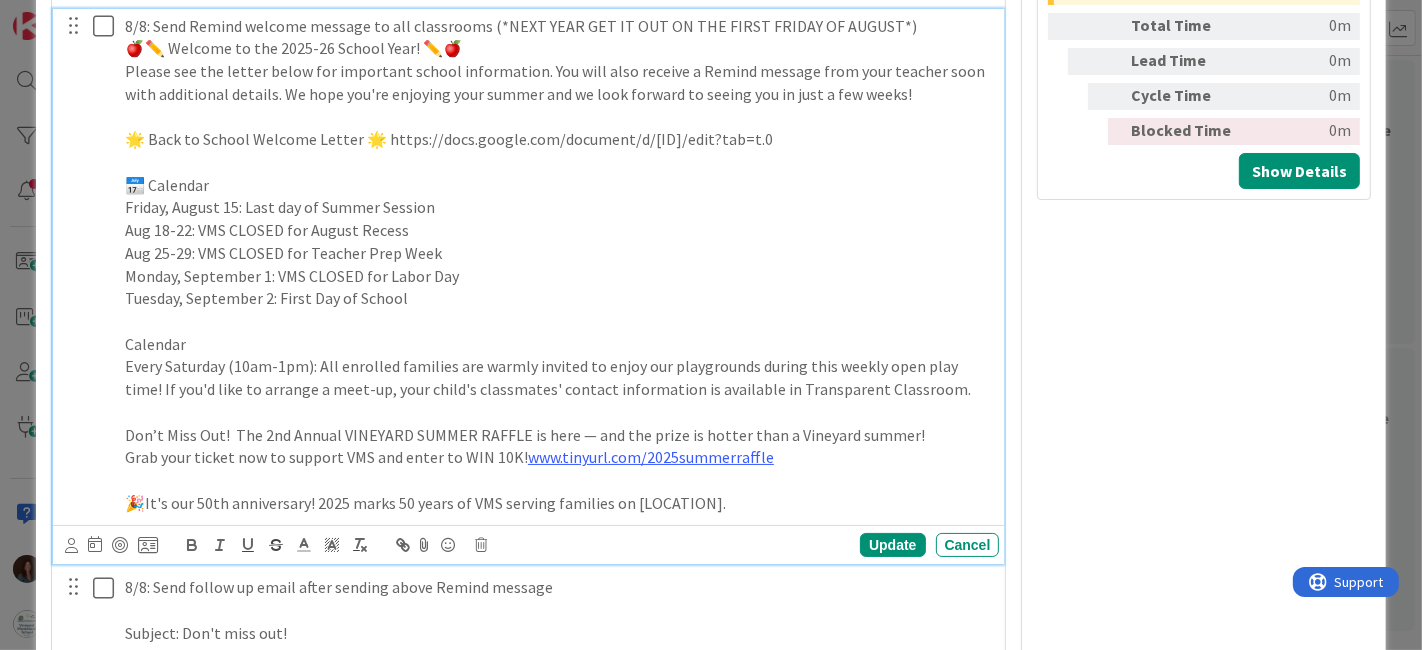 drag, startPoint x: 803, startPoint y: 521, endPoint x: 141, endPoint y: 433, distance: 667.8233 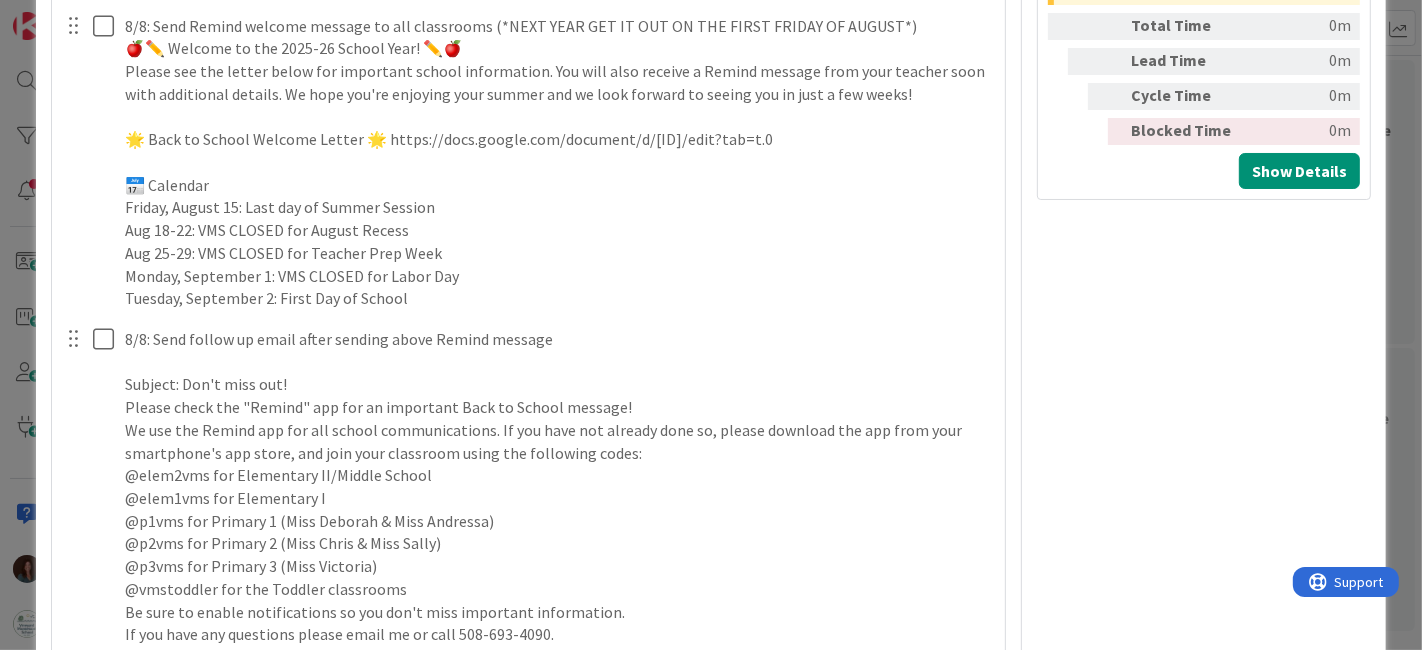 click on "[DATE]: Update welcome letter Update Cancel Completed on [DATE] by [NAME] [DATE]: Arrange deep clean dates with cleaners Update Cancel Completed on [DATE] by [NAME] [DATE]: Connect w/ Debbie on classroom orders & Admin Team on FTA game plan Update Cancel Completed on [DATE] by [NAME] [DATE]: Admin Team reviews/updates Family Handbook Update Cancel Completed on [DATE] by [NAME] [DATE]: Campus walkthrough for maintenance and safety Update Cancel Completed on [DATE] by [NAME] [DATE]: Mail postcards to new/incoming families Update Cancel [DATE]: Send Remind welcome message to all classrooms (*NEXT YEAR GET IT OUT ON THE FIRST FRIDAY OF AUGUST*) 🍎️✏️ Welcome to the 2025-26 School Year! ️✏️🍎 Please see the letter below for important school information. You will also receive a Remind message from your teacher soon with additional details. We hope you're enjoying your summer and we look forward to seeing you in just a few weeks! Update Add" at bounding box center (529, 1107) 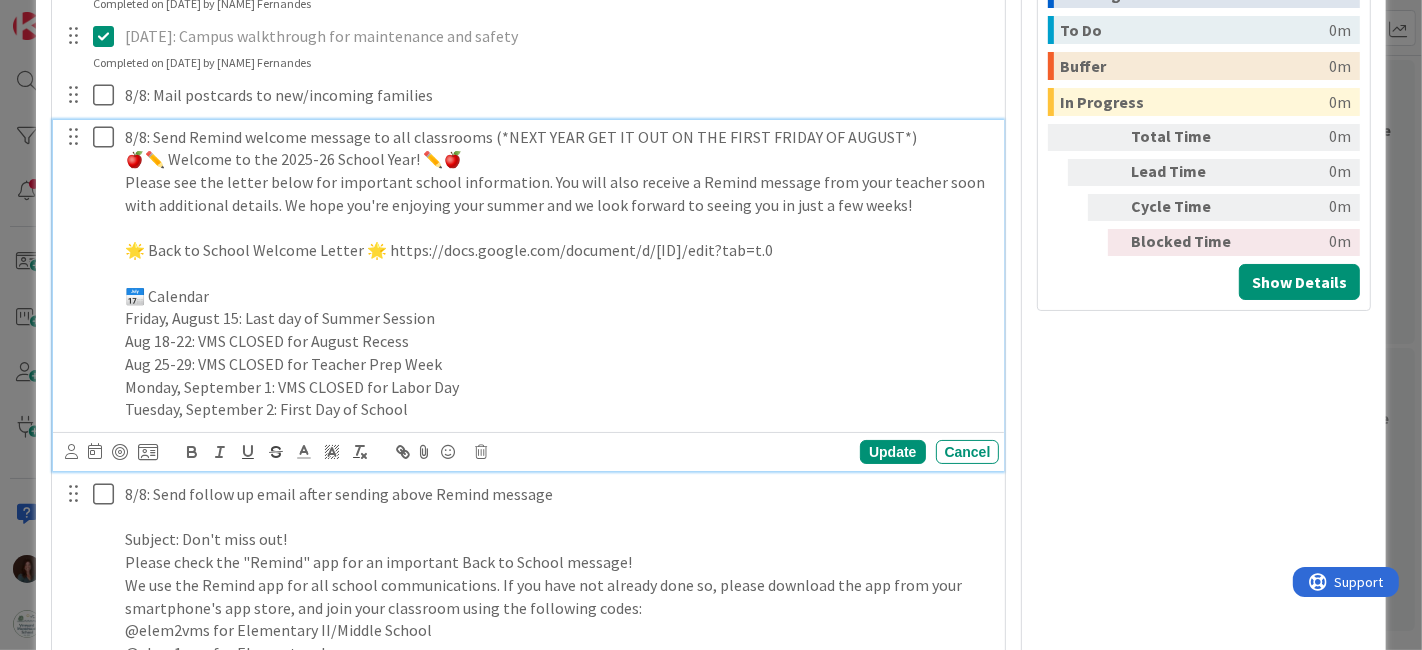 click at bounding box center (108, 137) 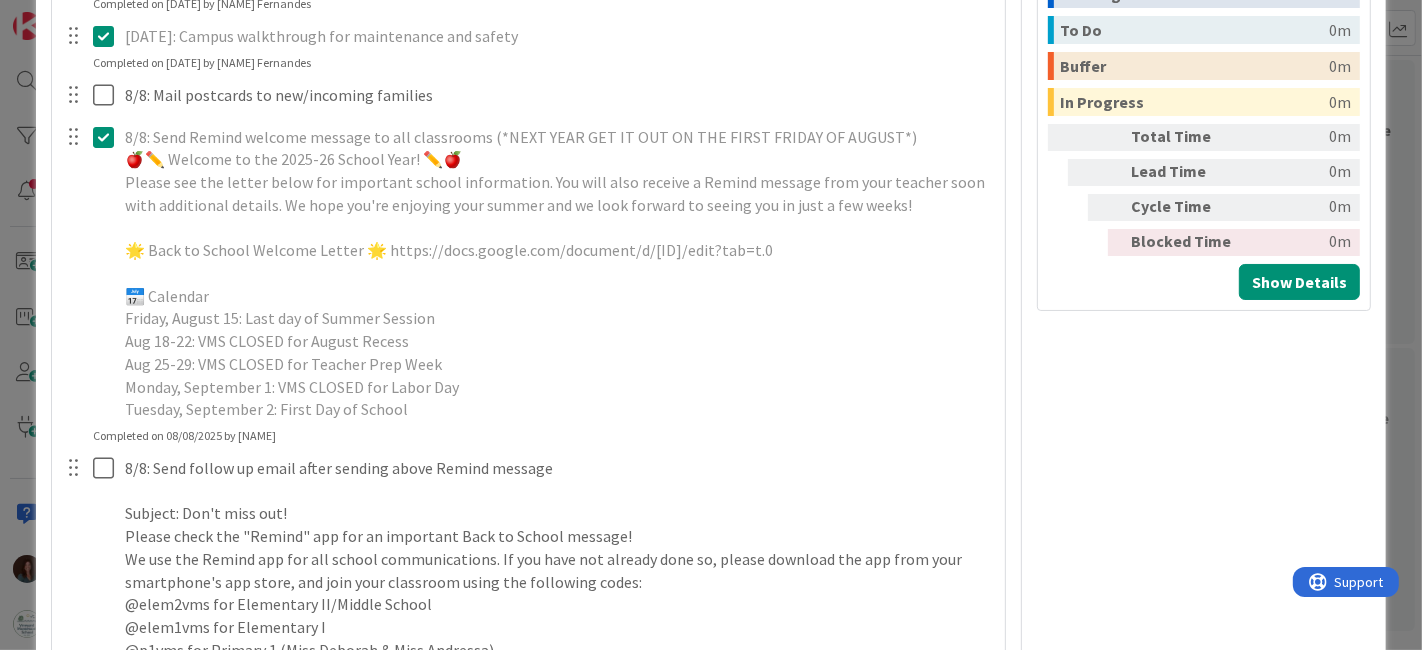 type on "x" 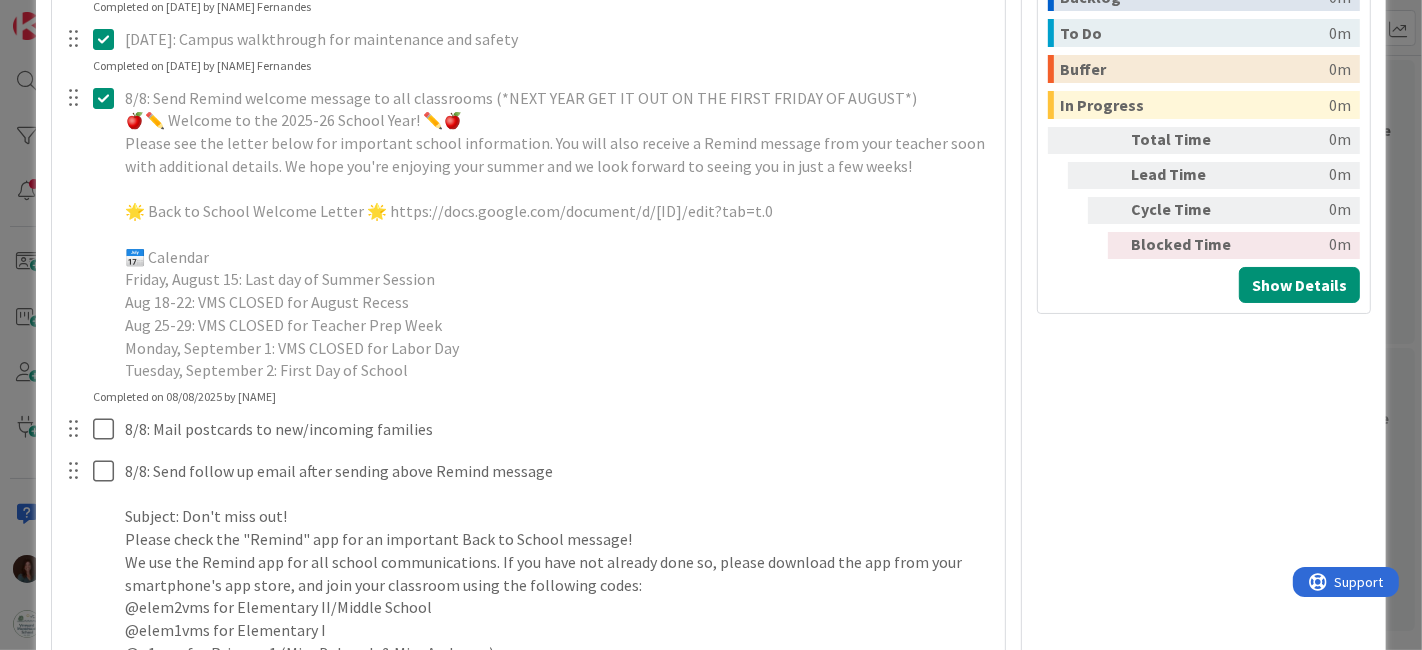 scroll, scrollTop: 1453, scrollLeft: 0, axis: vertical 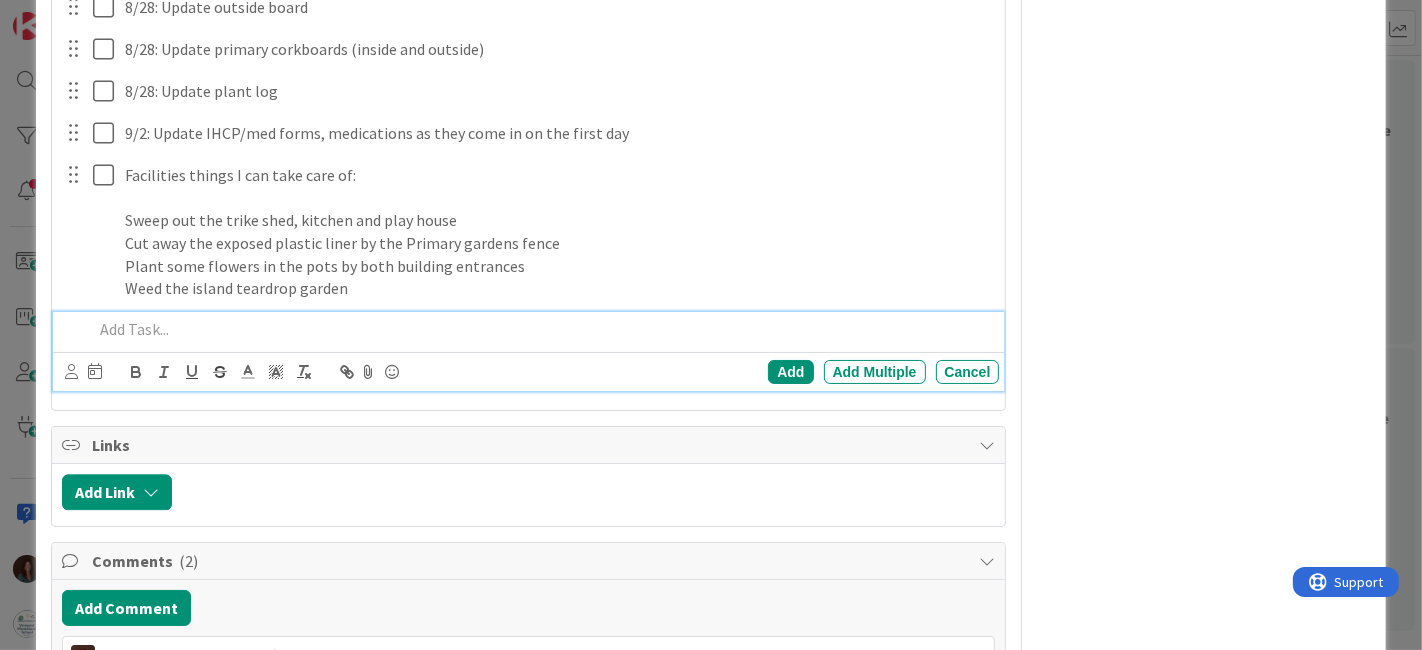 click at bounding box center [542, 329] 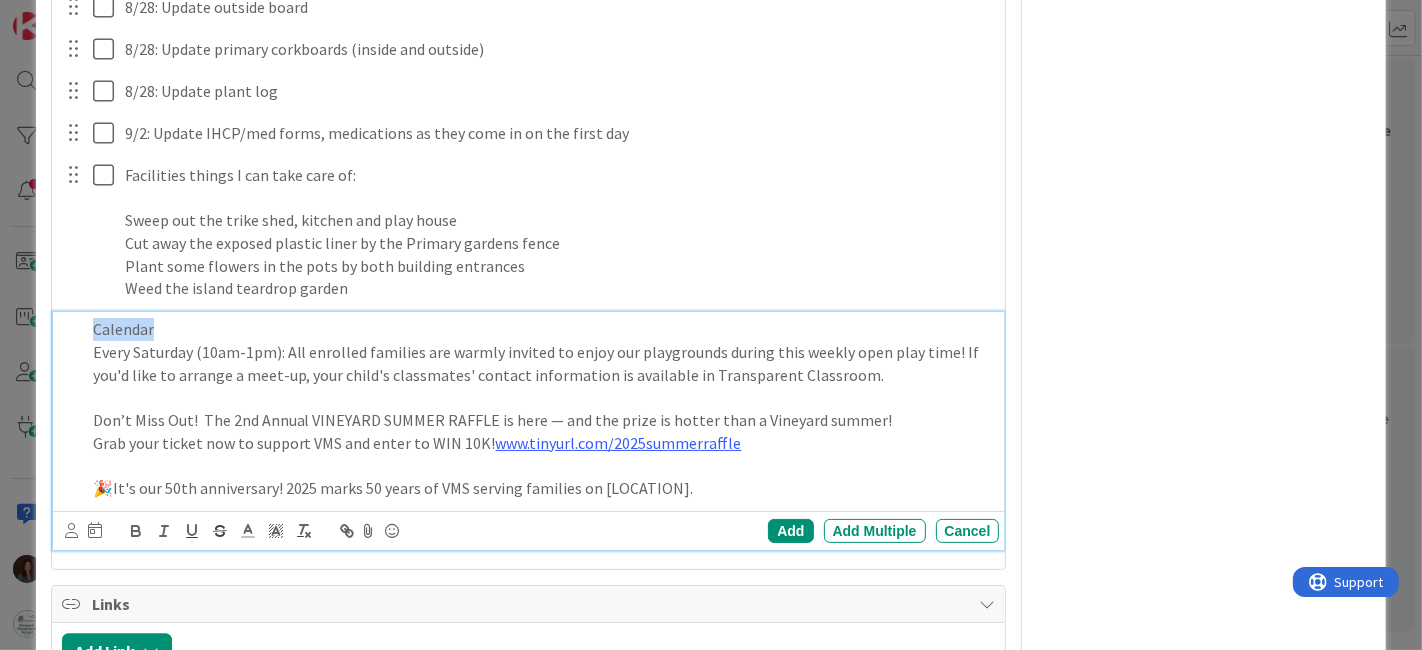 drag, startPoint x: 90, startPoint y: 342, endPoint x: 219, endPoint y: 352, distance: 129.38702 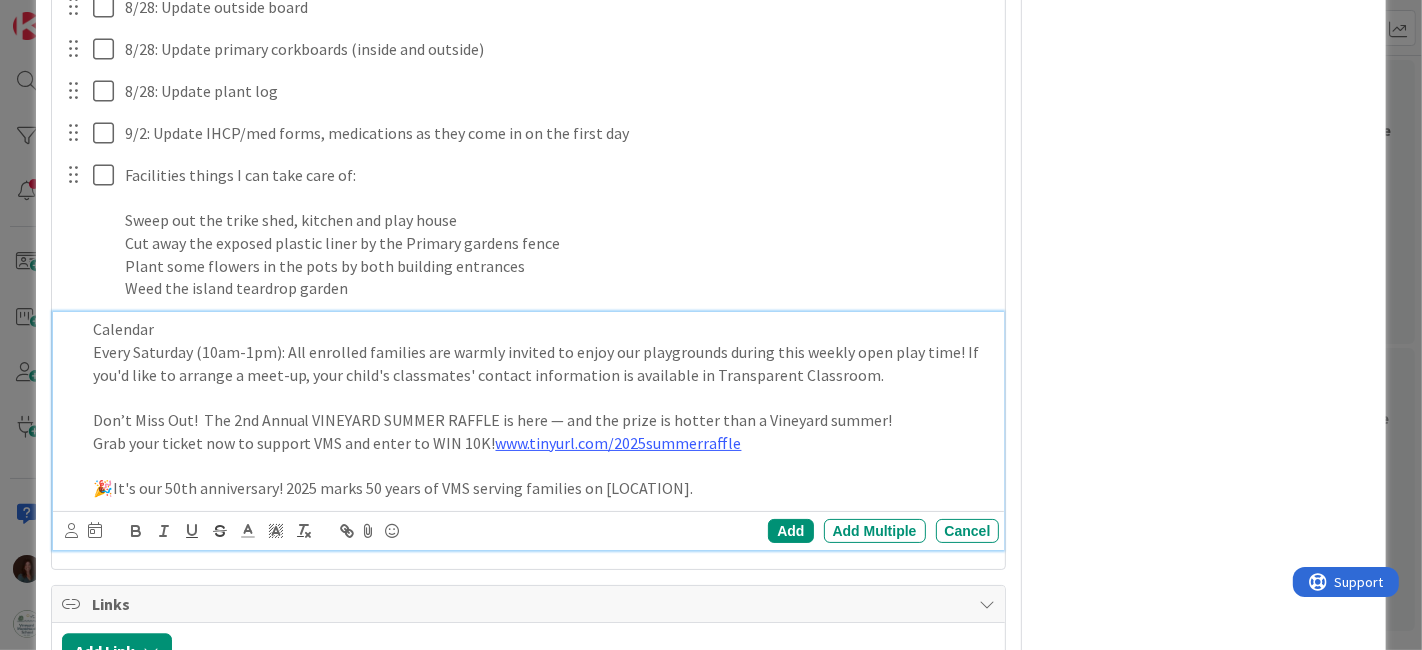 type 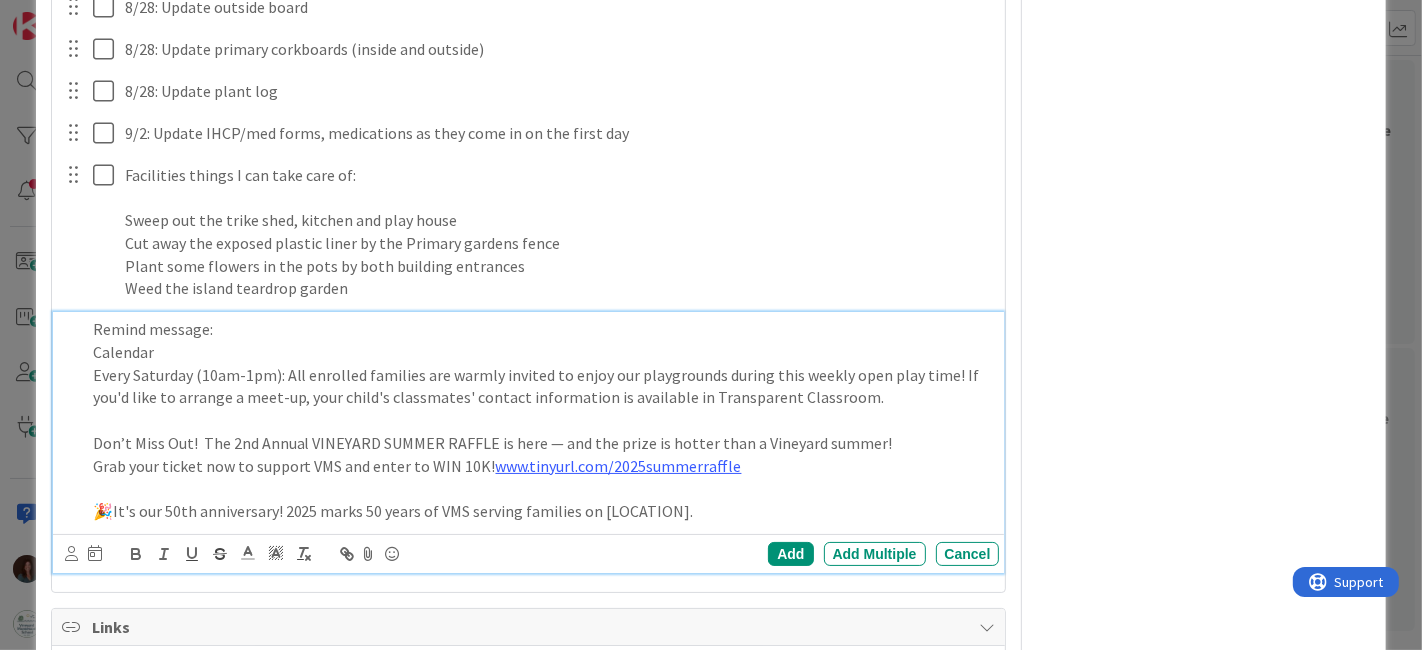click on "Remind message:" at bounding box center [542, 329] 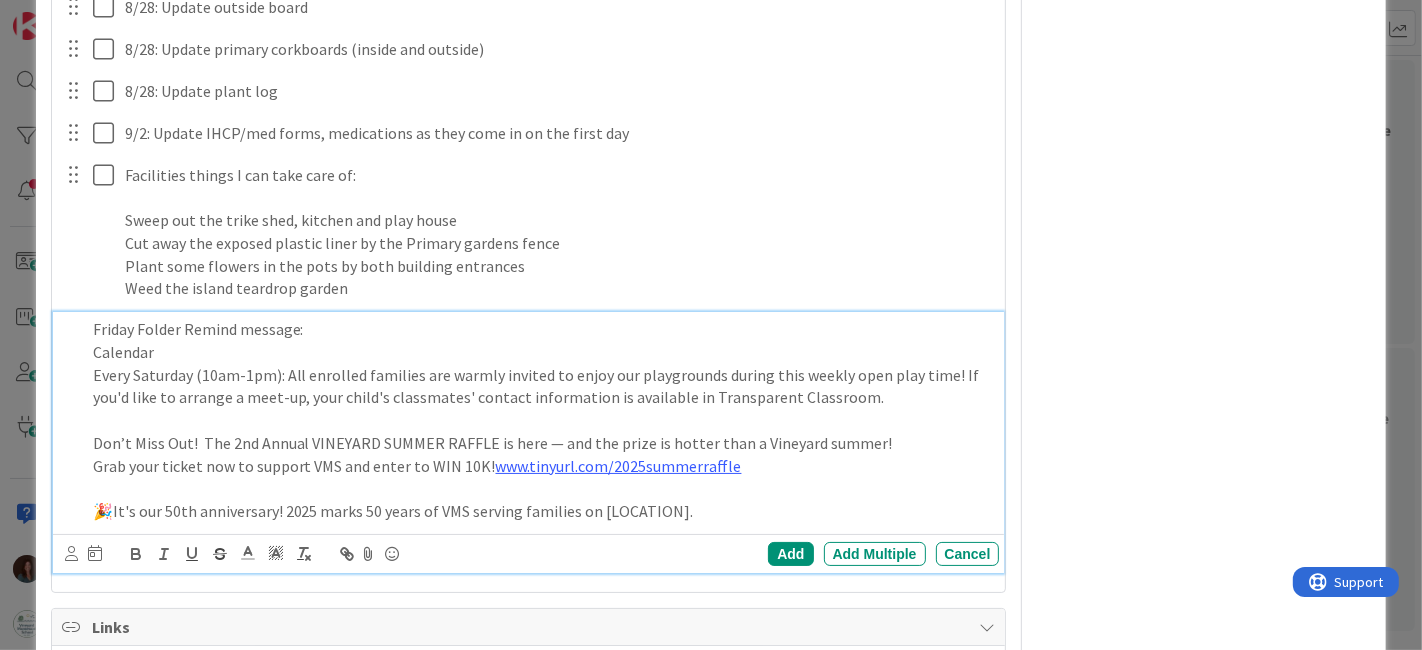 click on "Friday Folder Remind message:" at bounding box center (542, 329) 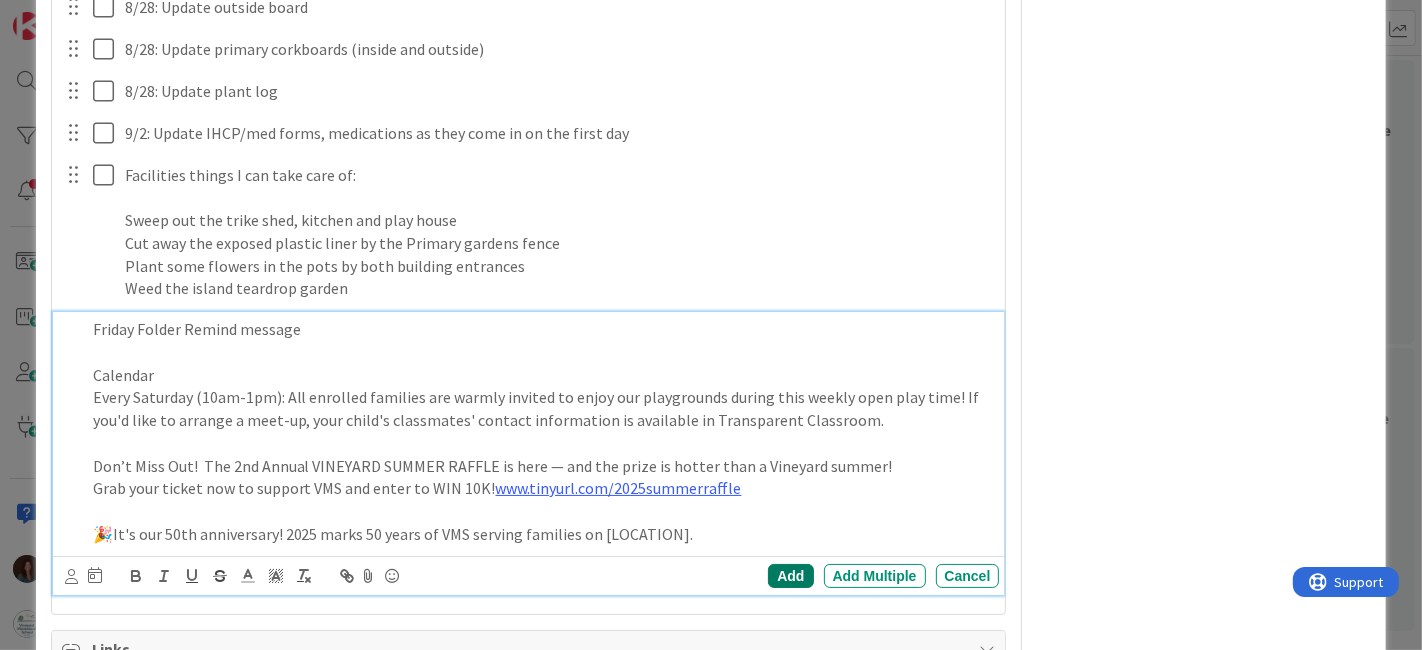 click on "Add" at bounding box center [790, 576] 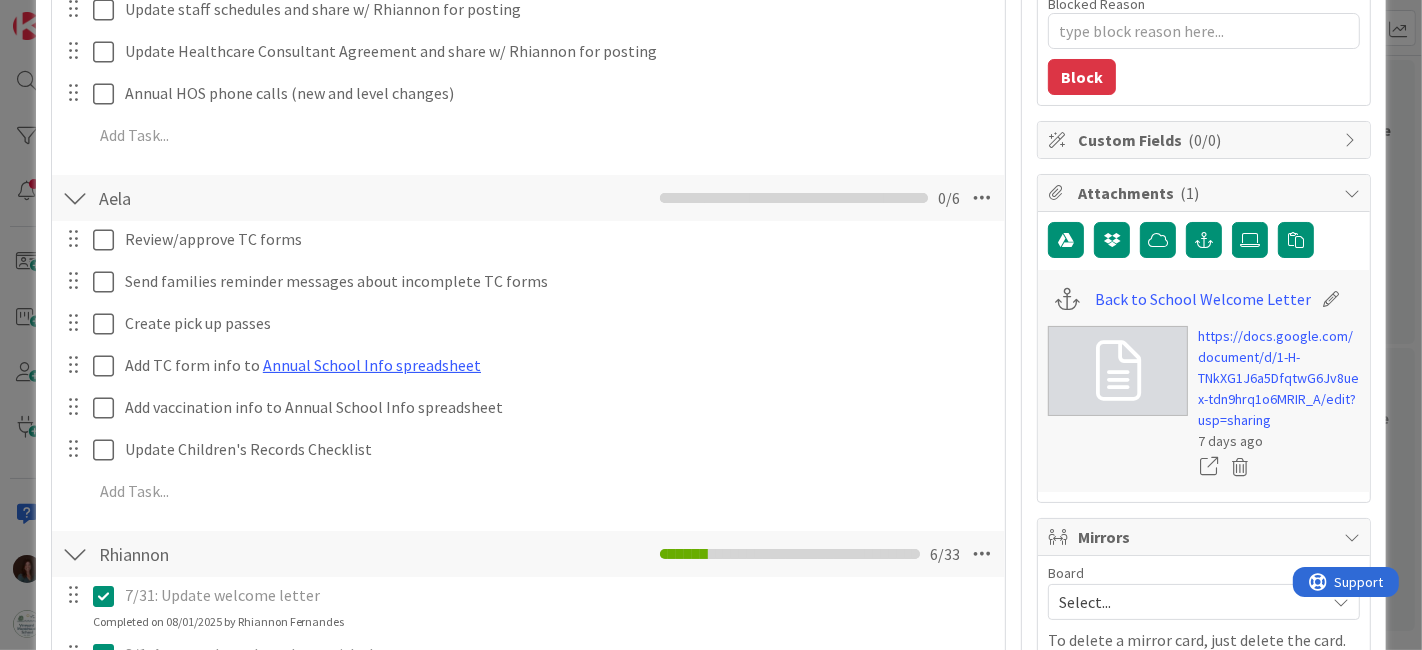 scroll, scrollTop: 885, scrollLeft: 0, axis: vertical 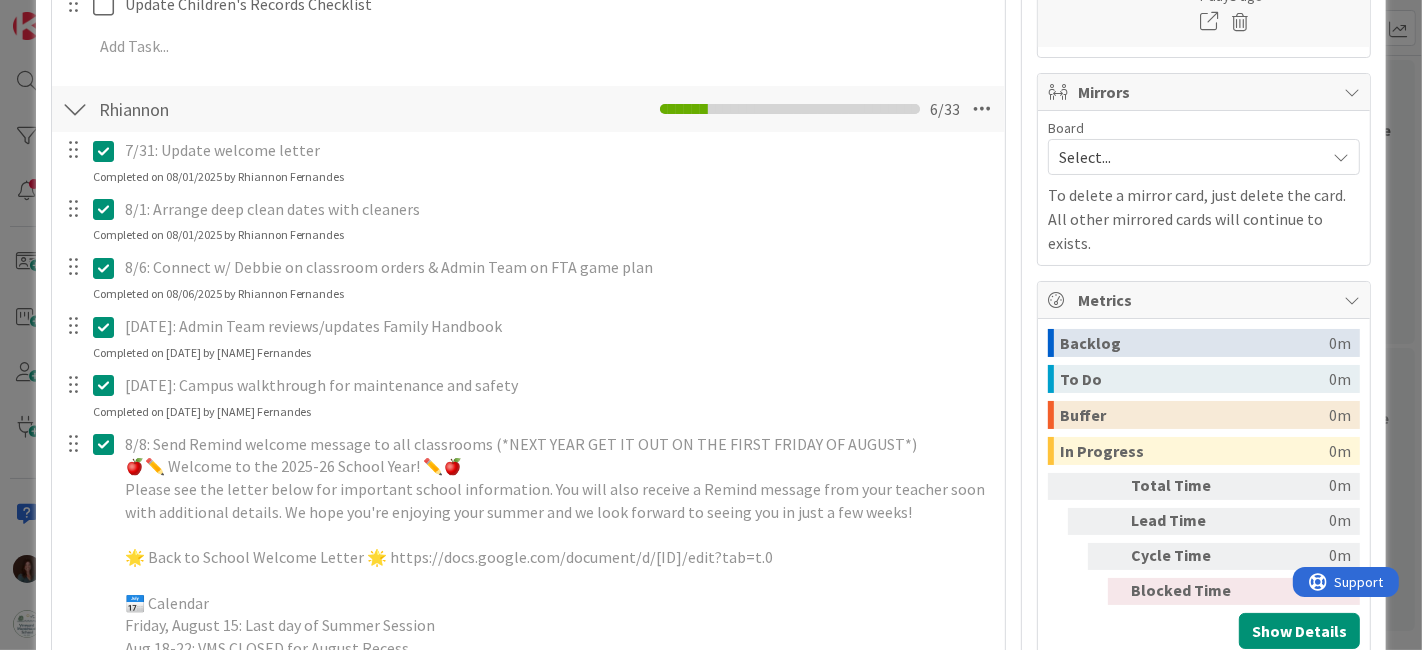 click at bounding box center [108, 151] 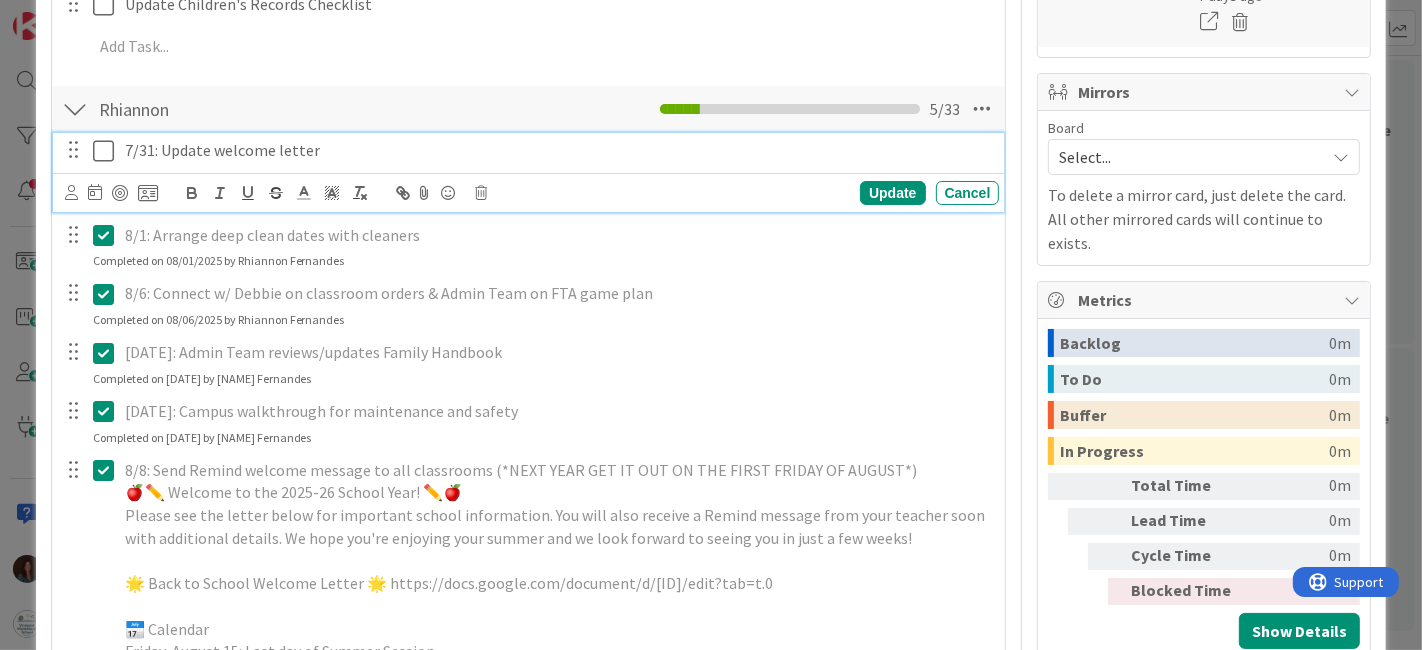 type on "x" 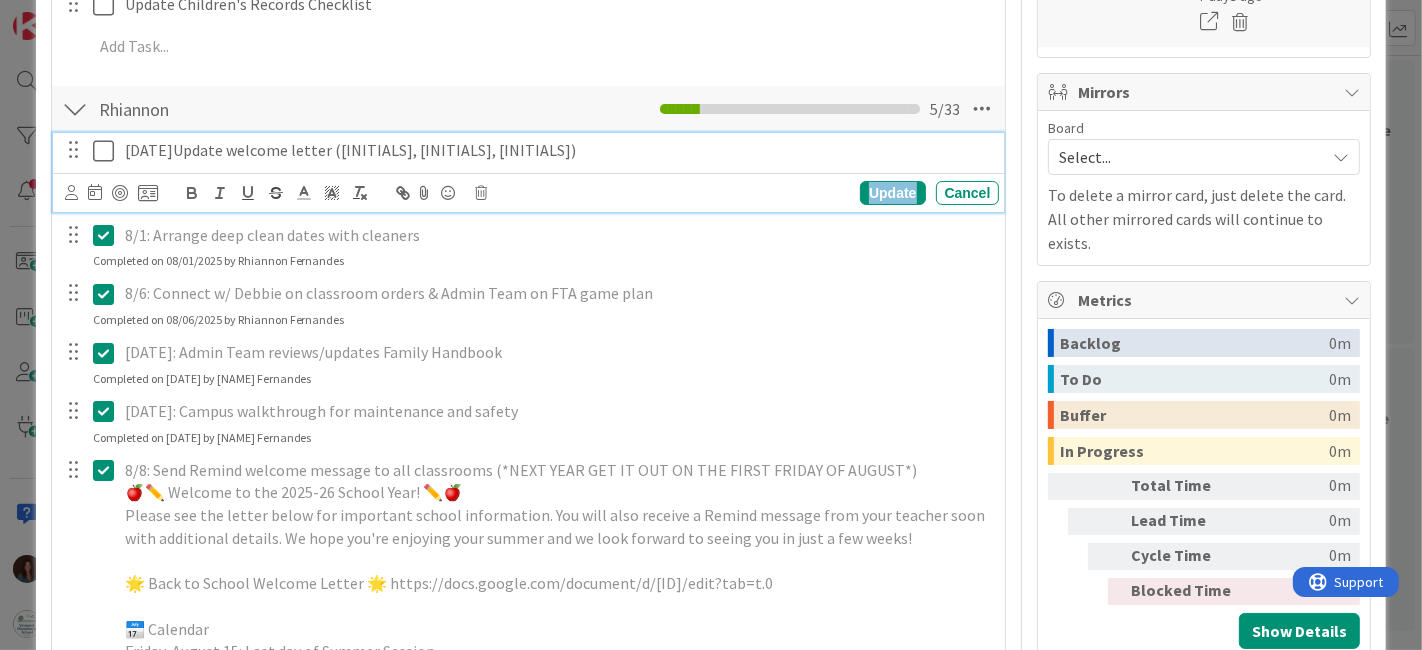 click on "Update" at bounding box center (892, 193) 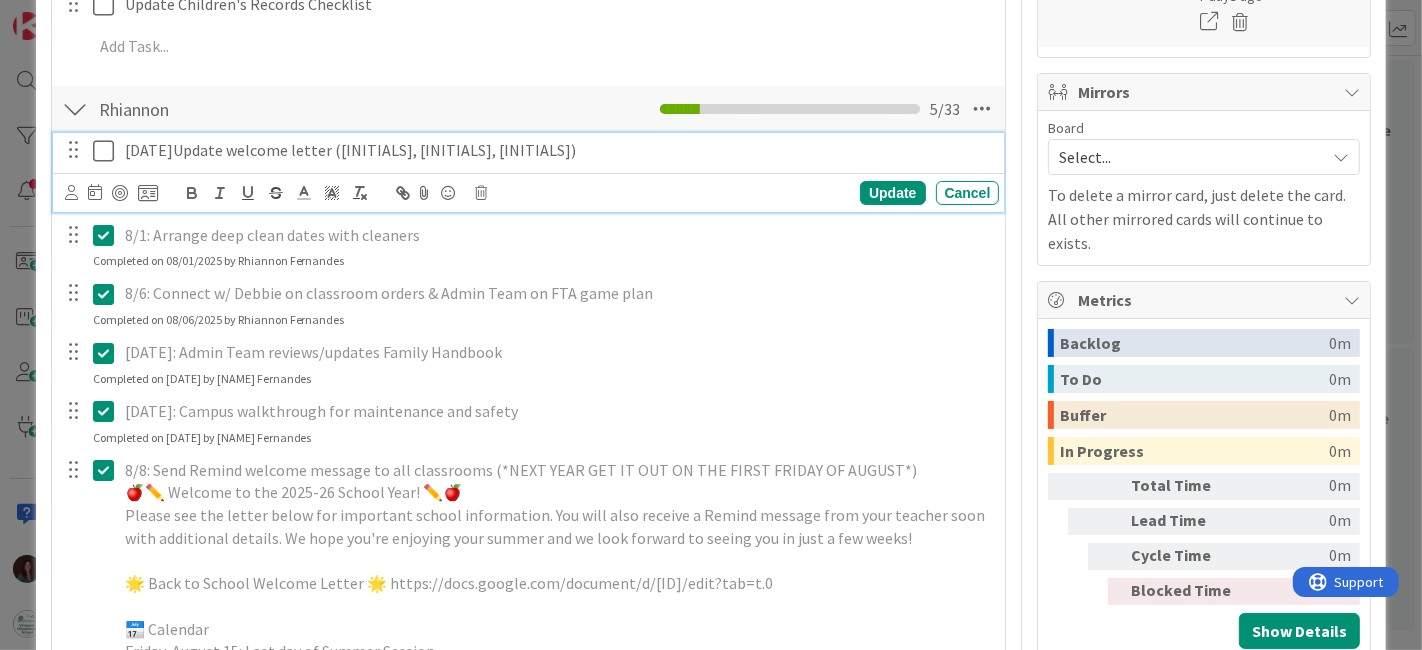 click at bounding box center (108, 151) 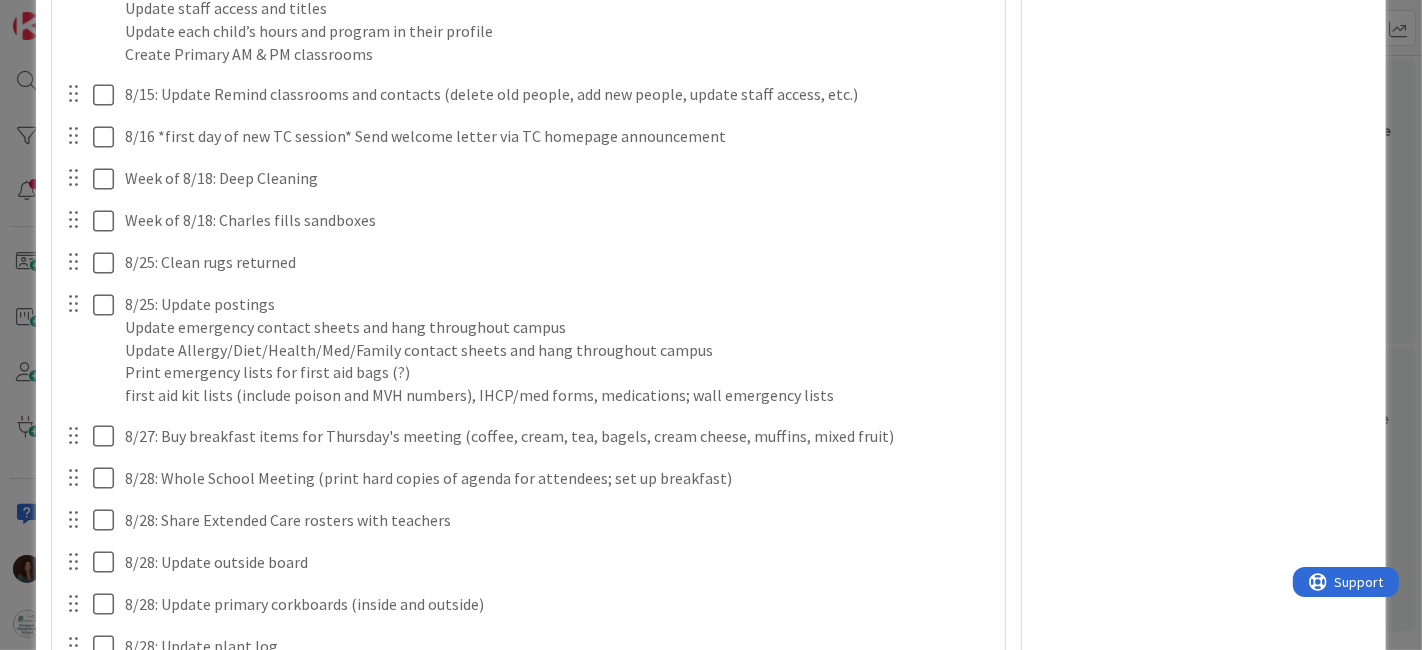 scroll, scrollTop: 3885, scrollLeft: 0, axis: vertical 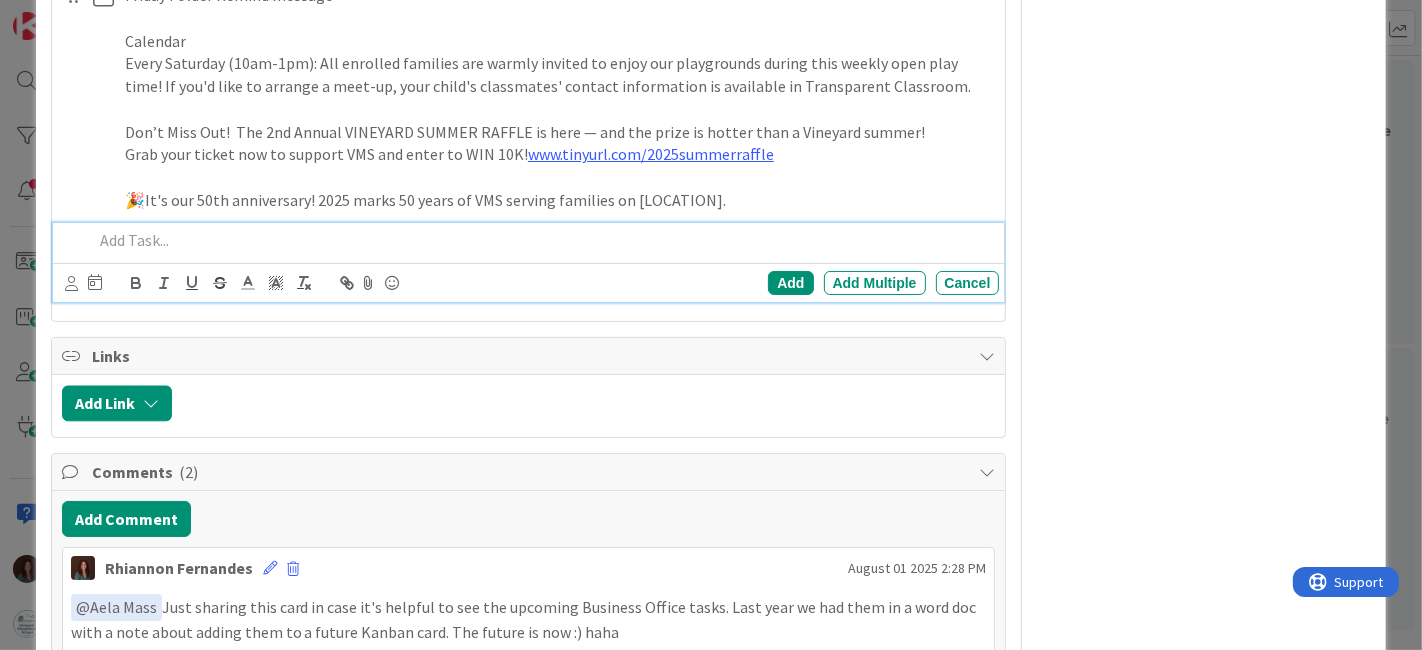 click at bounding box center [542, 240] 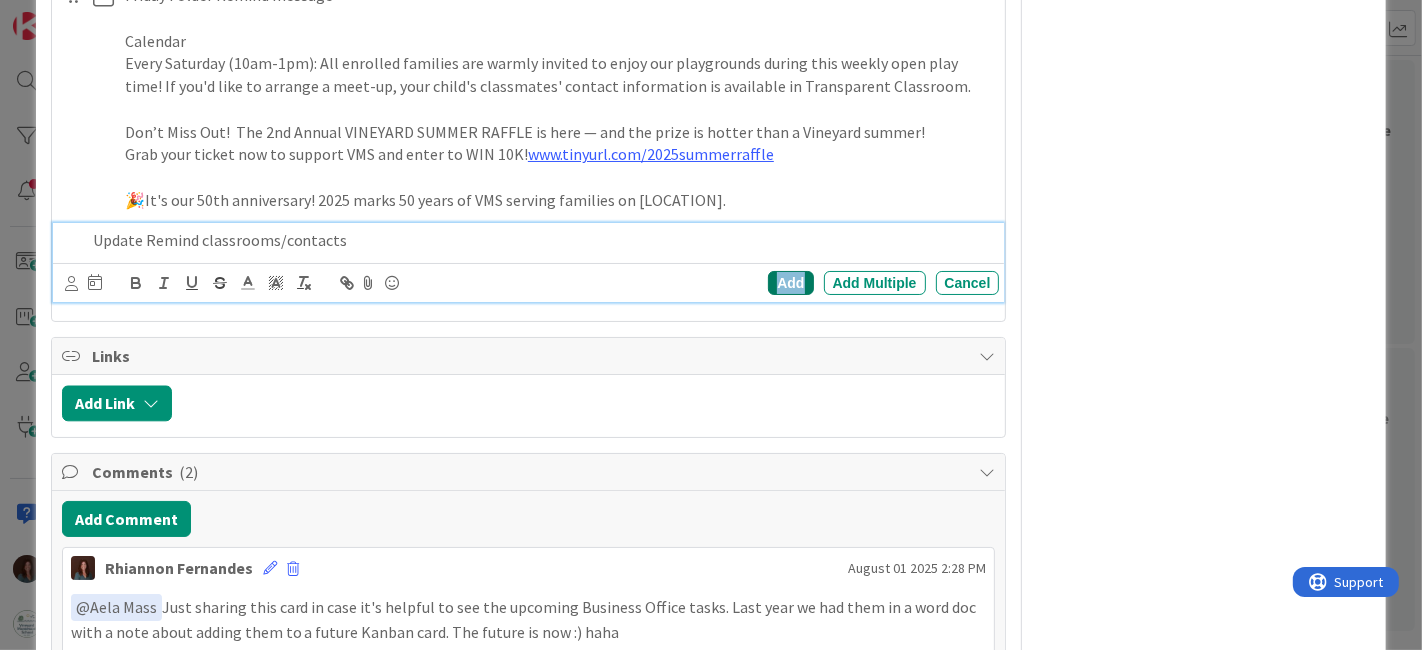 click on "Add" at bounding box center [790, 283] 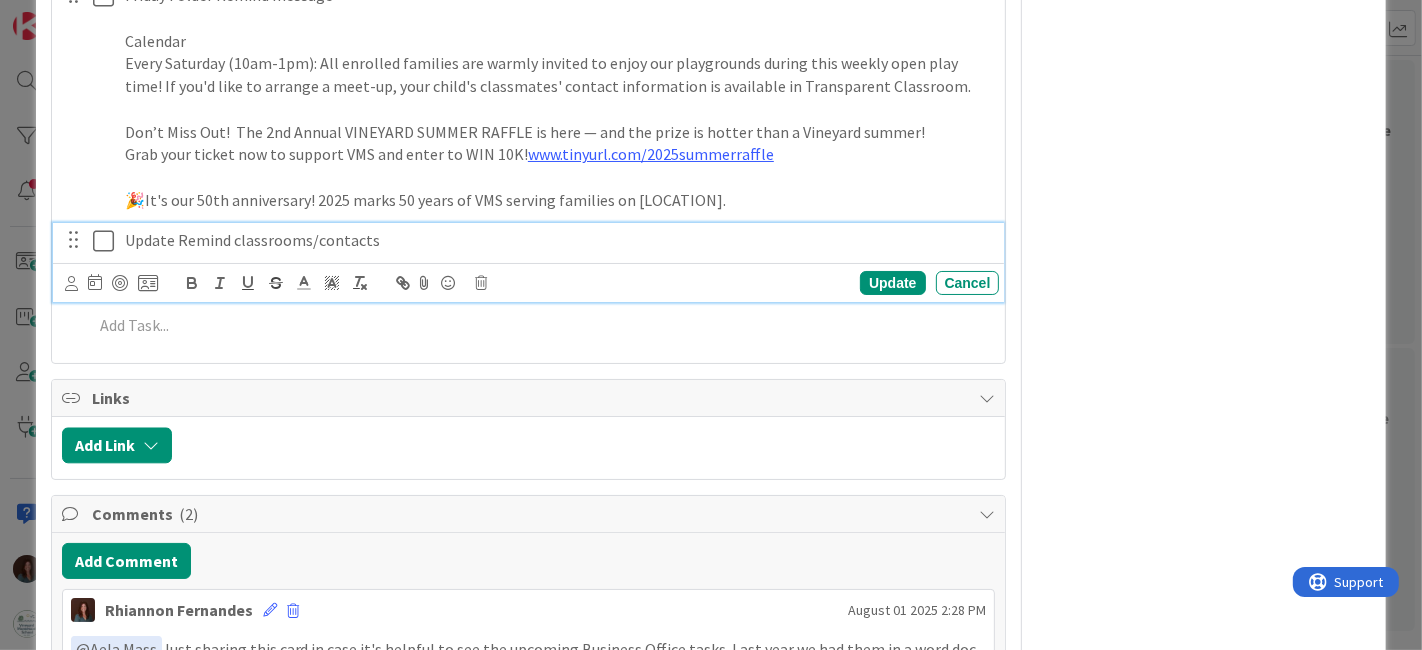 click at bounding box center [108, 241] 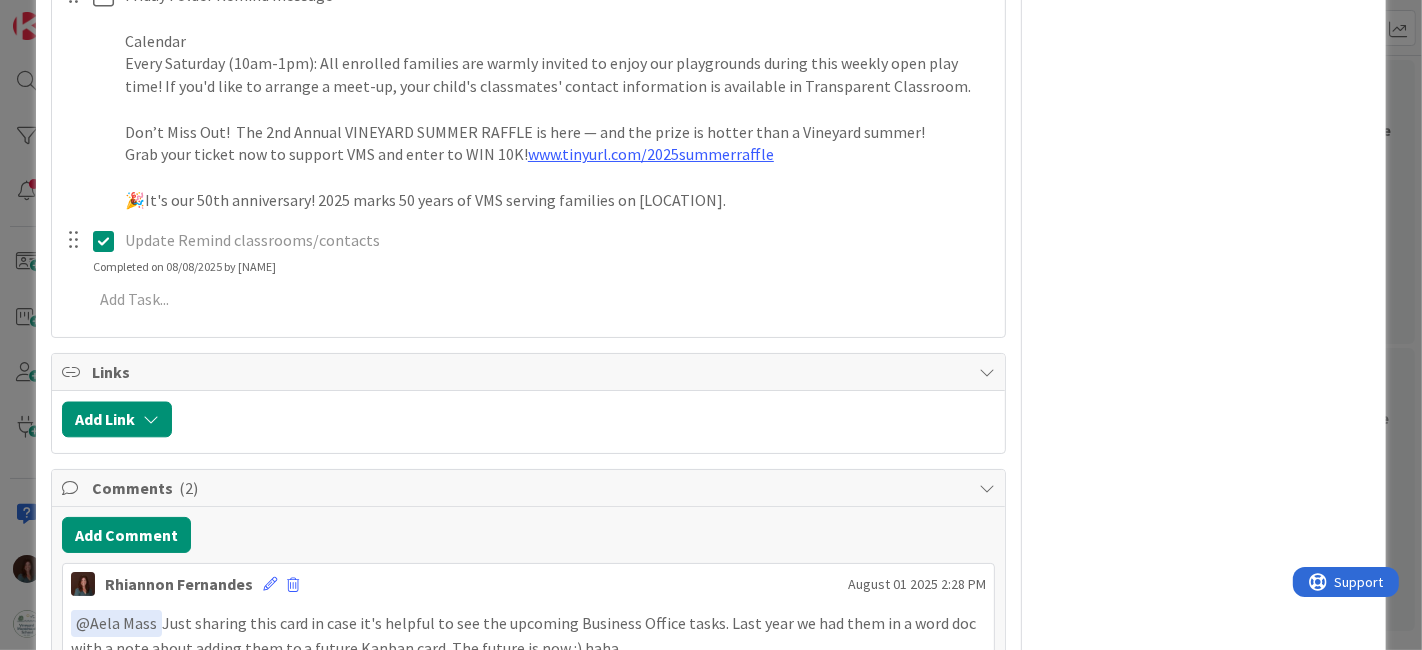 click at bounding box center (108, 241) 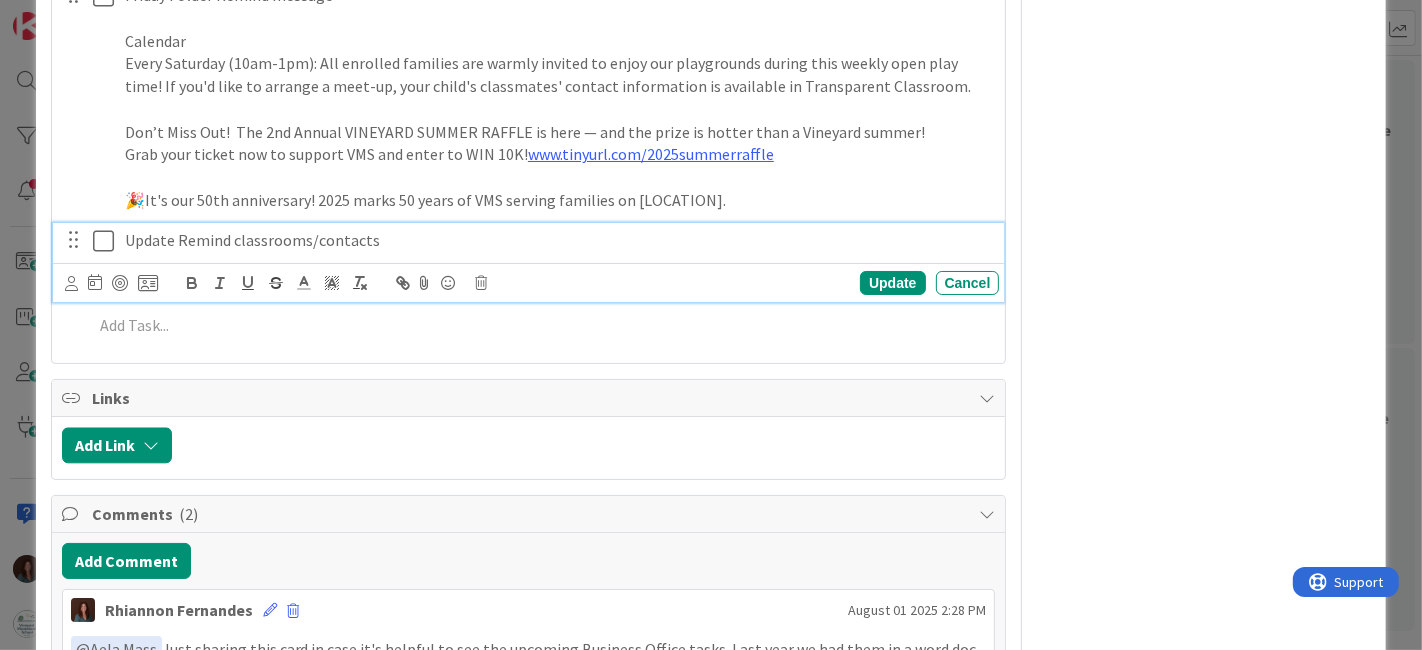 type on "x" 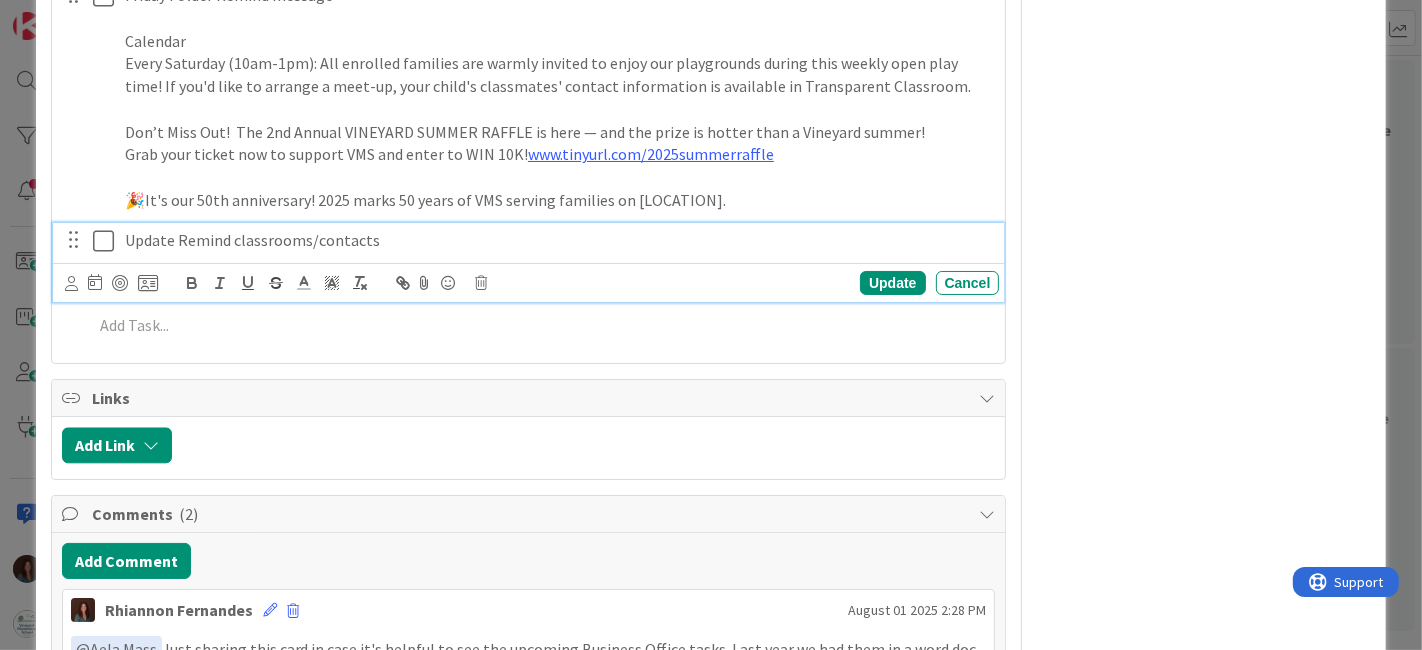 click on "Update Remind classrooms/contacts" at bounding box center [558, 240] 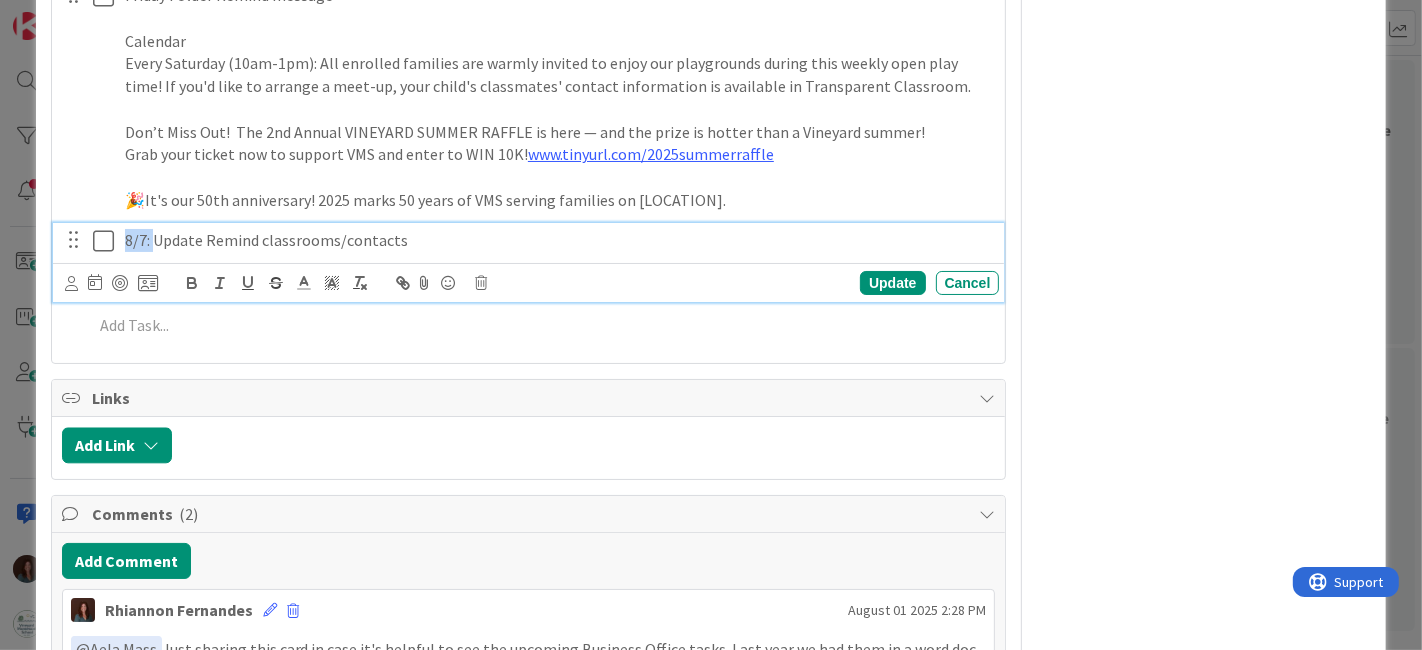 drag, startPoint x: 152, startPoint y: 255, endPoint x: 287, endPoint y: 460, distance: 245.45876 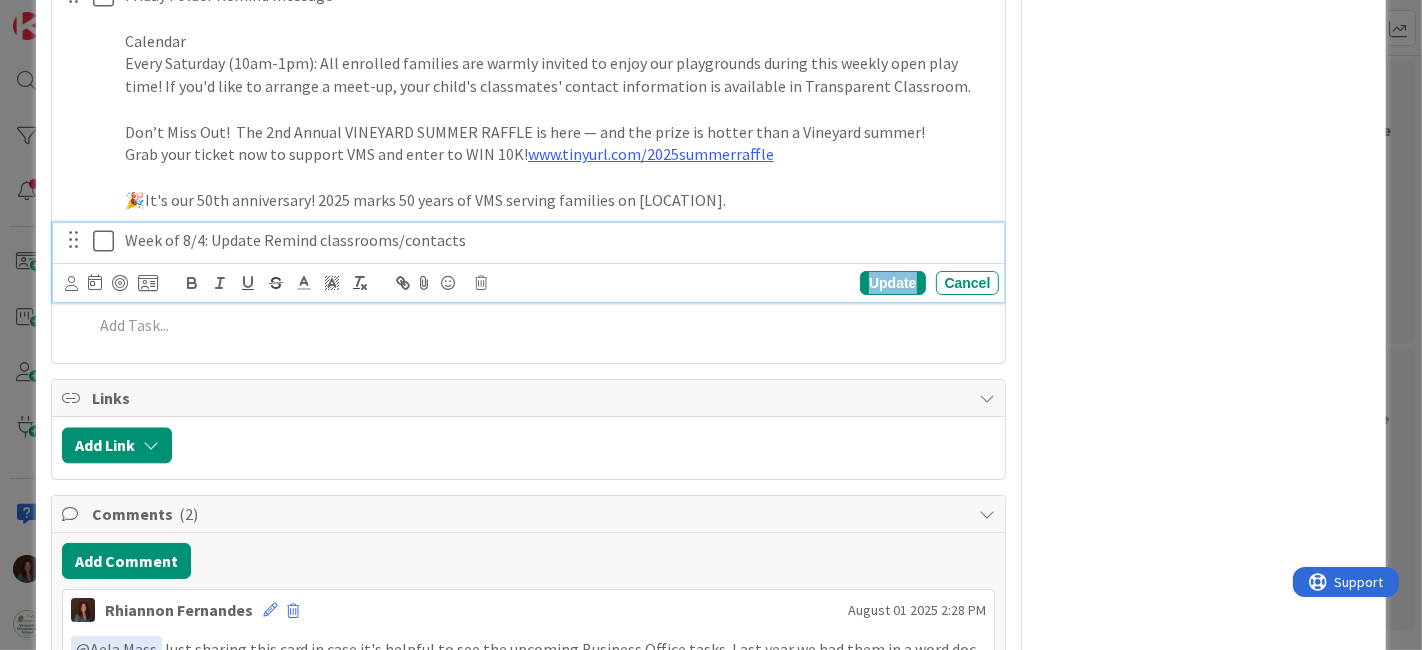 click on "Update" at bounding box center [892, 283] 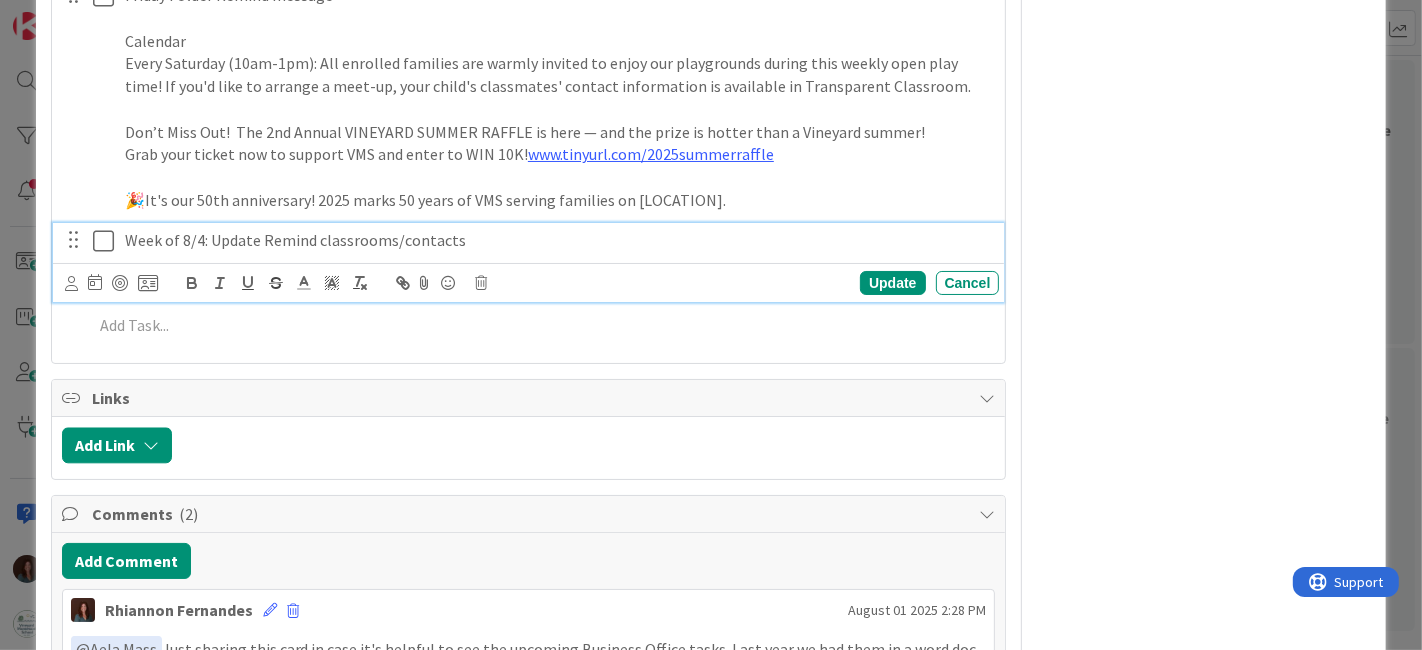 click at bounding box center [108, 241] 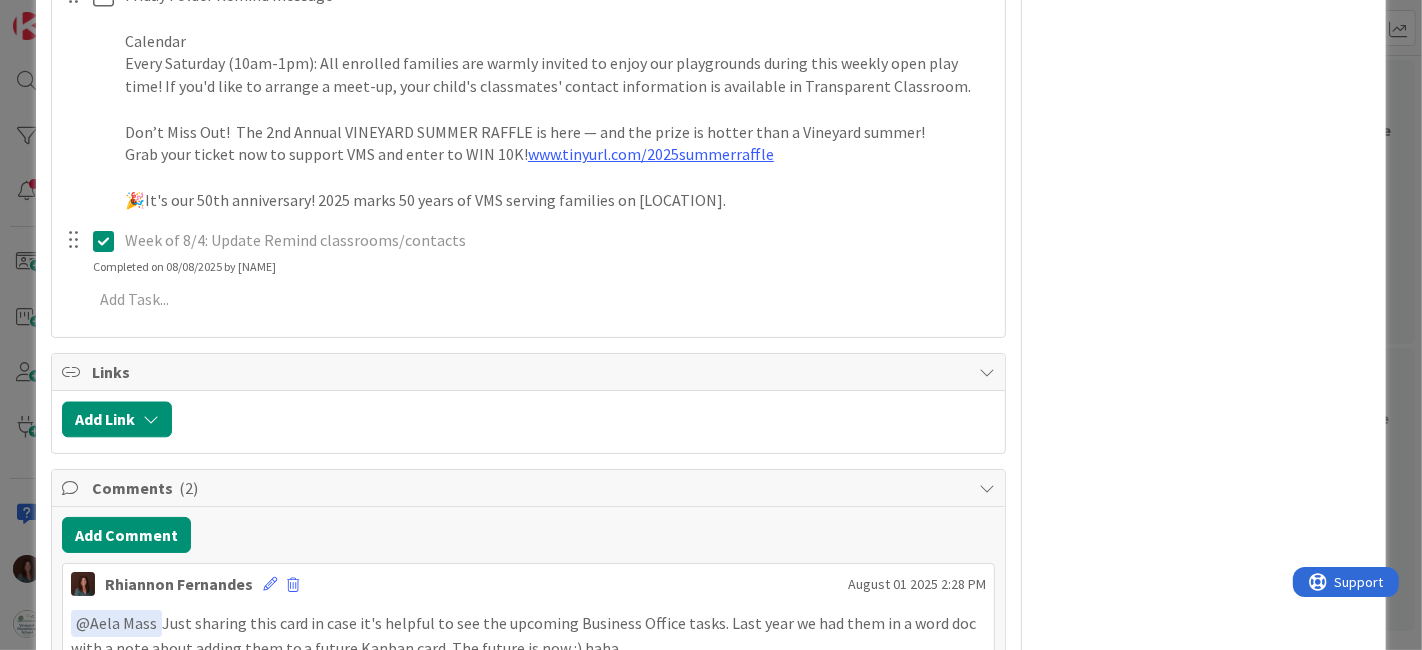 scroll, scrollTop: 3774, scrollLeft: 0, axis: vertical 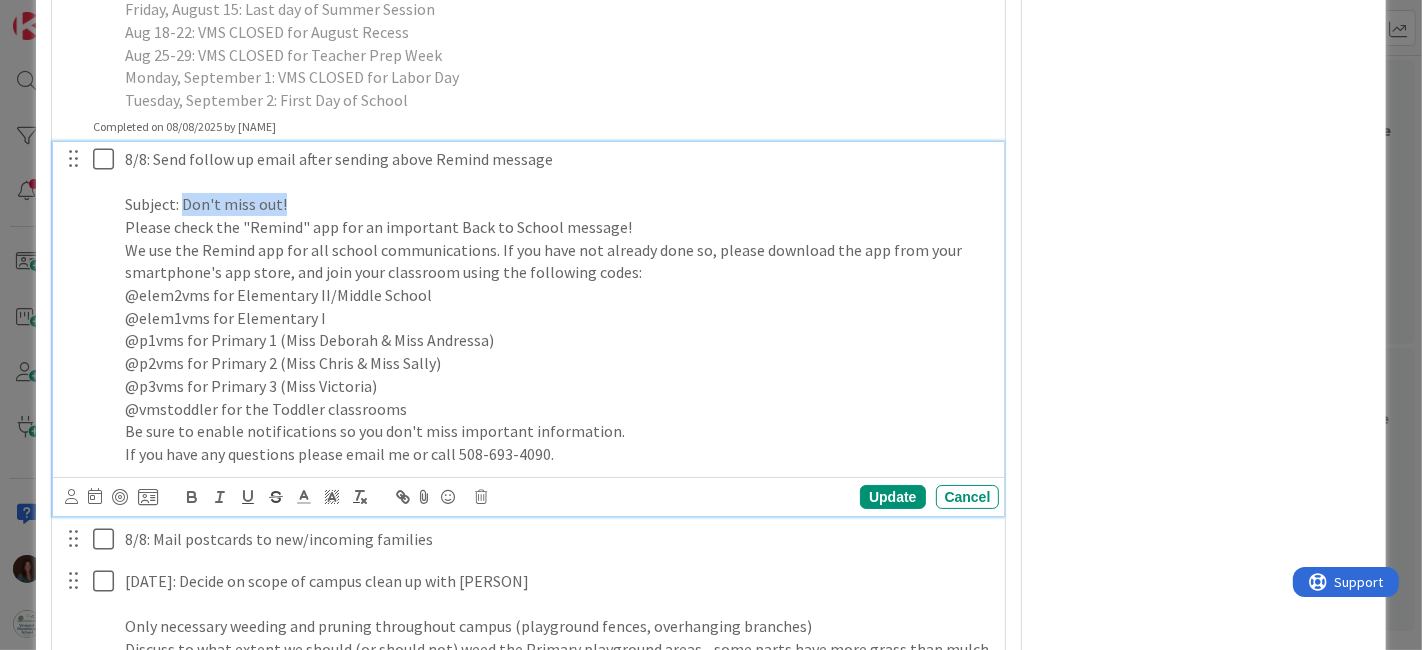 drag, startPoint x: 310, startPoint y: 221, endPoint x: 185, endPoint y: 224, distance: 125.035995 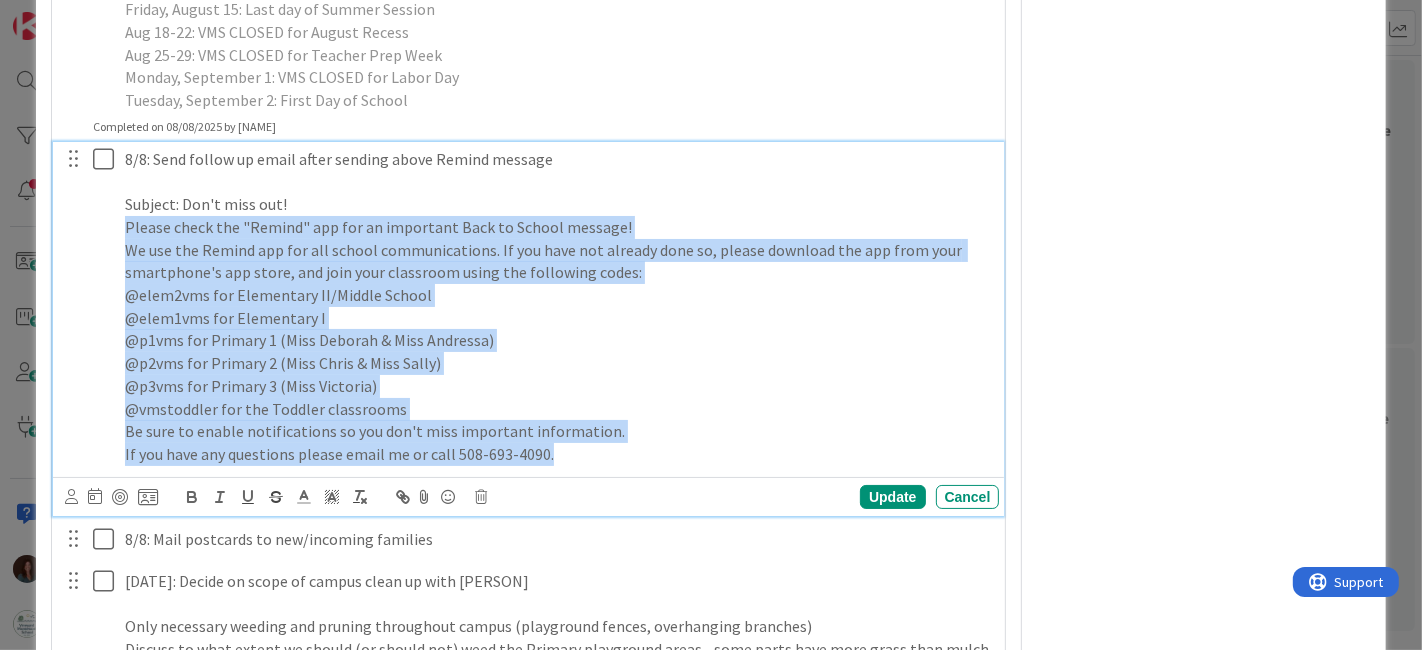 drag, startPoint x: 125, startPoint y: 248, endPoint x: 586, endPoint y: 498, distance: 524.42444 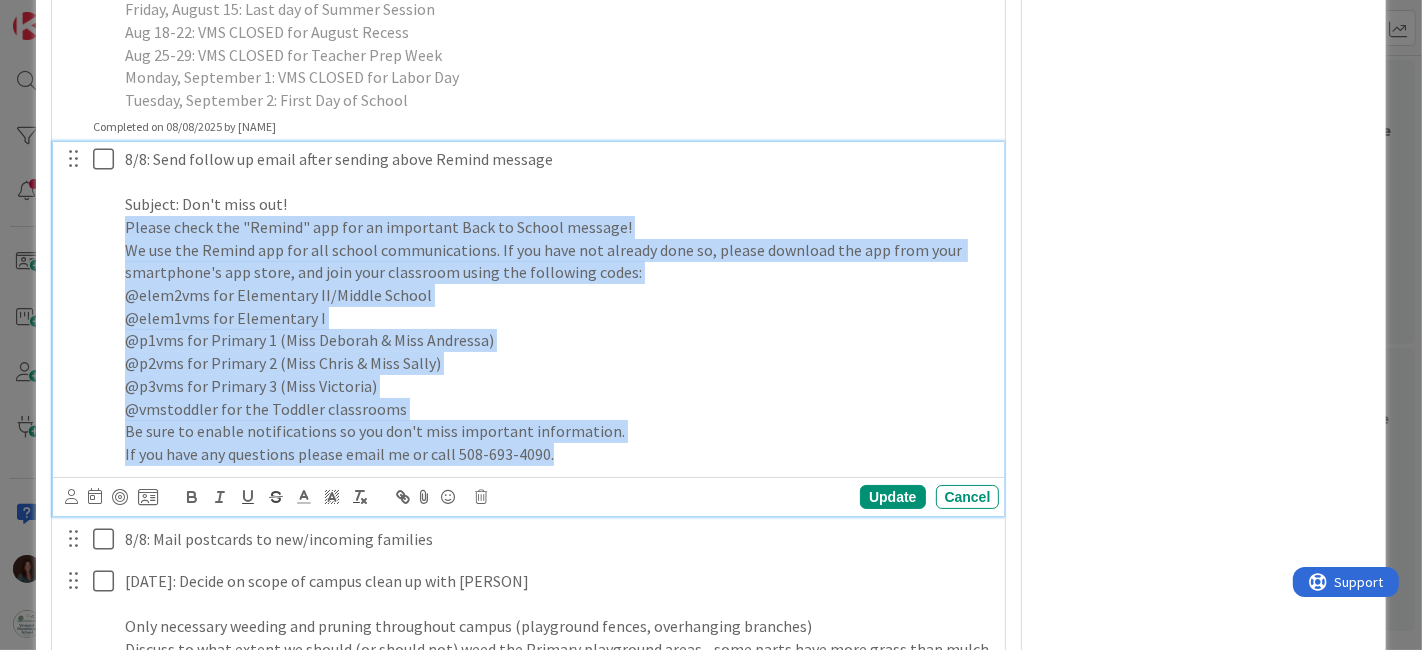click on "@p2vms for Primary 2 (Miss Chris & Miss Sally)" at bounding box center [558, 363] 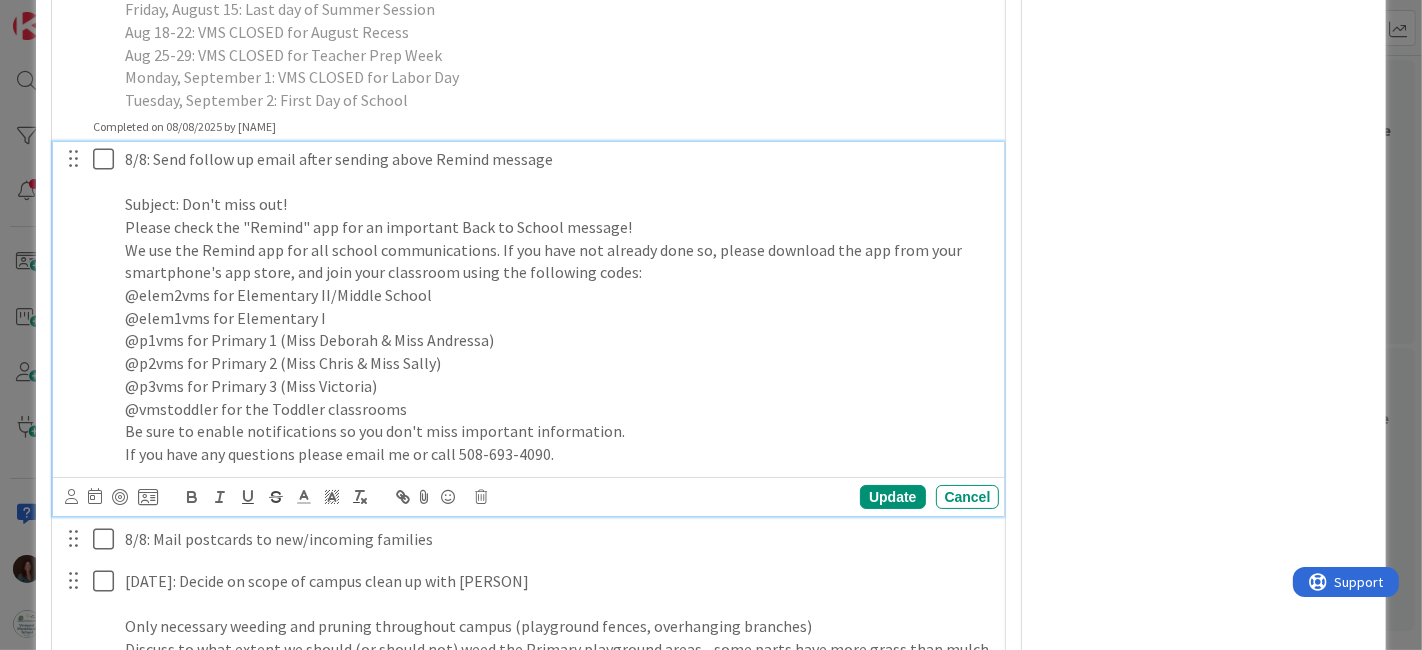 click on "Please check the "Remind" app for an important Back to School message!" at bounding box center (558, 227) 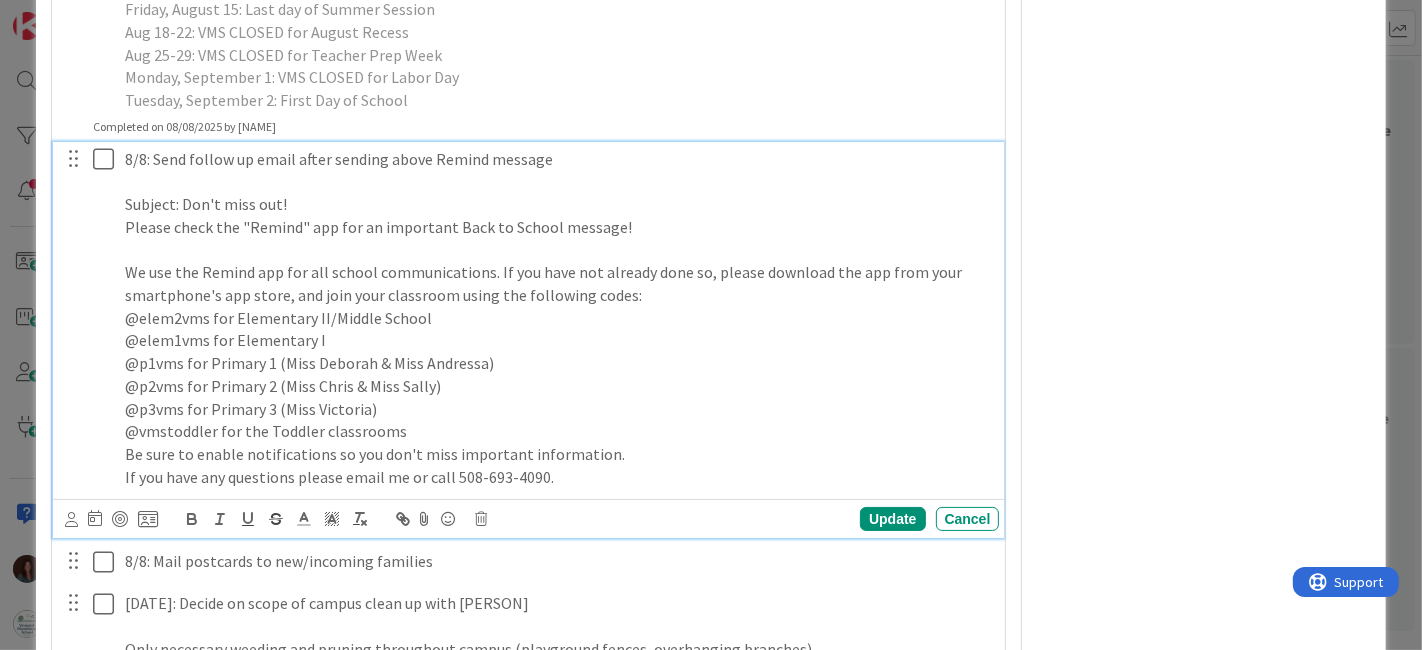 click on "We use the Remind app for all school communications. If you have not already done so, please download the app from your smartphone's app store, and join your classroom using the following codes:" at bounding box center (558, 283) 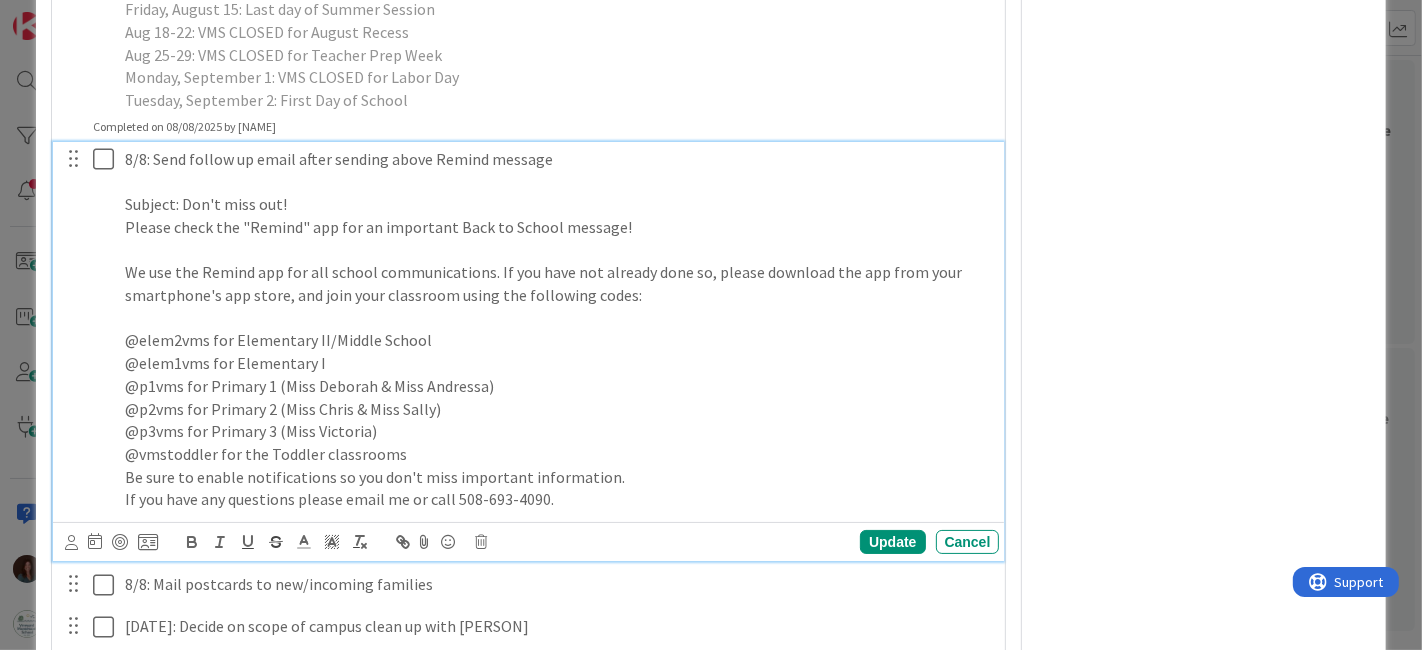 click on "@elem2vms for Elementary II/Middle School" at bounding box center [558, 340] 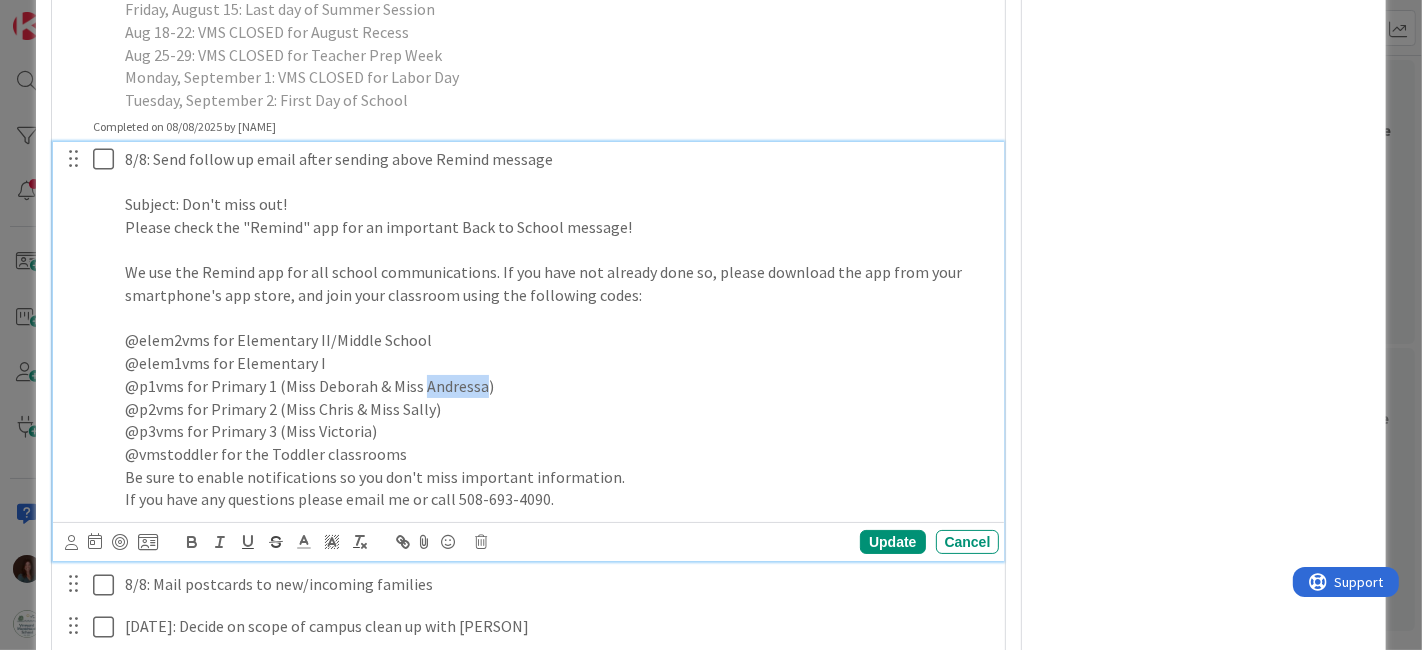drag, startPoint x: 477, startPoint y: 405, endPoint x: 421, endPoint y: 407, distance: 56.0357 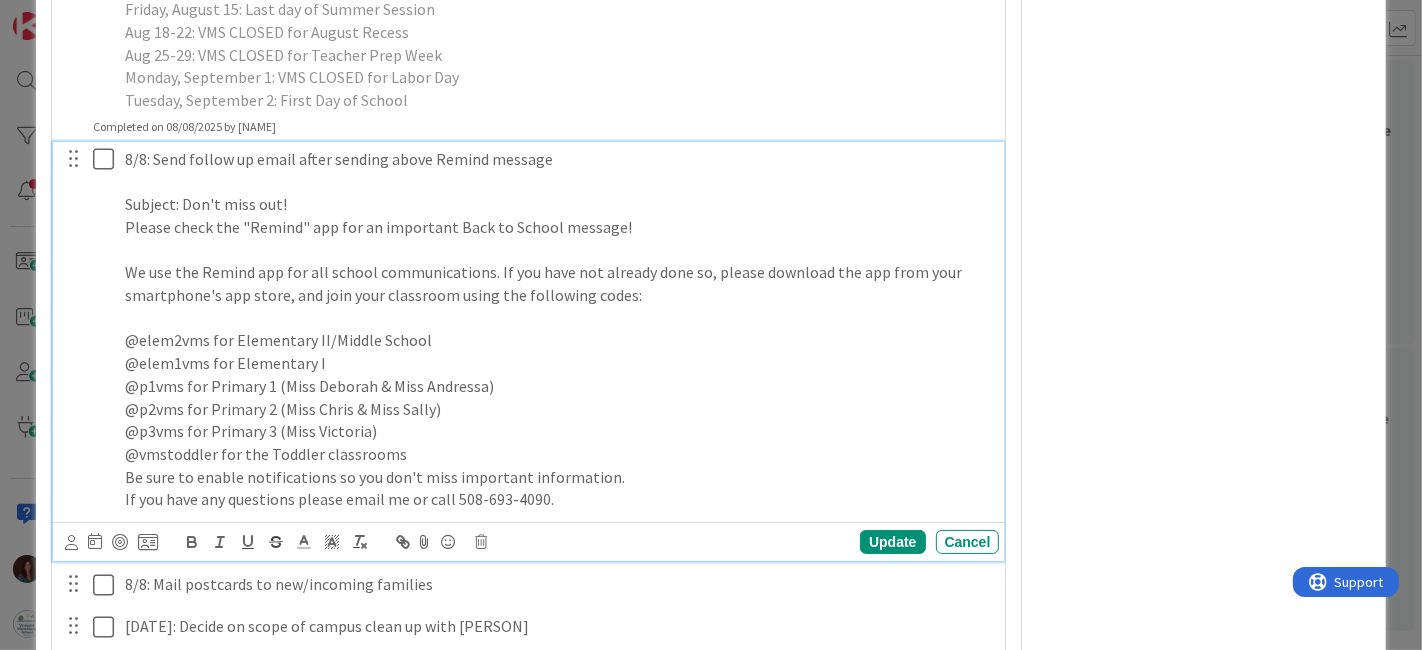 type 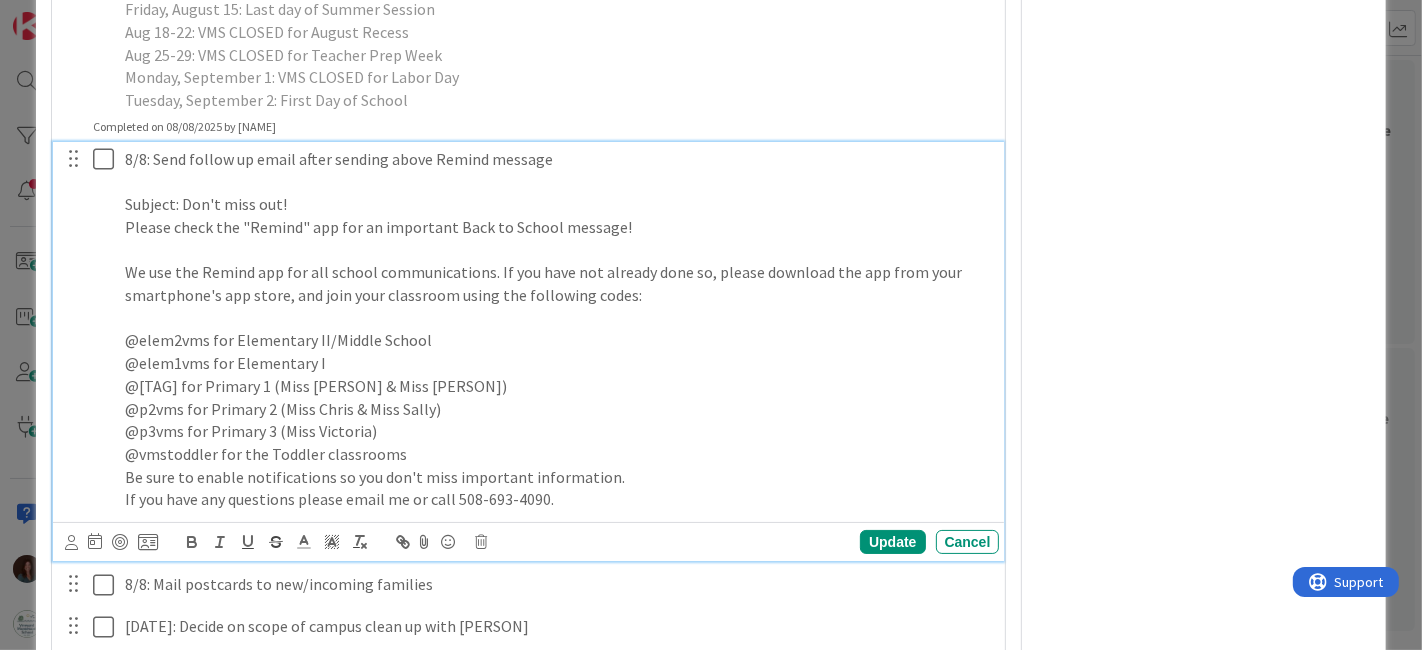 click on "@p3vms for Primary 3 (Miss Victoria)" at bounding box center [558, 431] 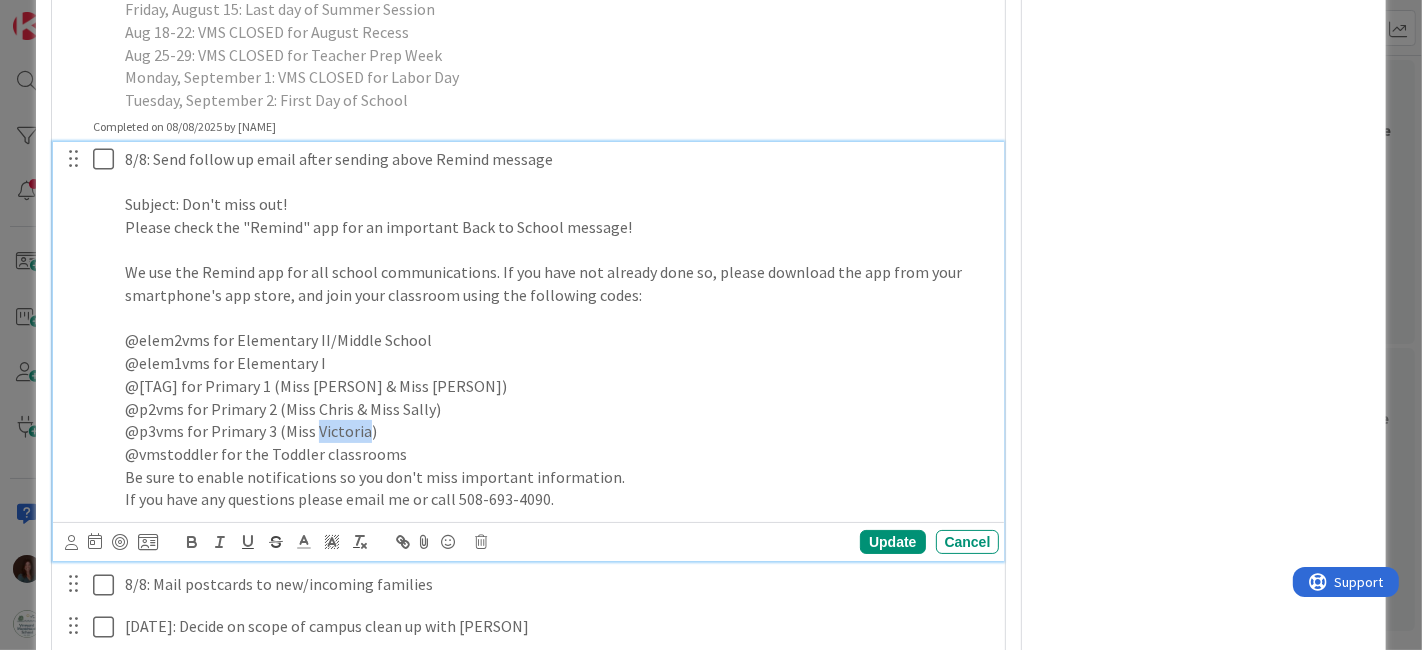 drag, startPoint x: 359, startPoint y: 448, endPoint x: 314, endPoint y: 450, distance: 45.044422 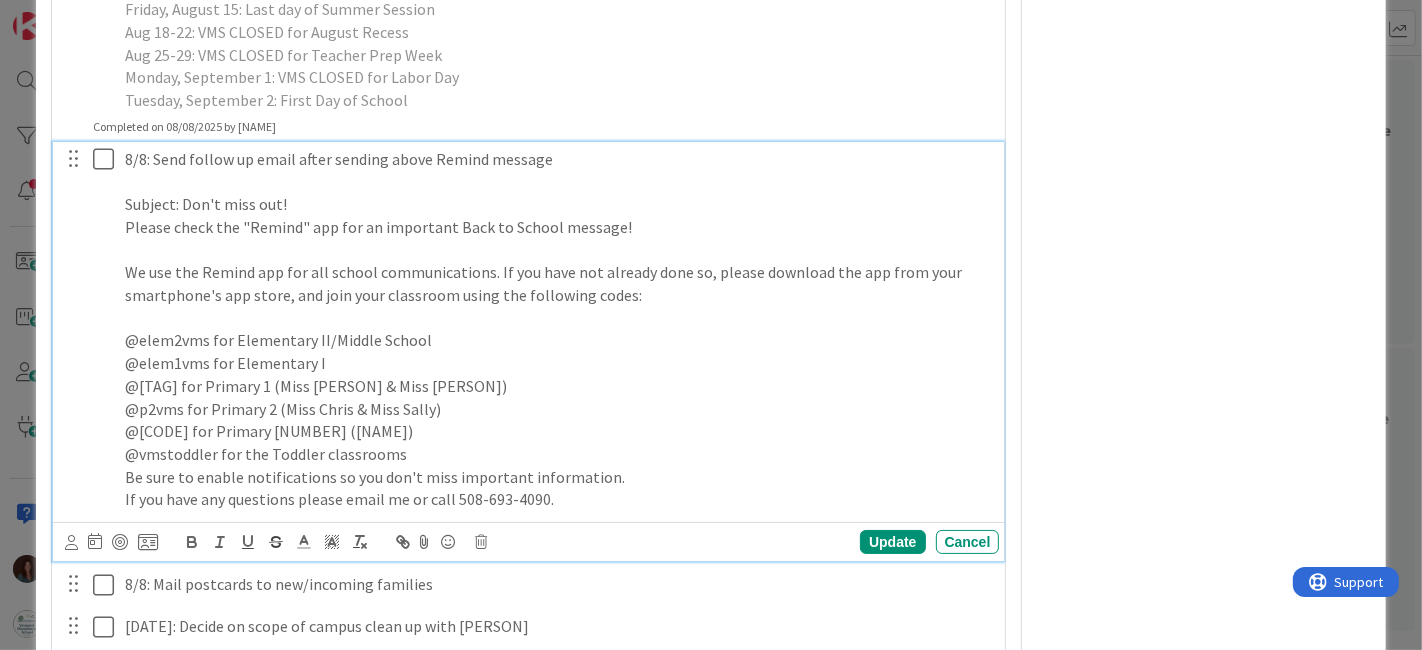 click on "@vmstoddler for the Toddler classrooms" at bounding box center [558, 454] 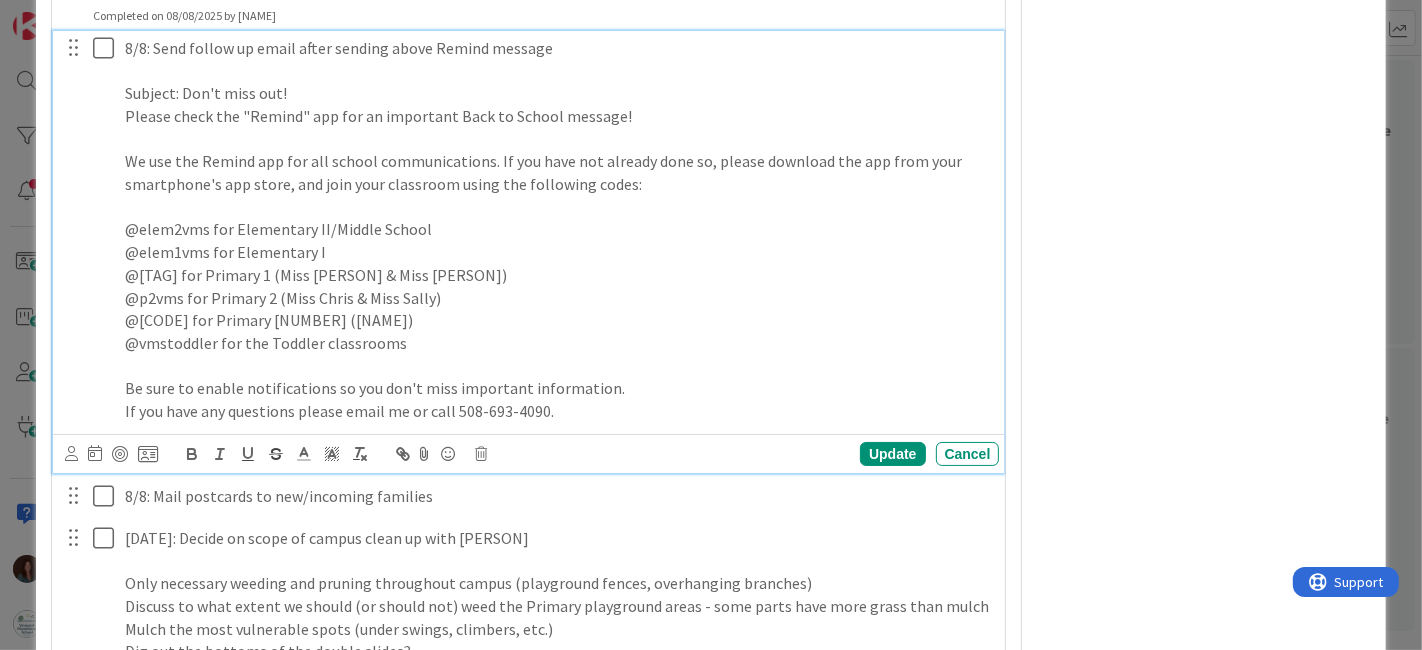click on "If you have any questions please email me or call 508-693-4090." at bounding box center [558, 411] 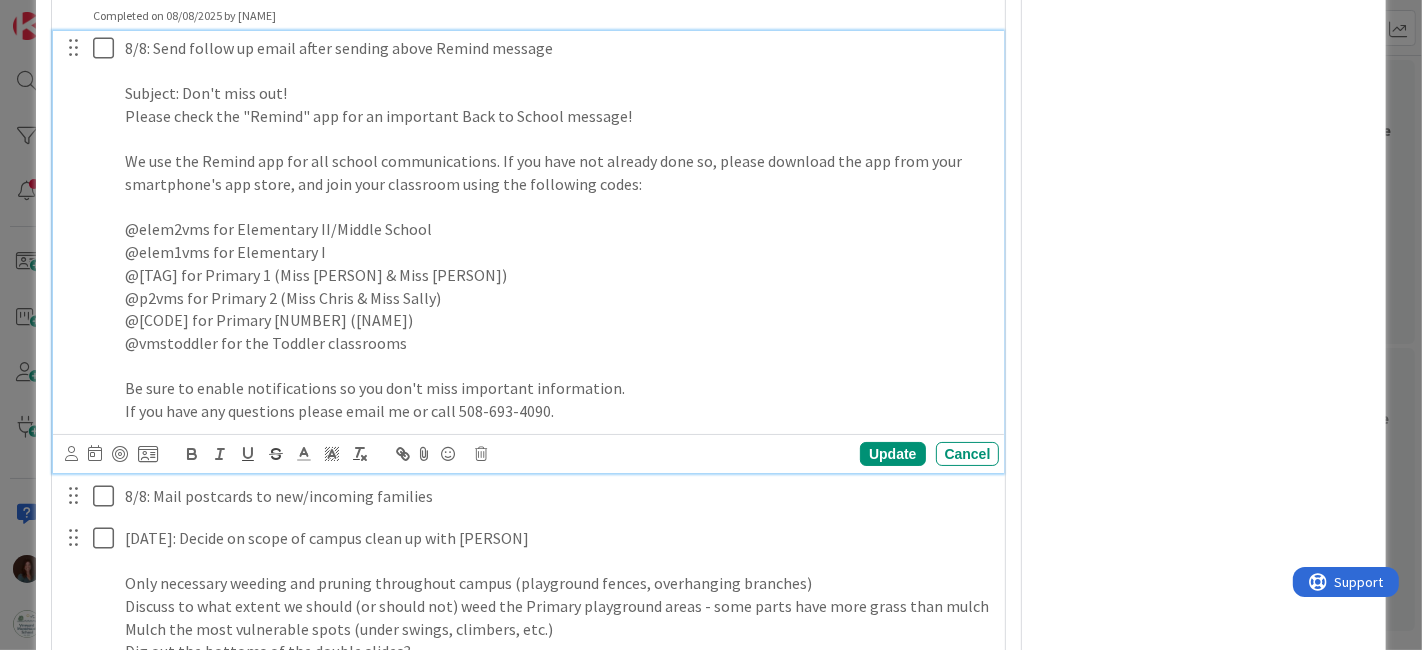 drag, startPoint x: 124, startPoint y: 402, endPoint x: 103, endPoint y: 527, distance: 126.751724 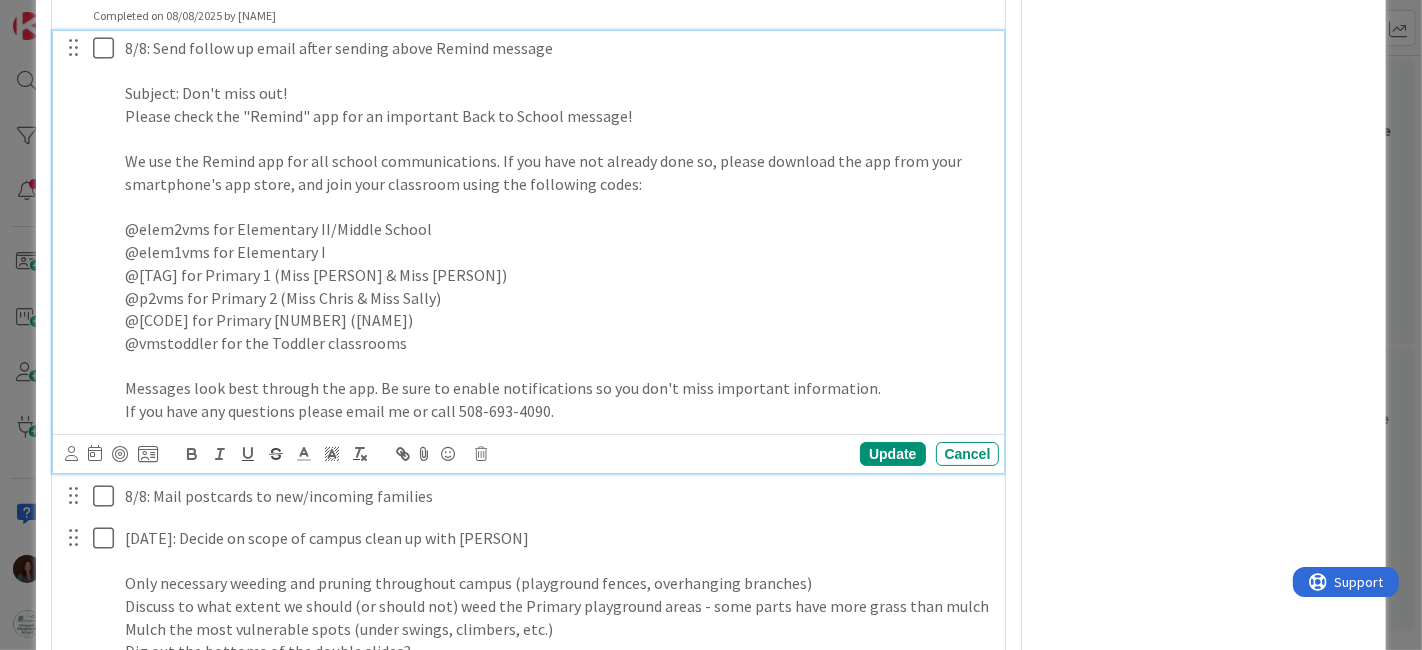 click on "Messages look best through the app. Be sure to enable notifications so you don't miss important information." at bounding box center [558, 388] 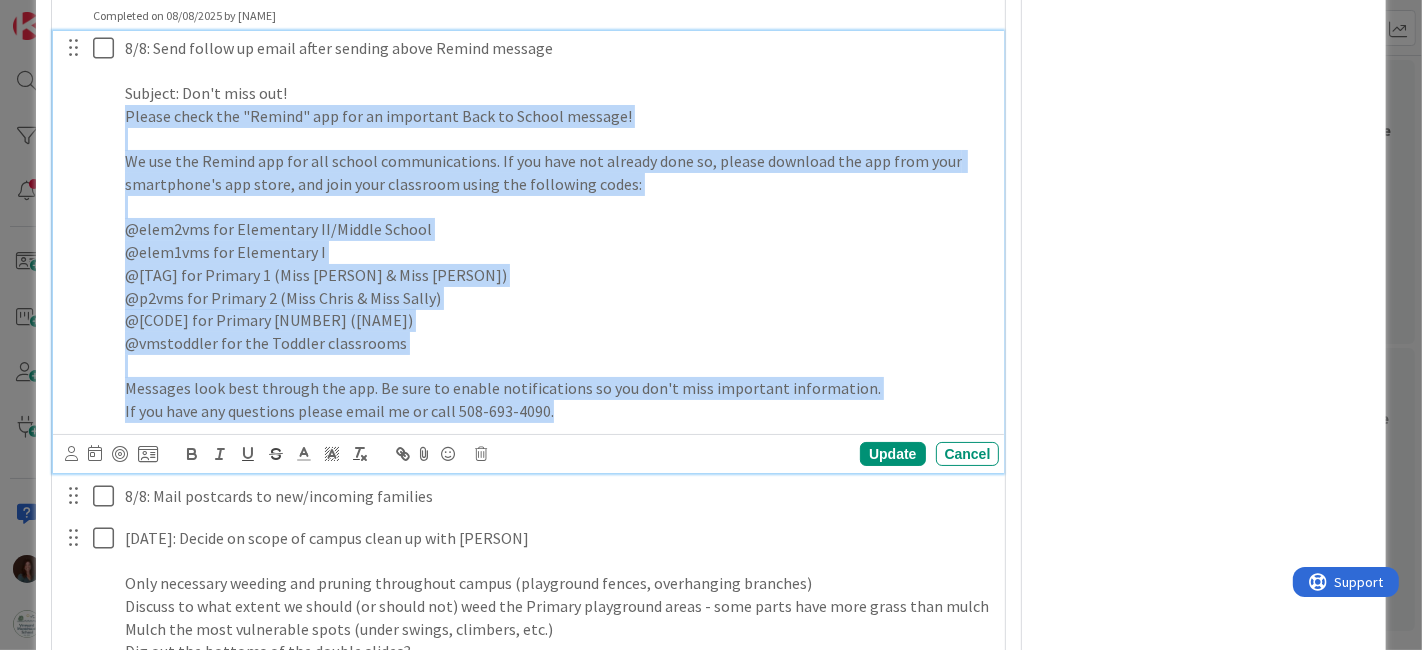drag, startPoint x: 402, startPoint y: 417, endPoint x: 394, endPoint y: 276, distance: 141.22676 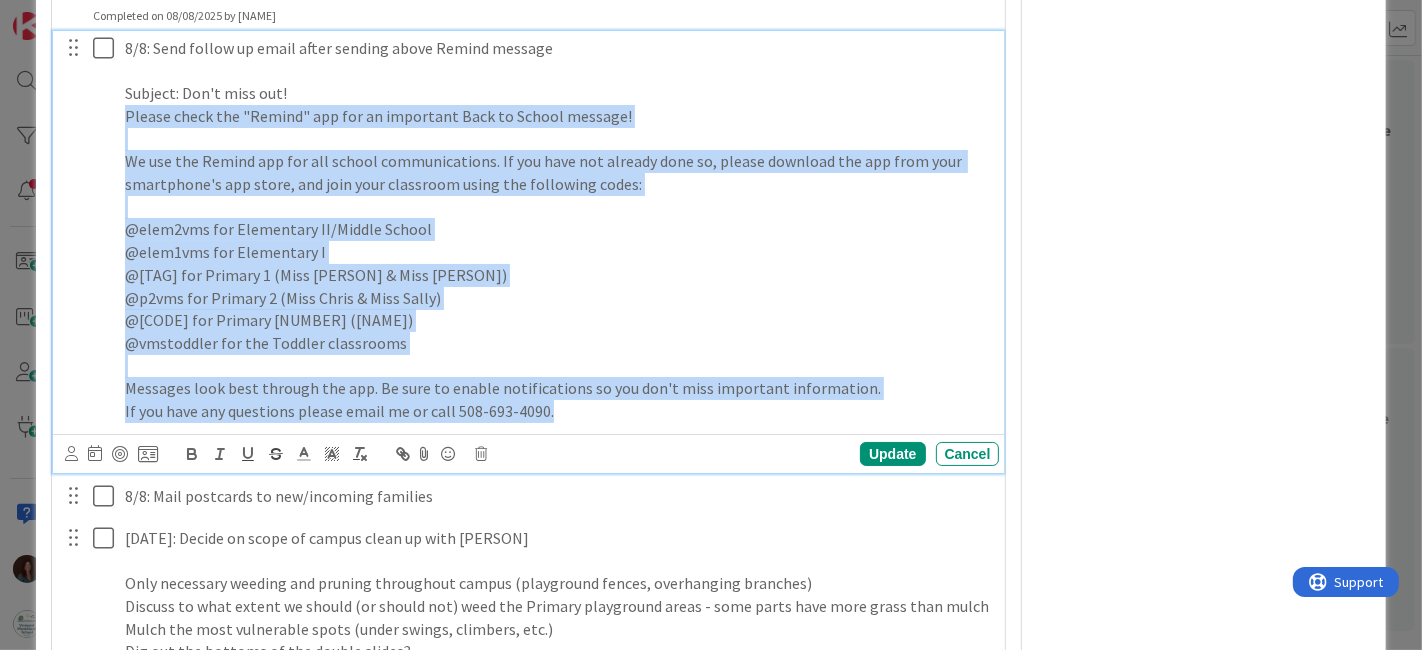 click on "@[TAG] for Primary 1 (Miss [PERSON] & Miss [PERSON])" at bounding box center (558, 275) 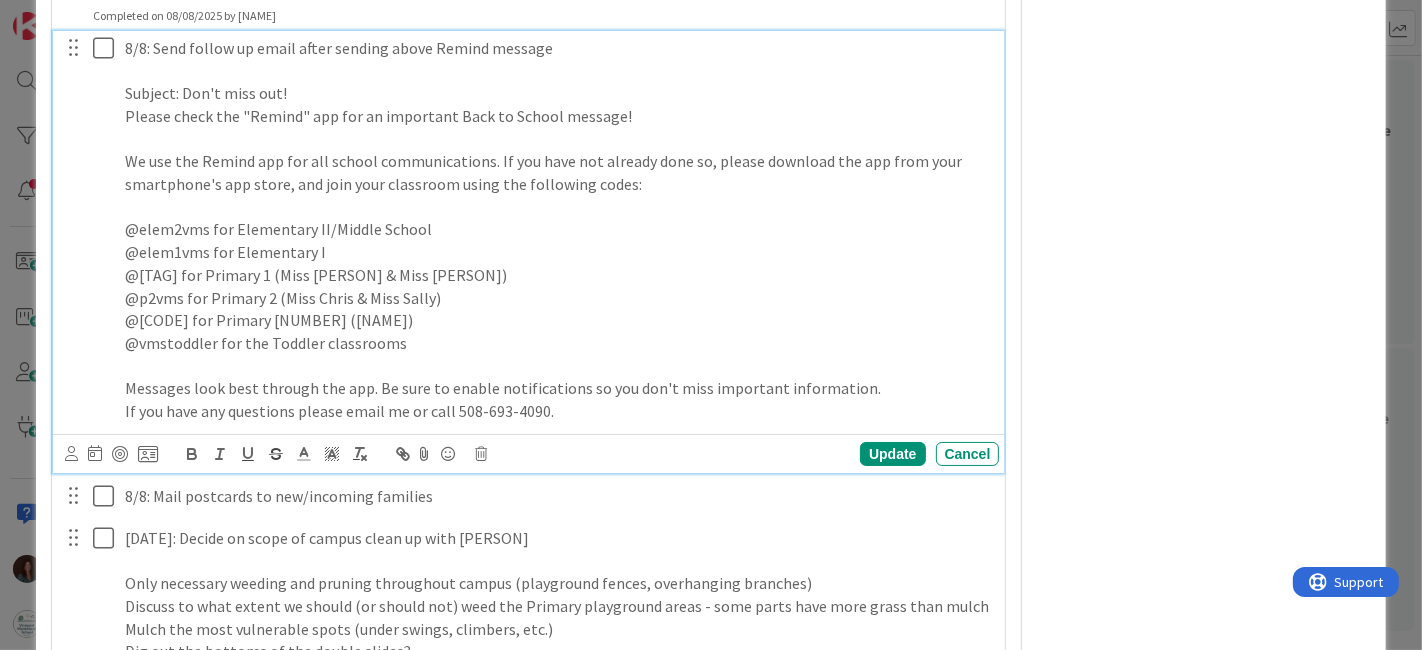 click on "@elem1vms for Elementary I" at bounding box center (558, 252) 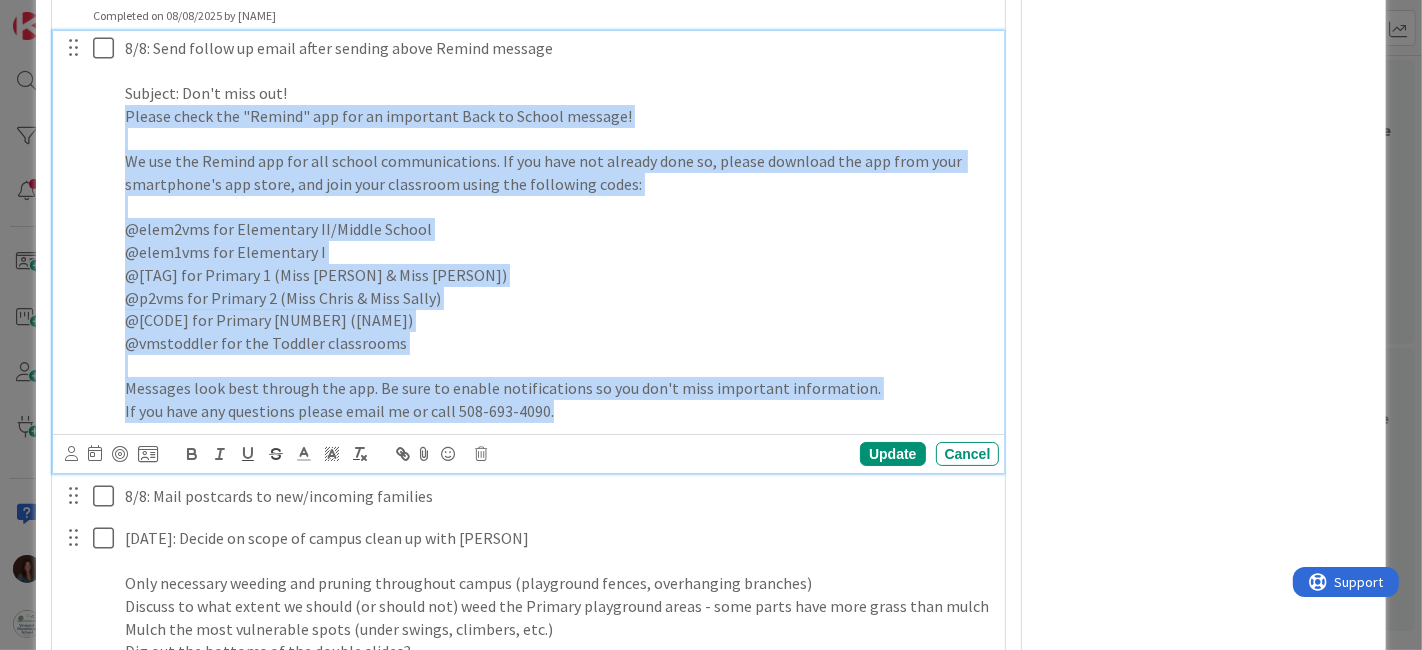 drag, startPoint x: 565, startPoint y: 439, endPoint x: 65, endPoint y: 130, distance: 587.7763 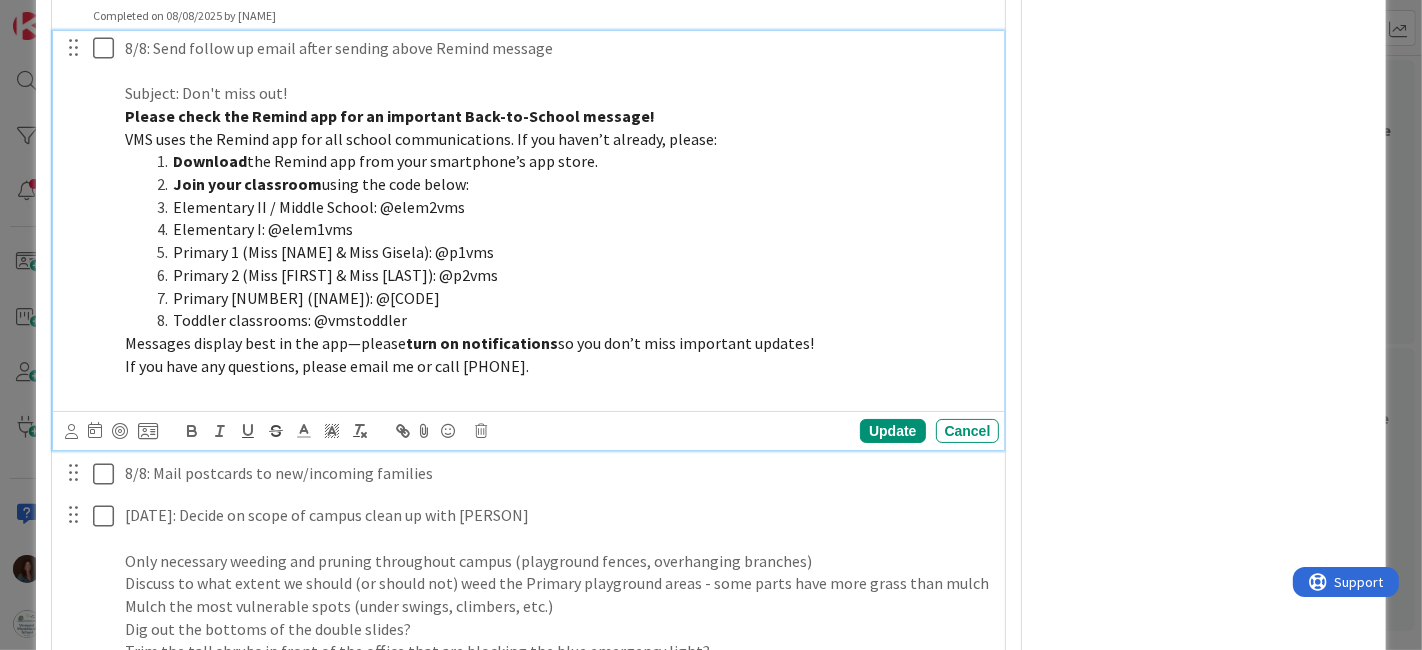 click on "Subject: Don't miss out!" at bounding box center (558, 93) 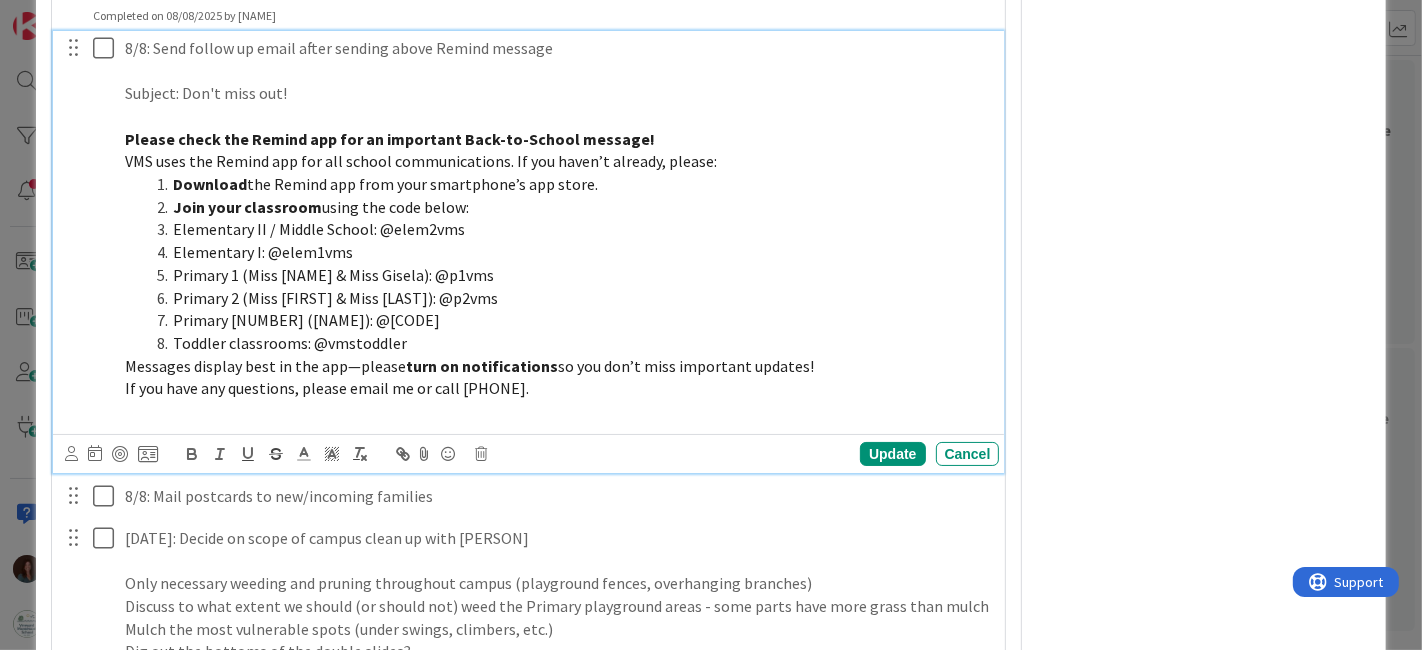click on "8/8: Send follow up email after sending above Remind message Subject: Don't miss out! Please check the Remind app for an important Back-to-School message! VMS uses the Remind app for all school communications. If you haven’t already, please: Download the Remind app from your smartphone’s app store. Join your classroom using the code below: Elementary II / Middle School: @elem2vms Elementary I: @elem1vms Primary 1 (Miss [FIRST] & Miss [LAST]): @p1vms Primary 2 (Miss [FIRST] & Miss [LAST]): @p2vms Primary 3 (Miss [LAST]): @p3vms Toddler classrooms: @vmstoddler Messages display best in the app—please turn on notifications so you don’t miss important updates! If you have any questions, please email me or call [PHONE]." at bounding box center (558, 230) 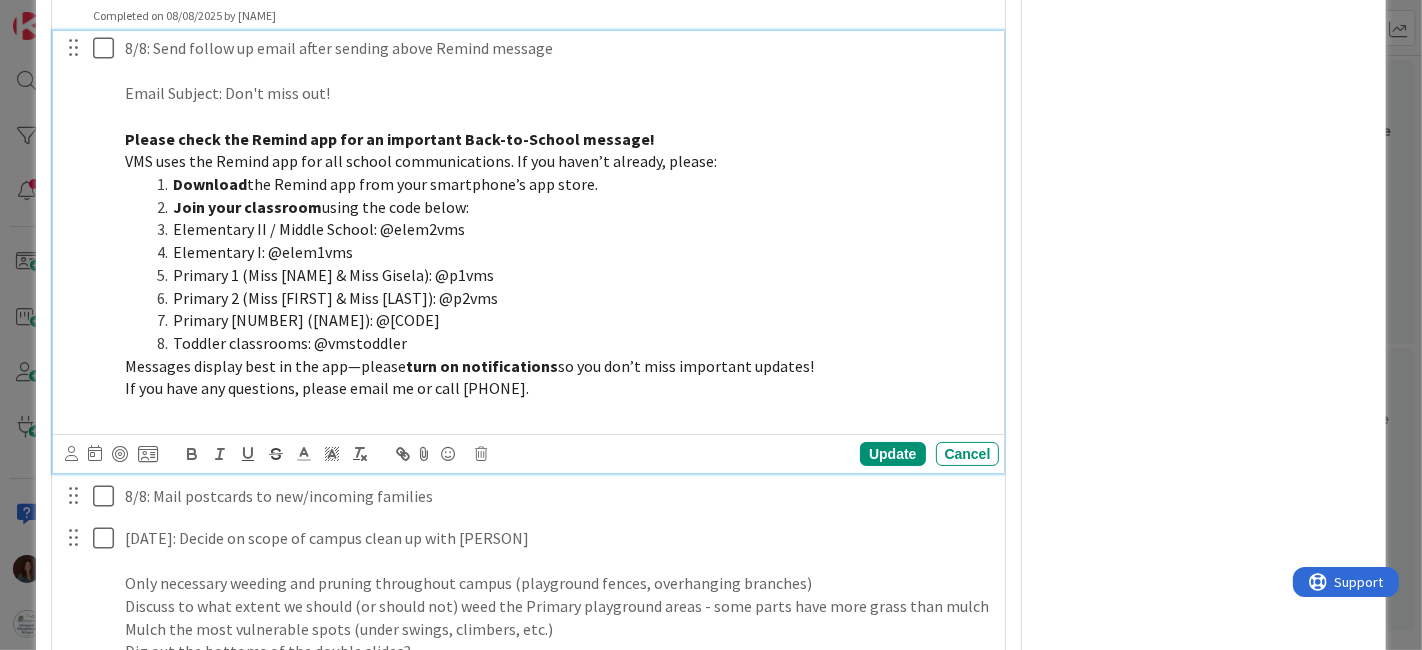 click on "Email Subject: Don't miss out!" at bounding box center (558, 93) 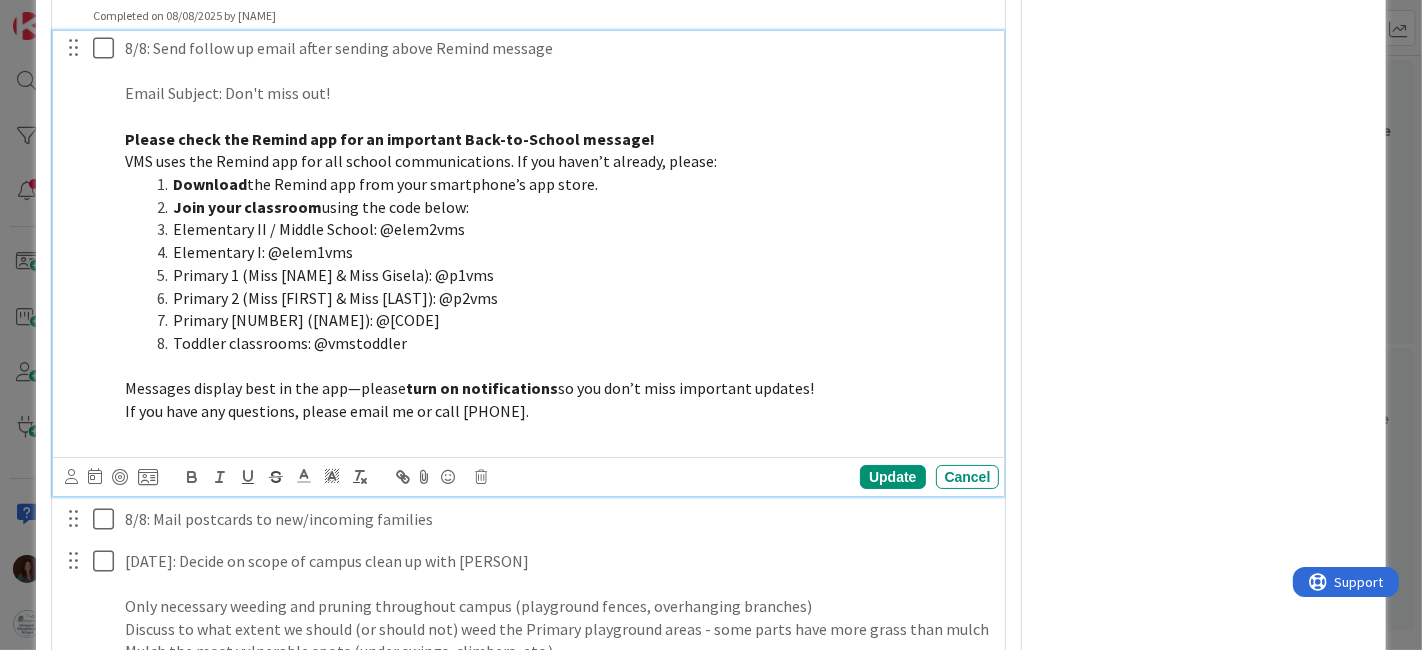 click on "Toddler classrooms: @vmstoddler" at bounding box center [290, 343] 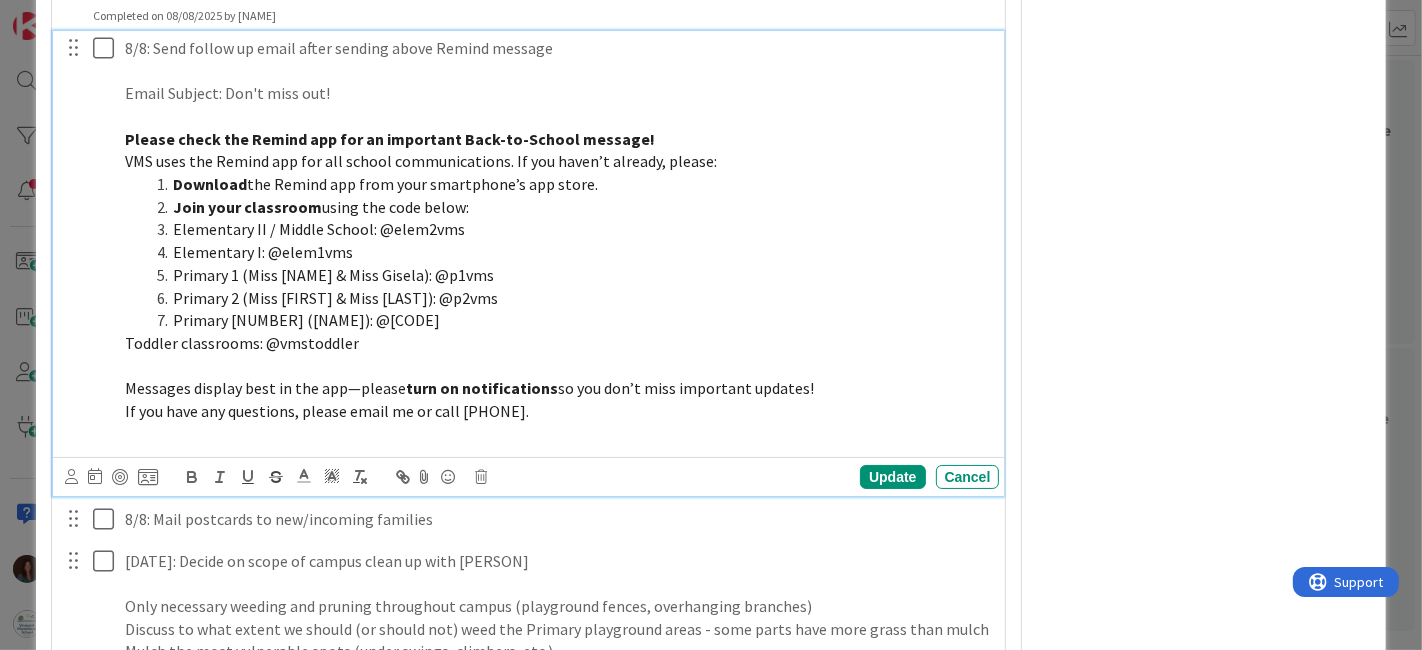 click on "Primary [NUMBER] ([NAME]): @[CODE]" at bounding box center (306, 320) 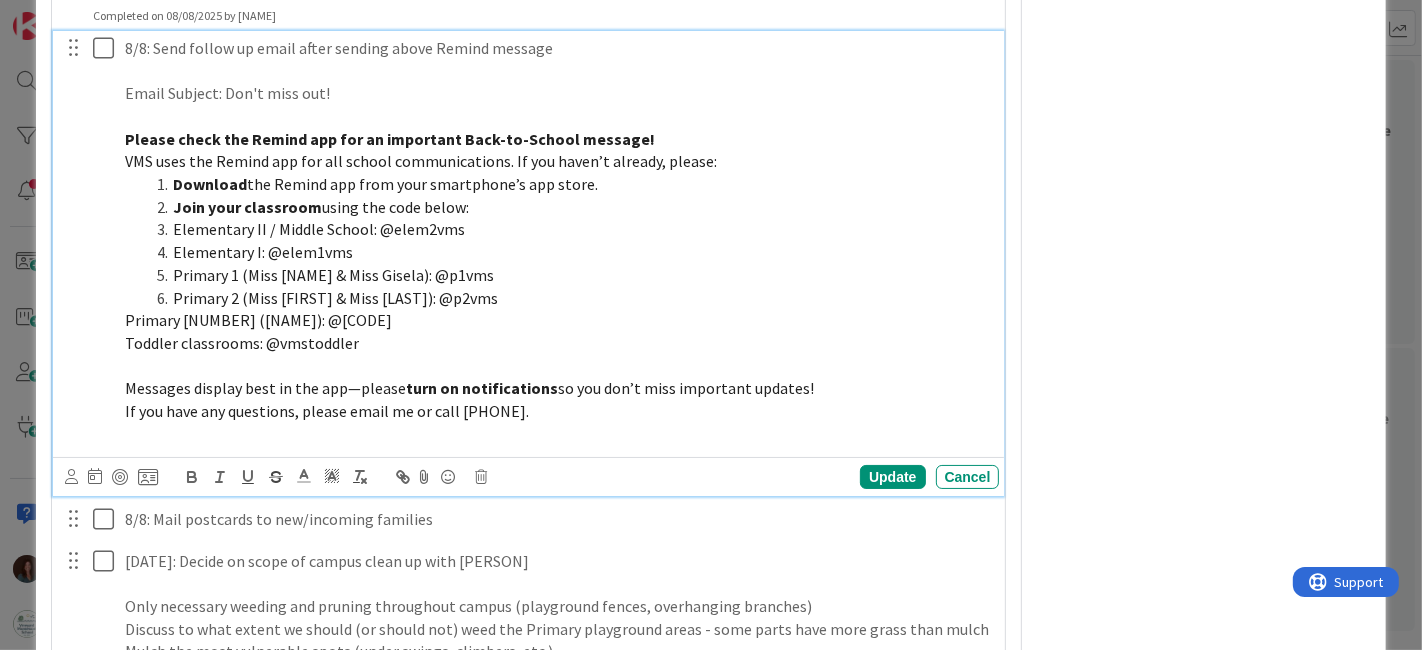 click on "Primary 2 (Miss [FIRST] & Miss [LAST]): @p2vms" at bounding box center [335, 298] 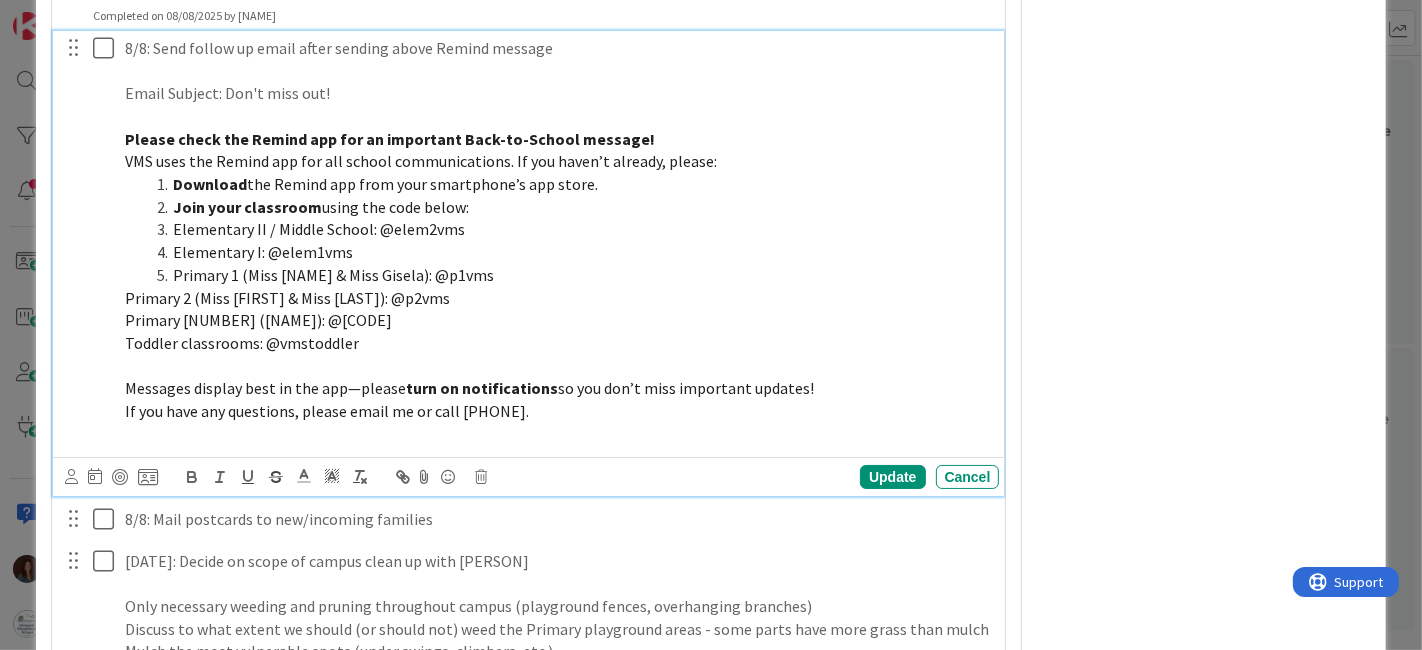 drag, startPoint x: 169, startPoint y: 293, endPoint x: 179, endPoint y: 281, distance: 15.6205 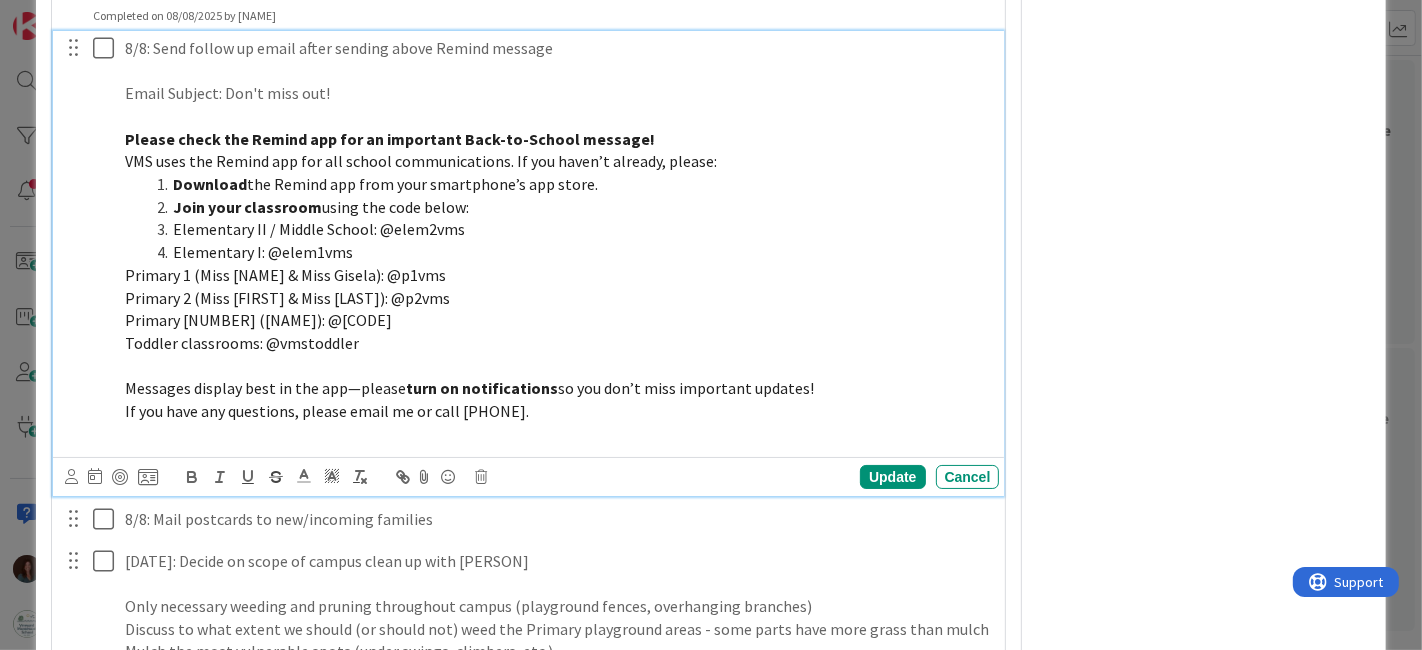click on "Elementary I: @elem1vms" at bounding box center [263, 252] 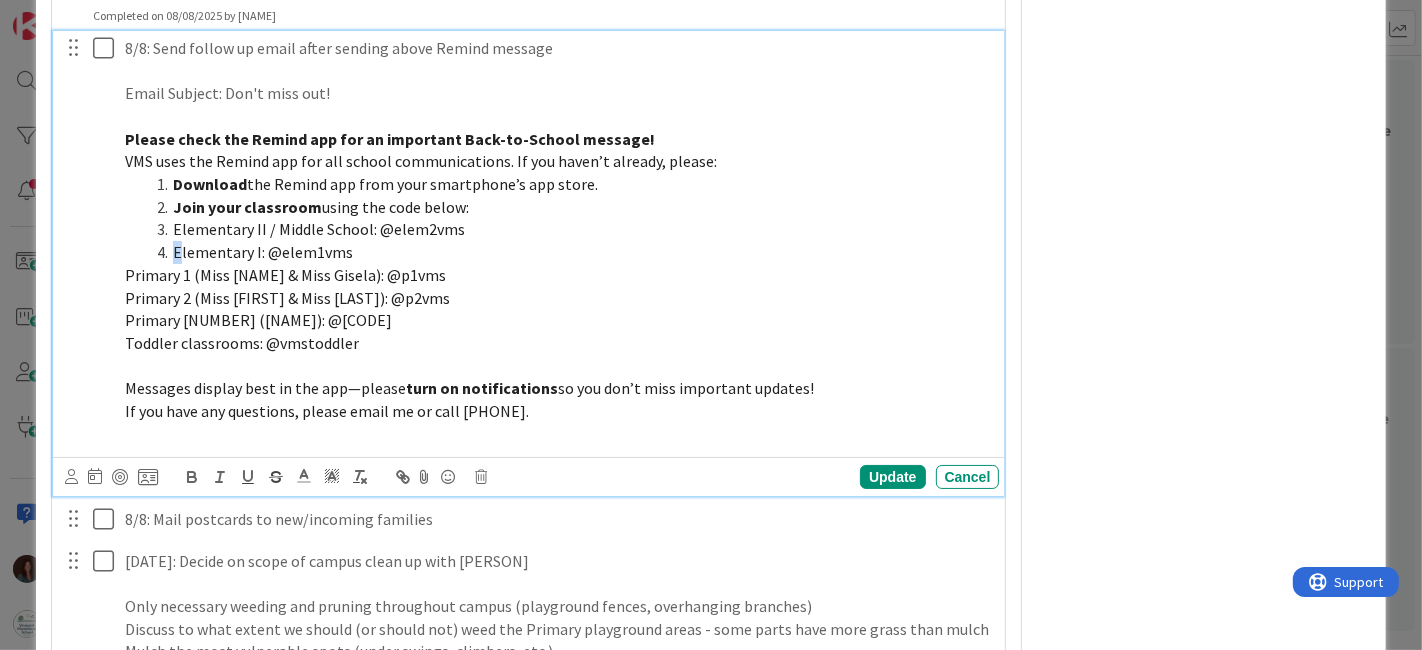 click on "Elementary I: @elem1vms" at bounding box center (570, 252) 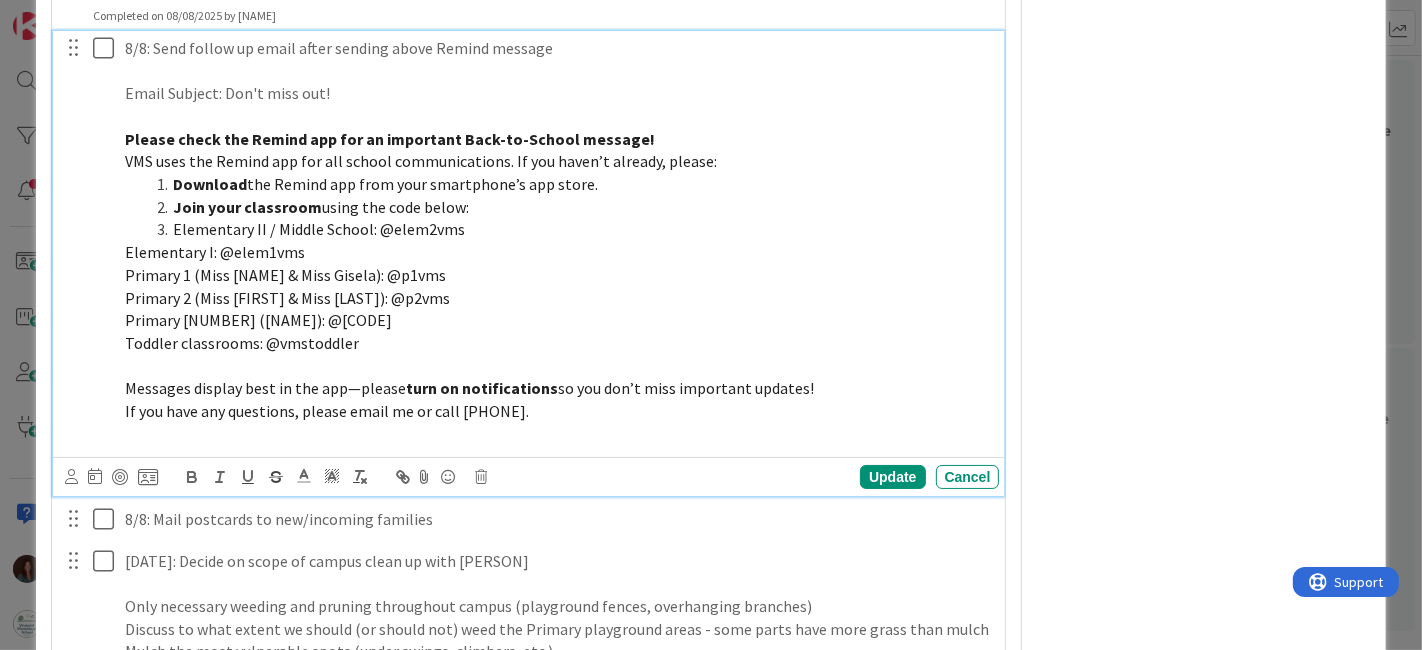 click on "Elementary II / Middle School: @elem2vms" at bounding box center (319, 229) 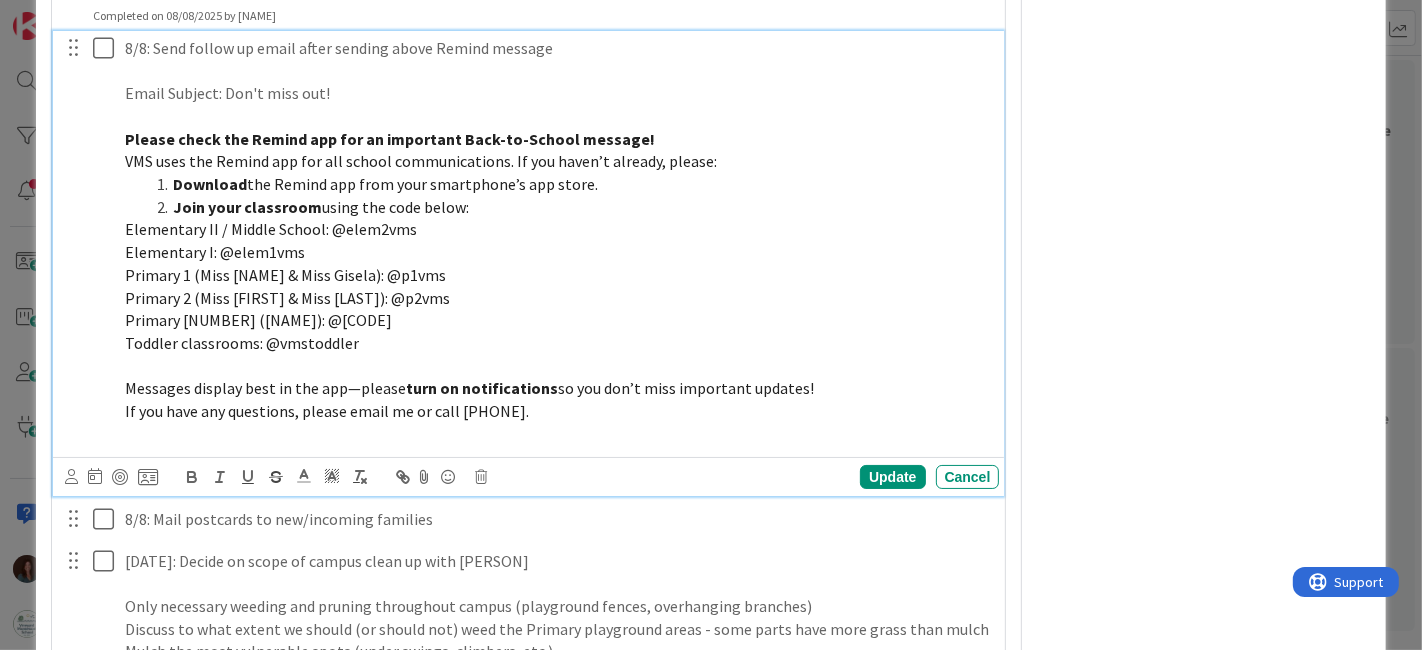click on "Join your classroom" at bounding box center (247, 207) 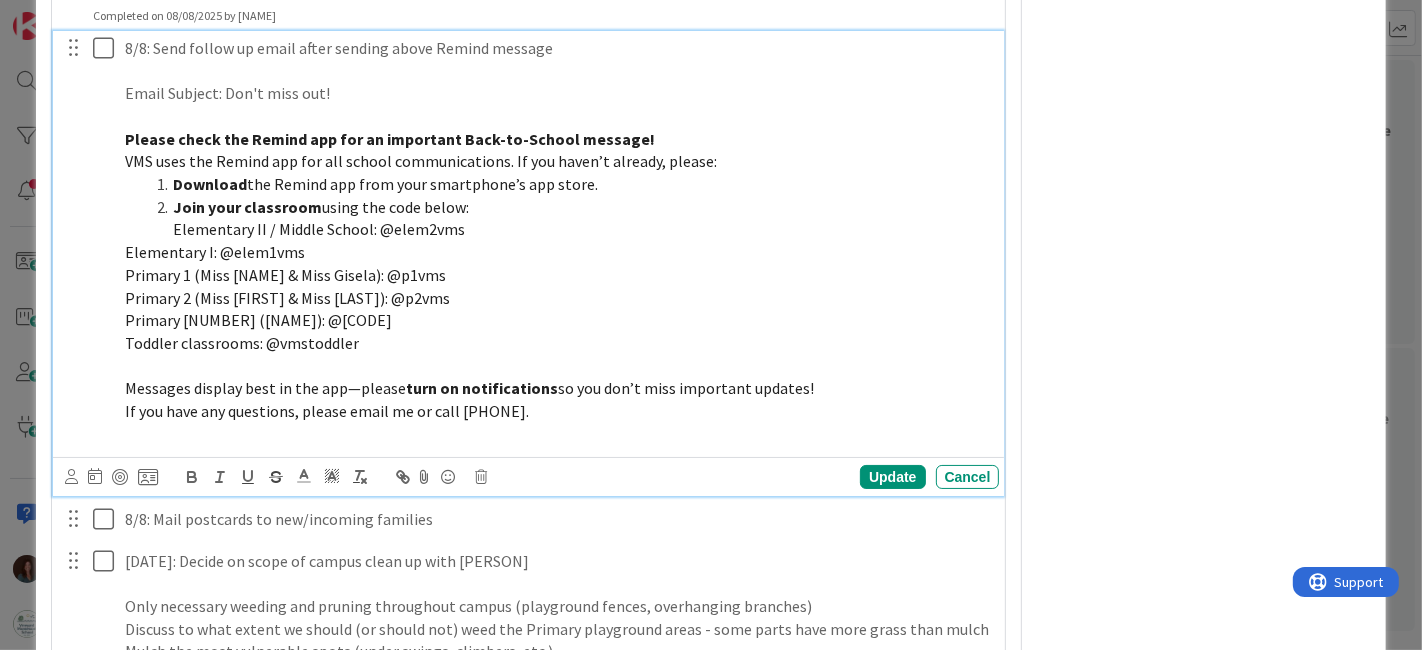 click on "8/8: Send follow up email after sending above Remind message Email Subject: Don't miss out! Please check the Remind app for an important Back-to-School message! VMS uses the Remind app for all school communications. If you haven’t already, please: Download the Remind app from your smartphone’s app store. Join your classroom using the code below: Elementary II / Middle School: @elem2vms Elementary I: @elem1vms Primary 1 (Miss [FIRST] [LAST] & Miss [FIRST] [LAST]): @p1vms Primary 2 (Miss [FIRST] [LAST] & Miss [FIRST] [LAST]): @p2vms Primary 3 (Miss [FIRST]): @p3vms Toddler classrooms: @vmstoddler Messages display best in the app—please turn on notifications so you don’t miss important updates! If you have any questions, please email me or call [PHONE]." at bounding box center (558, 241) 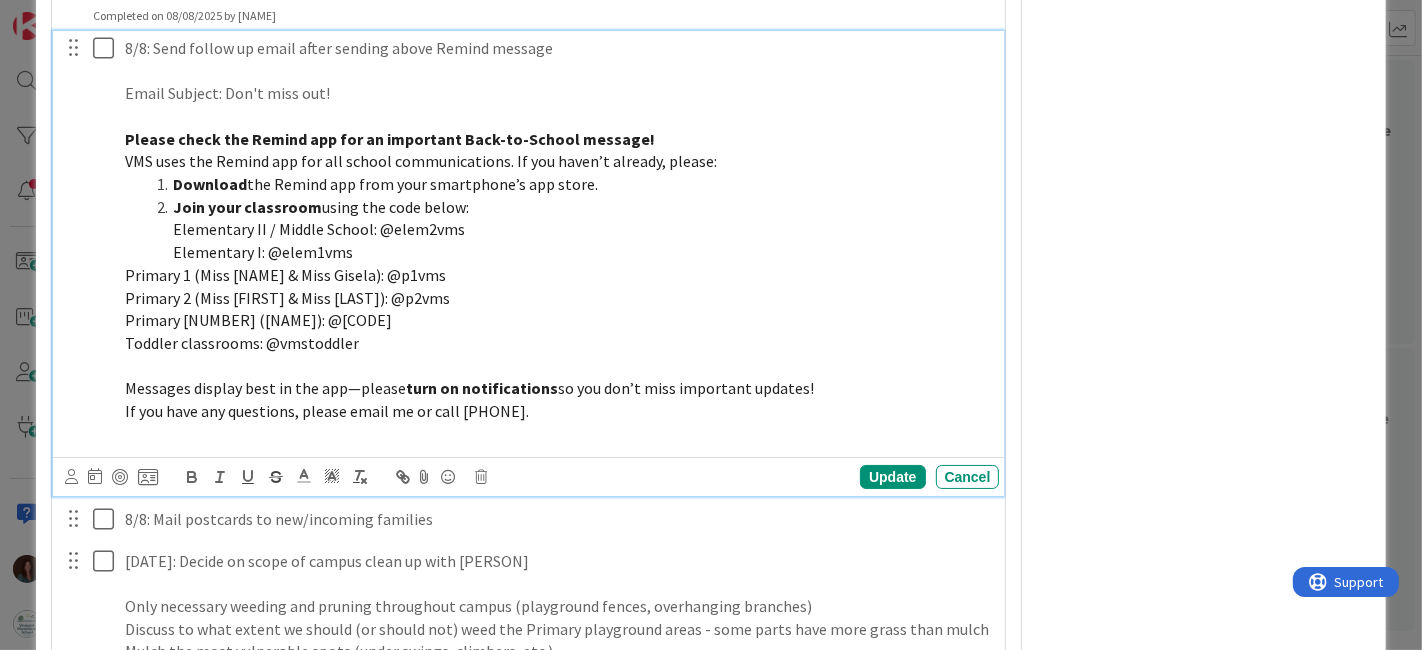click on "8/8: Send follow up email after sending above Remind message Email Subject: Don't miss out! Please check the Remind app for an important Back-to-School message! VMS uses the Remind app for all school communications. If you haven’t already, please: Download the Remind app from your smartphone’s app store. Join your classroom using the code below: Elementary II / Middle School: @elem2vms Elementary I: @elem1vms Primary 1 (Miss [FIRST] & Miss [LAST]): @p1vms Primary 2 (Miss [FIRST] & Miss [LAST]): @p2vms Primary 3 (Miss [LAST]): @p3vms Toddler classrooms: @vmstoddler Messages display best in the app—please turn on notifications so you don’t miss important updates! If you have any questions, please email me or call [PHONE]." at bounding box center (558, 241) 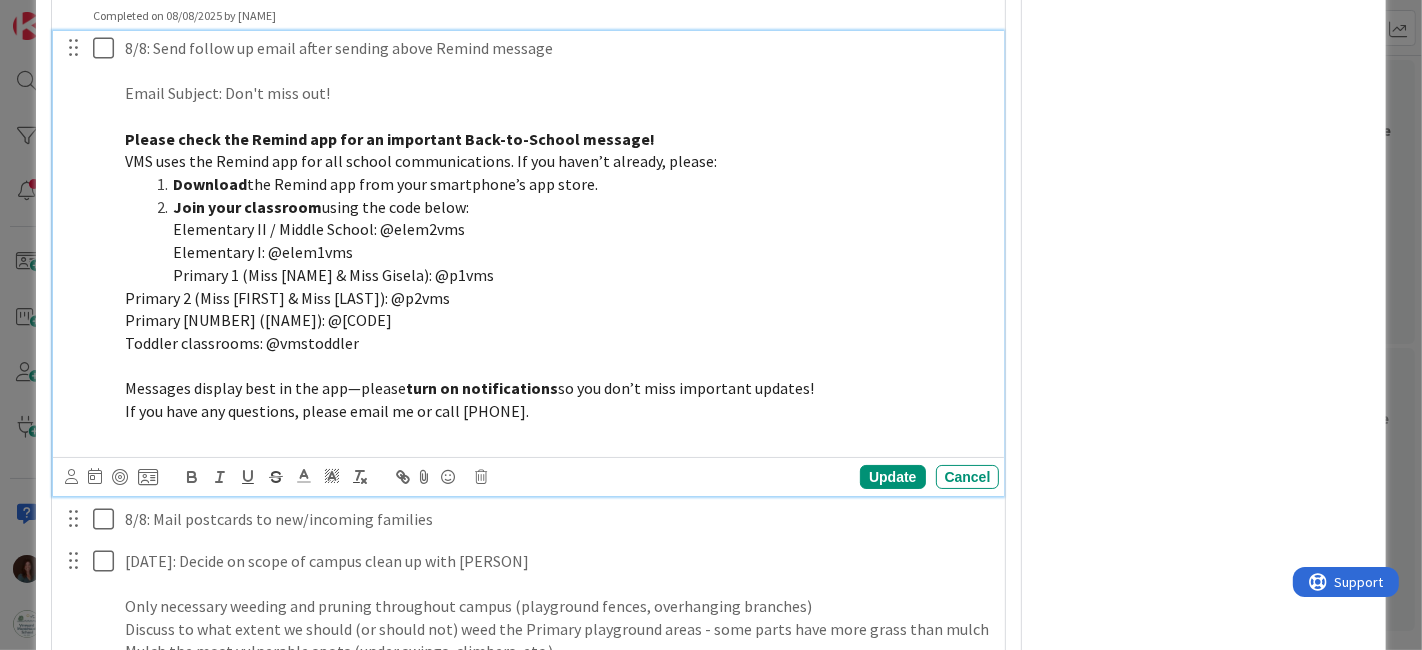 click on "Don't miss out! Please check the Remind app for an important Back-to-School message! VMS uses the Remind app for all school communications. If you haven’t already, please: Download  the Remind app from your smartphone’s app store. Join your classroom  using the code below: 				 Elementary II / Middle School: @elem2vms 				 Elementary I: @elem1vms 				 Primary 1 ([PERSON] & [PERSON]): @p1vms Primary 2 ([PERSON] & [PERSON]): @p2vms Primary 3 ([PERSON]): @p3vms Toddler classrooms: @vmstoddler Messages display best in the app—please  turn on notifications  so you don’t miss important updates! If you have any questions, please email me or call [PHONE]." at bounding box center (558, 241) 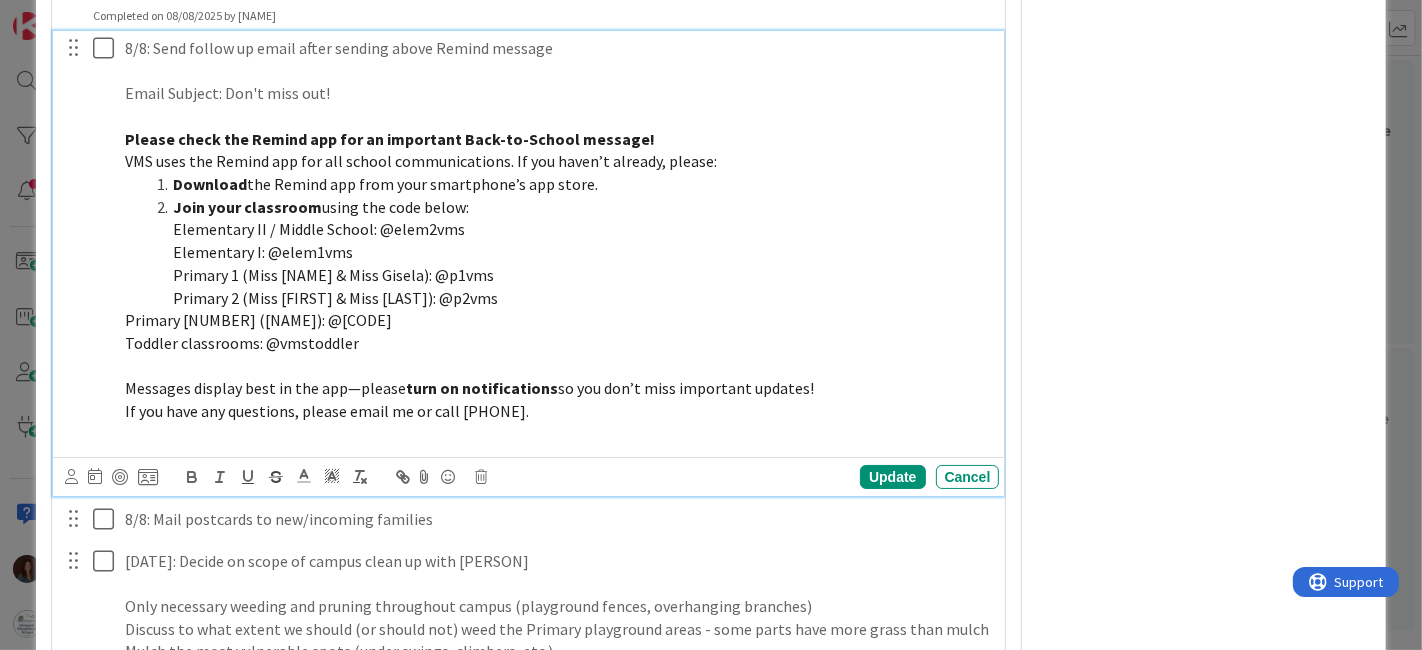 drag, startPoint x: 112, startPoint y: 339, endPoint x: 109, endPoint y: 352, distance: 13.341664 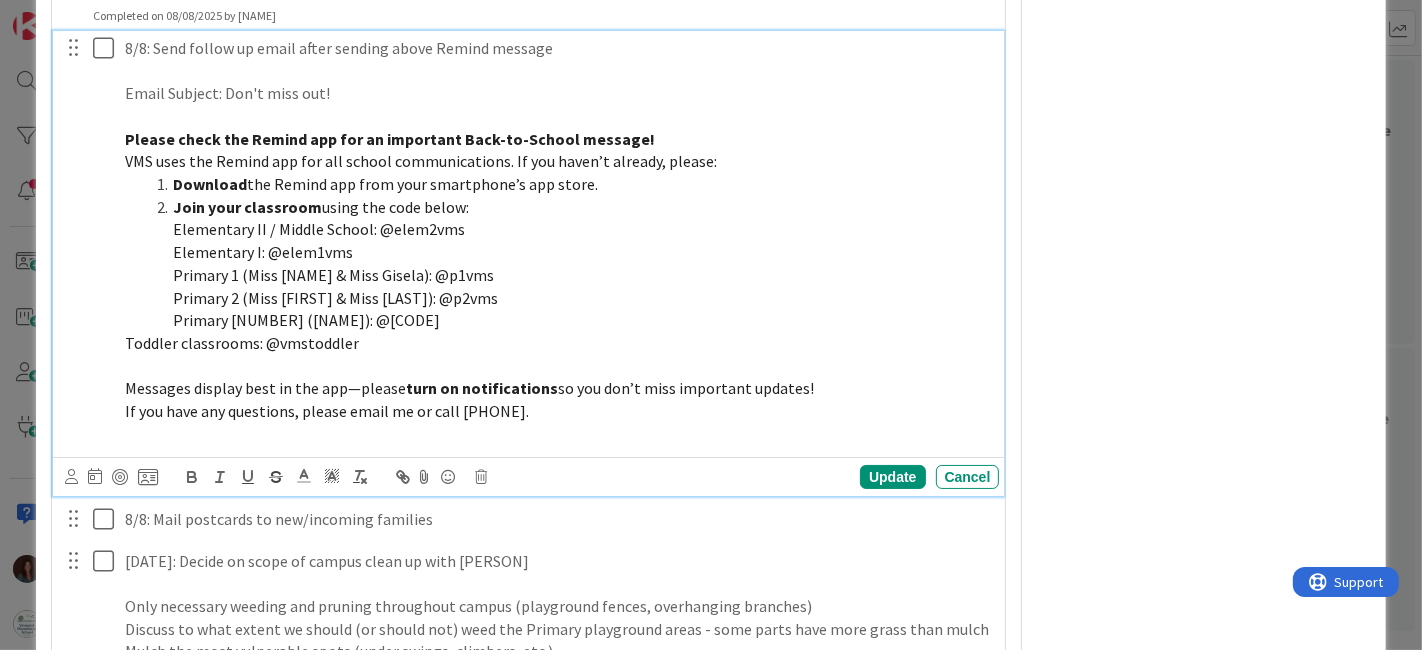 click on "Toddler classrooms: @vmstoddler" at bounding box center (242, 343) 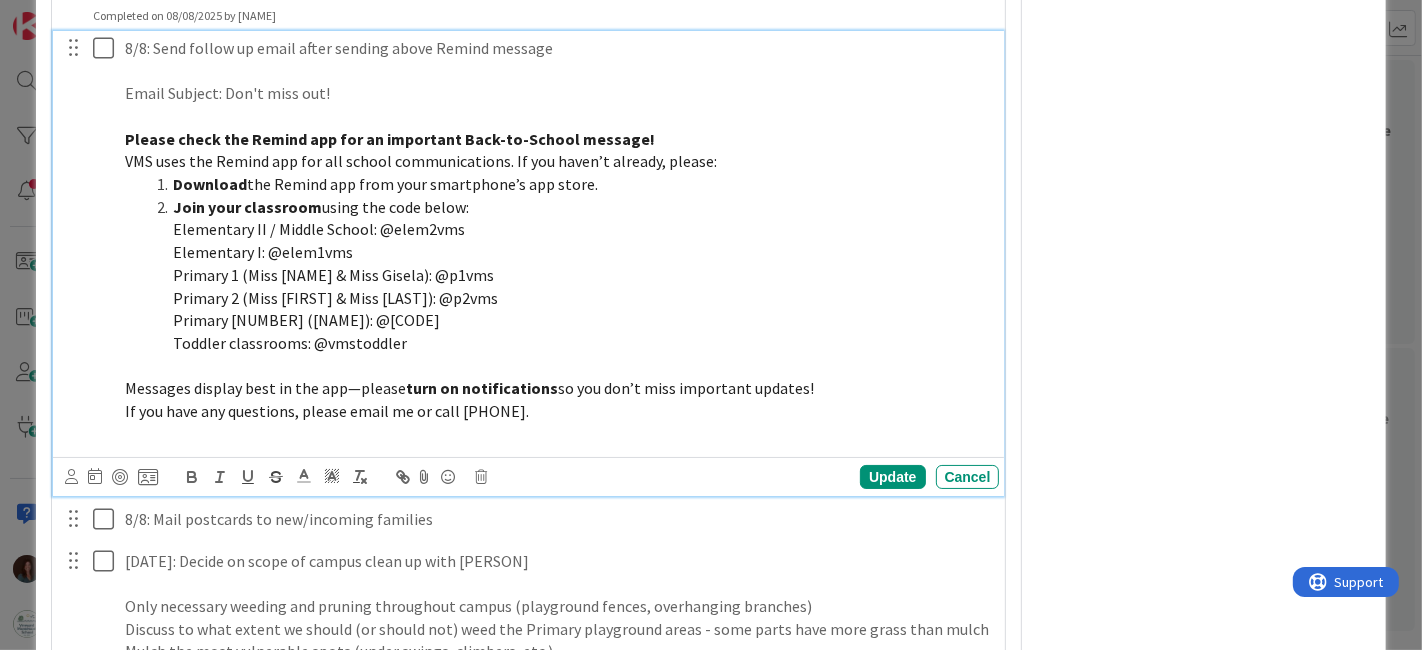 click on "Toddler classrooms: @vmstoddler" at bounding box center [558, 343] 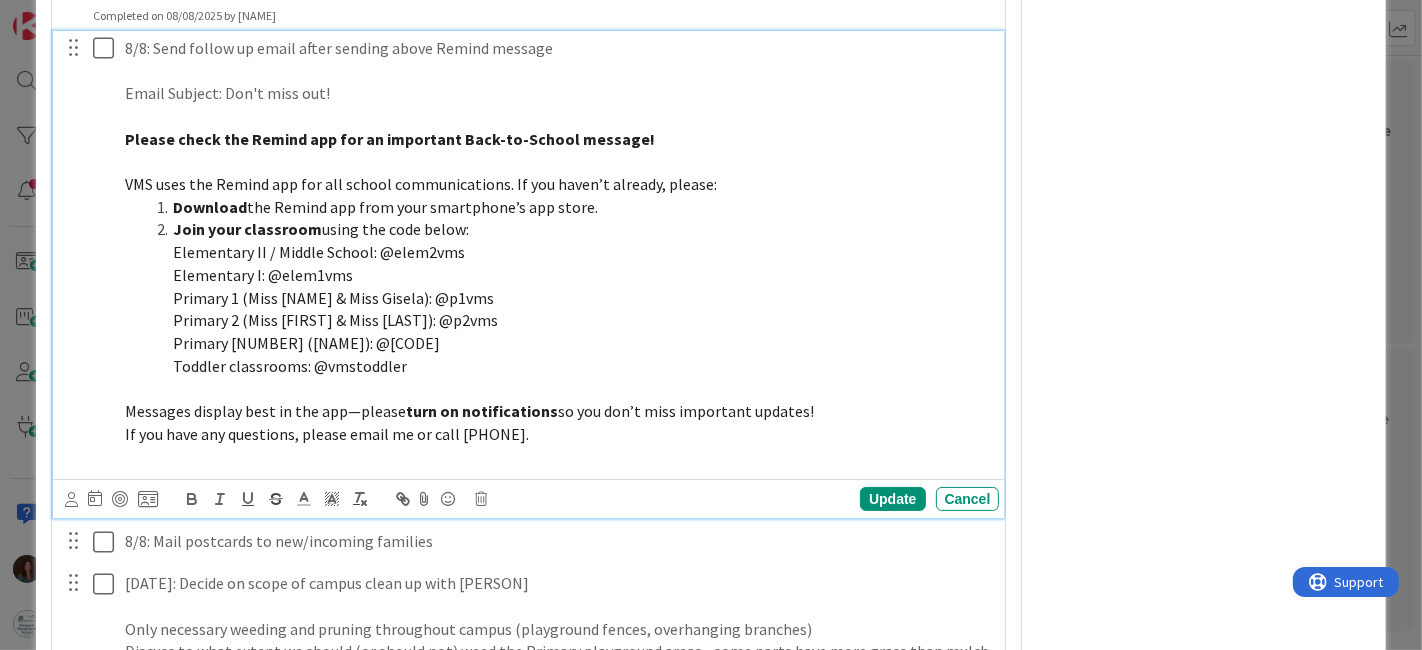 click on "VMS uses the Remind app for all school communications. If you haven’t already, please:" at bounding box center (558, 184) 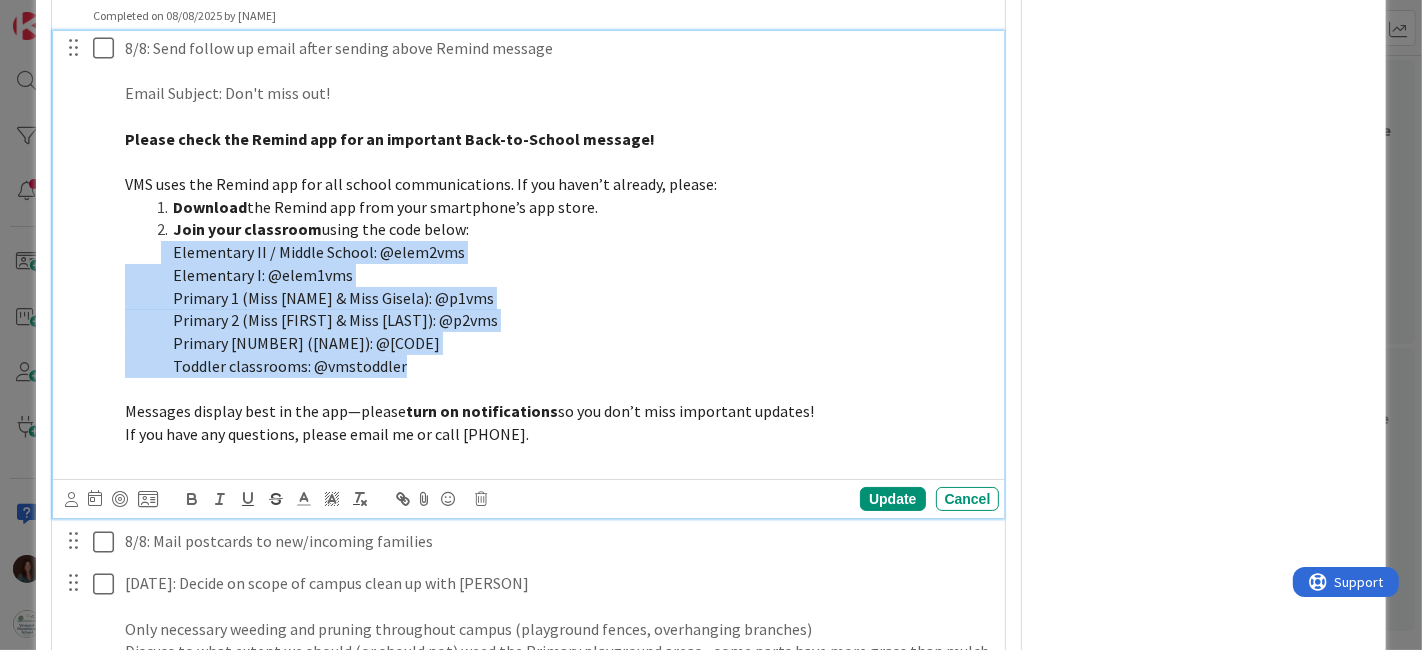 drag, startPoint x: 425, startPoint y: 384, endPoint x: 168, endPoint y: 275, distance: 279.15945 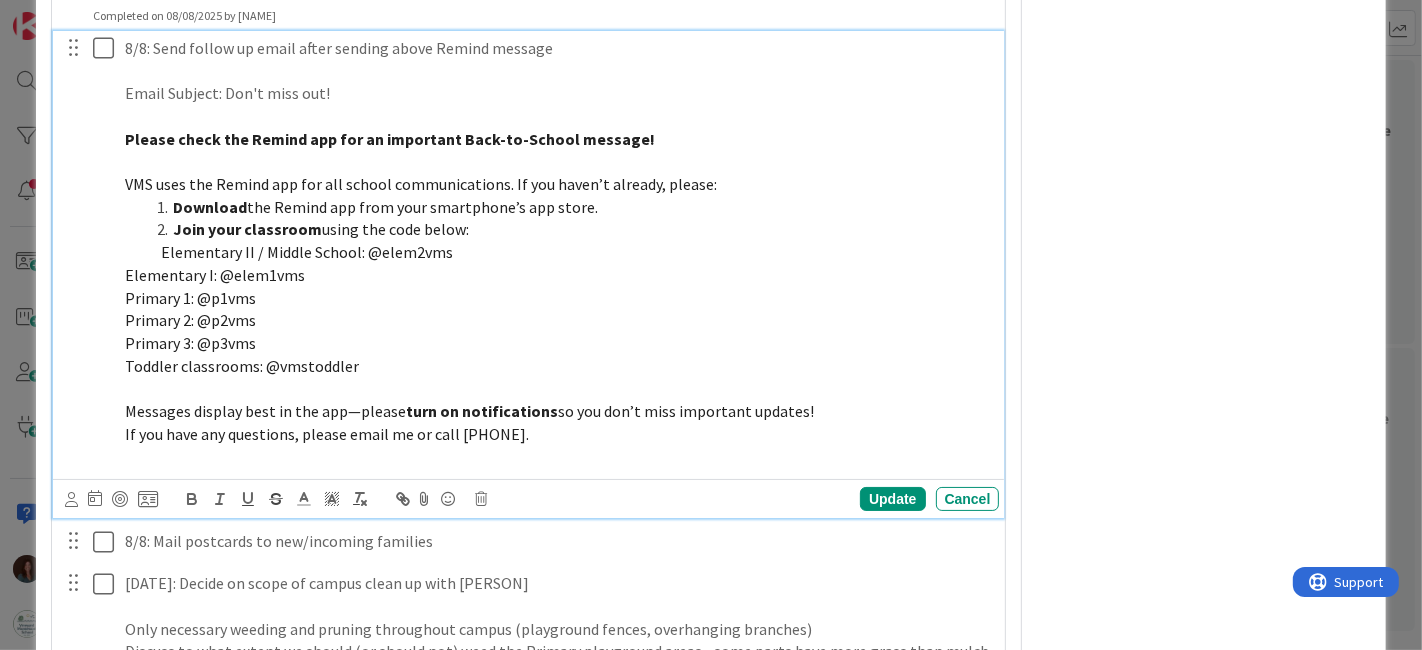 click on "Elementary I: @elem1vms" at bounding box center (215, 275) 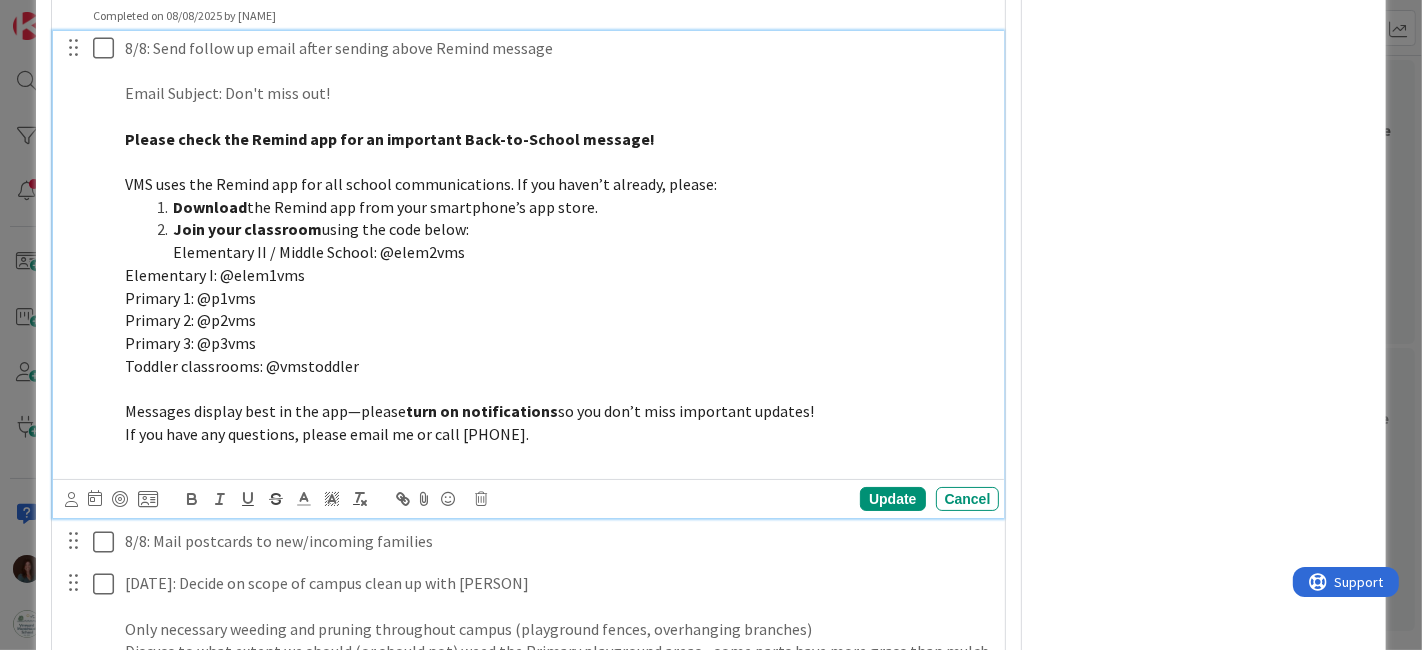 click on "[DATE]: Send follow up email after sending above Remind message Email Subject: Don't miss out! Please check the Remind app for an important Back-to-School message! VMS uses the Remind app for all school communications. If you haven’t already, please: Download  the Remind app from your smartphone’s app store. Join your classroom  using the code below: 				 Elementary II / Middle School: @elem2vms Elementary I: @elem1vms Primary 1: @p1vms Primary 2: @p2vms Primary 3: @p3vms Toddler classrooms: @vmstoddler Messages display best in the app—please  turn on notifications  so you don’t miss important updates! If you have any questions, please email me or call [PHONE]." at bounding box center [558, 253] 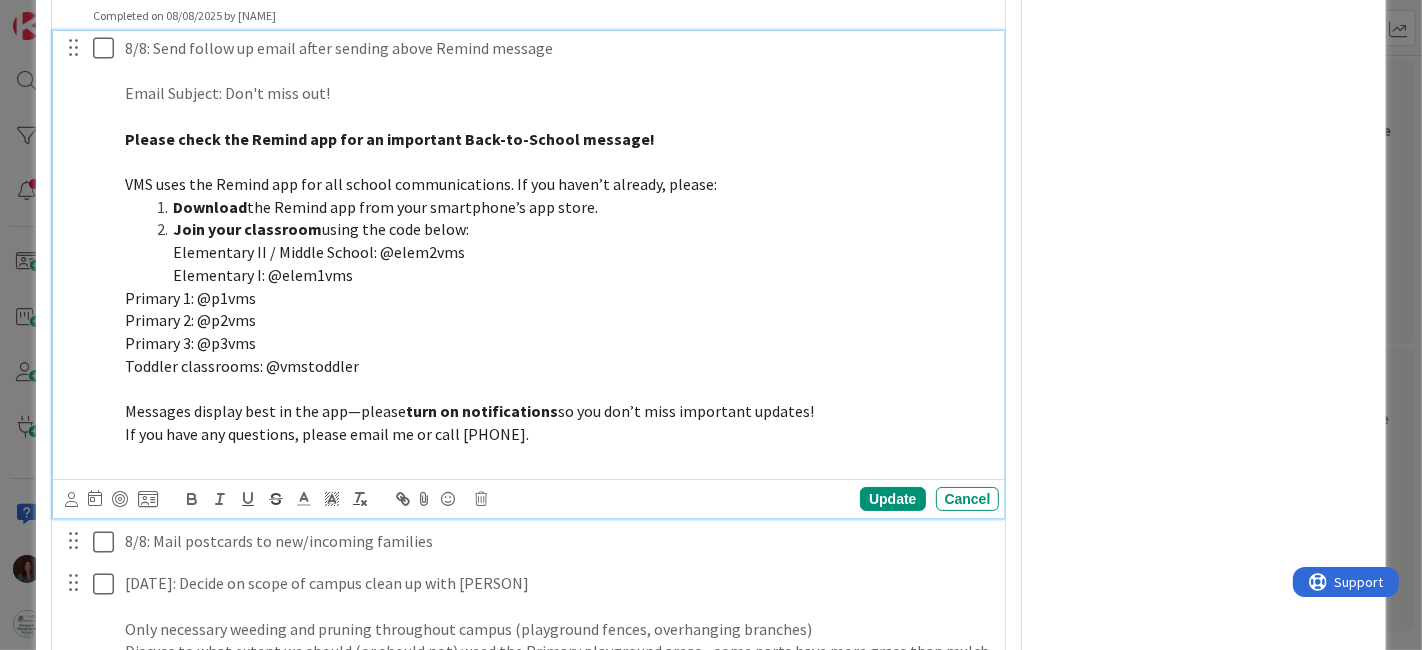 click on "[DATE]: Send follow up email after sending above Remind message Email Subject: Don't miss out! Please check the Remind app for an important Back-to-School message! VMS uses the Remind app for all school communications. If you haven’t already, please: Download  the Remind app from your smartphone’s app store. Join your classroom  using the code below: 				 Elementary II / Middle School: @elem2vms 				 Elementary I: @elem1vms Primary 1: @p1vms Primary 2: @p2vms Primary 3: @p3vms Toddler classrooms: @vmstoddler Messages display best in the app—please  turn on notifications  so you don’t miss important updates! If you have any questions, please email me or call [PHONE]." at bounding box center [558, 253] 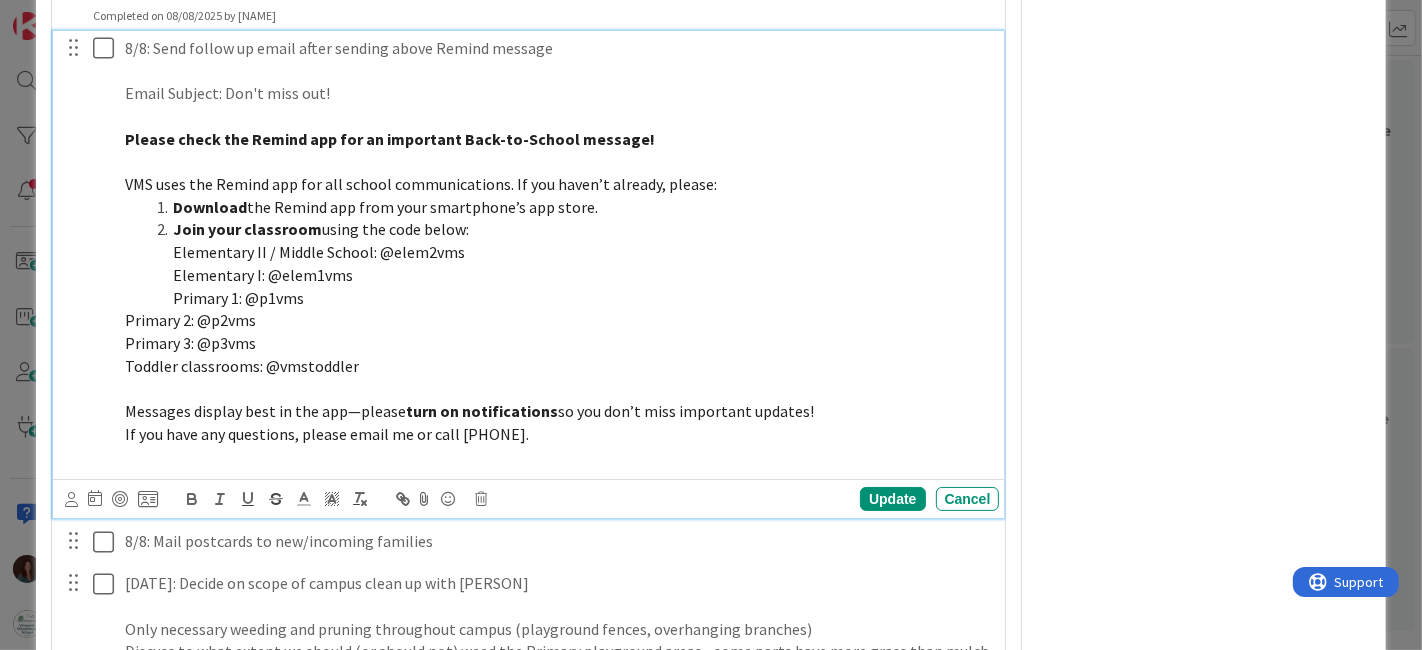 click on "[DATE]: Send follow up email after sending above Remind message Email Subject: Don't miss out! Please check the Remind app for an important Back-to-School message! VMS uses the Remind app for all school communications. If you haven’t already, please: Download  the Remind app from your smartphone’s app store. Join your classroom  using the code below: 				 Elementary II / Middle School: @elem2vms 				 Elementary I: @elem1vms 				 Primary 1: @p1vms Primary 2: @p2vms Primary 3: @p3vms Toddler classrooms: @vmstoddler Messages display best in the app—please  turn on notifications  so you don’t miss important updates! If you have any questions, please email me or call [PHONE]." at bounding box center [558, 253] 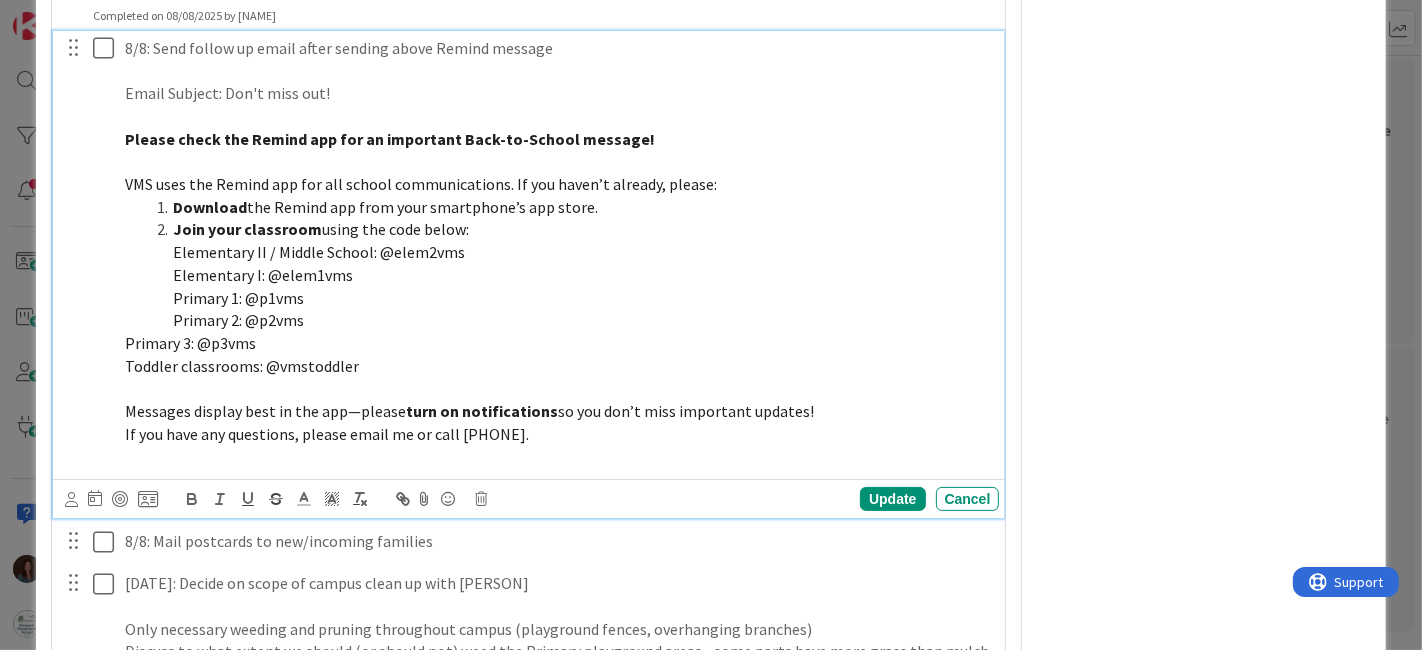 click on "[DATE]: Send follow up email after sending above Remind message Email Subject: Don't miss out! Please check the Remind app for an important Back-to-School message! VMS uses the Remind app for all school communications. If you haven’t already, please: Download  the Remind app from your smartphone’s app store. Join your classroom  using the code below: 				 Elementary II / Middle School: @elem2vms 				 Elementary I: @elem1vms 				 Primary 1: @p1vms 				 Primary 2: @p2vms Primary 3: @p3vms Toddler classrooms: @vmstoddler Messages display best in the app—please  turn on notifications  so you don’t miss important updates! If you have any questions, please email me or call [PHONE]." at bounding box center (558, 253) 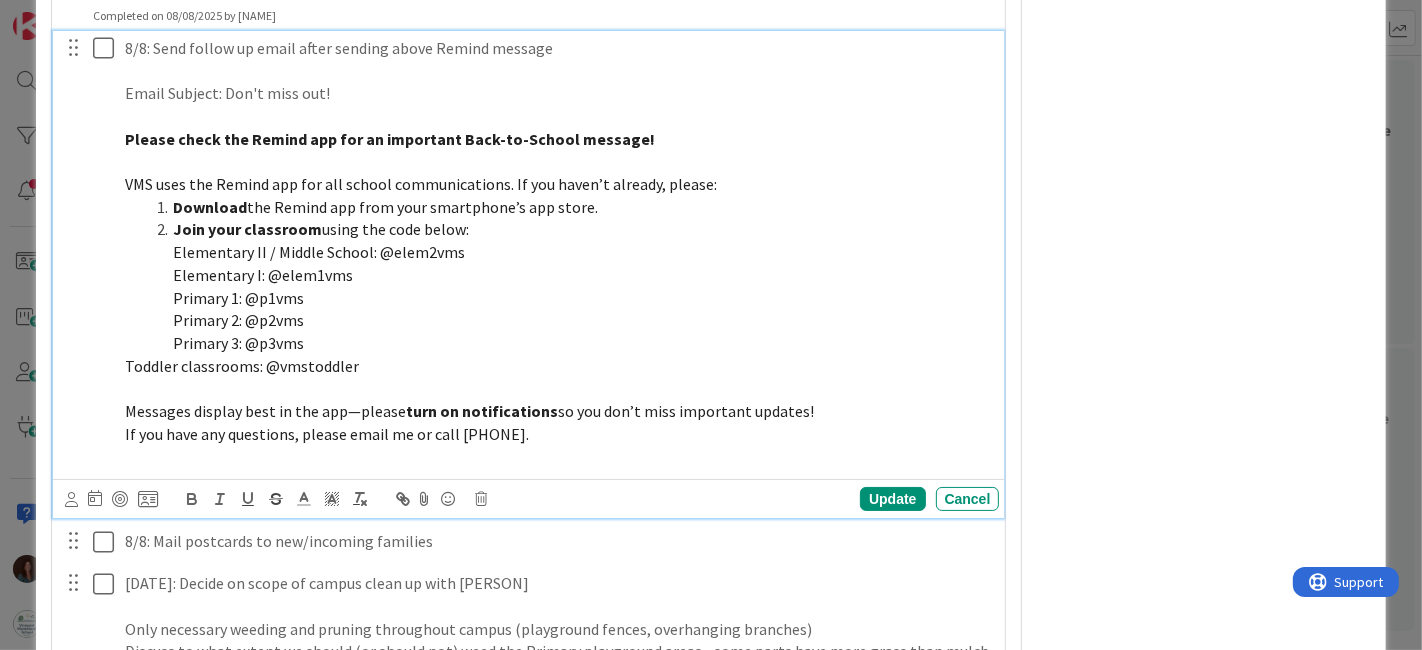 click on "8/8: Send follow up email after sending above Remind message Email Subject: Don't miss out! Please check the Remind app for an important Back-to-School message! VMS uses the Remind app for all school communications. If you haven’t already, please: Download the Remind app from your smartphone’s app store. Join your classroom using the code below: Elementary II / Middle School: @elem2vms Elementary I: @elem1vms Primary 1: @p1vms Primary 2: @p2vms Primary 3: @p3vms Toddler classrooms: @vmstoddler Messages display best in the app—please turn on notifications so you don’t miss important updates! If you have any questions, please email me or call [PHONE]." at bounding box center (558, 253) 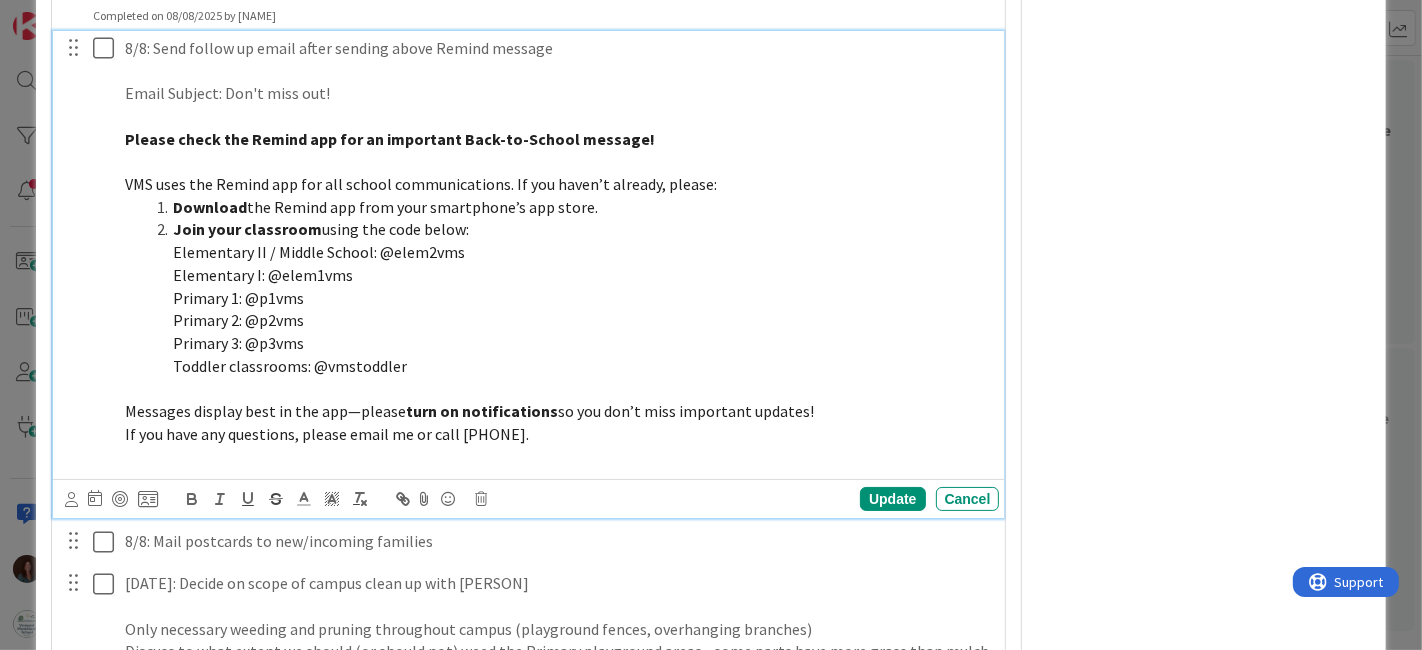 click on "Toddler classrooms: @vmstoddler" at bounding box center (558, 366) 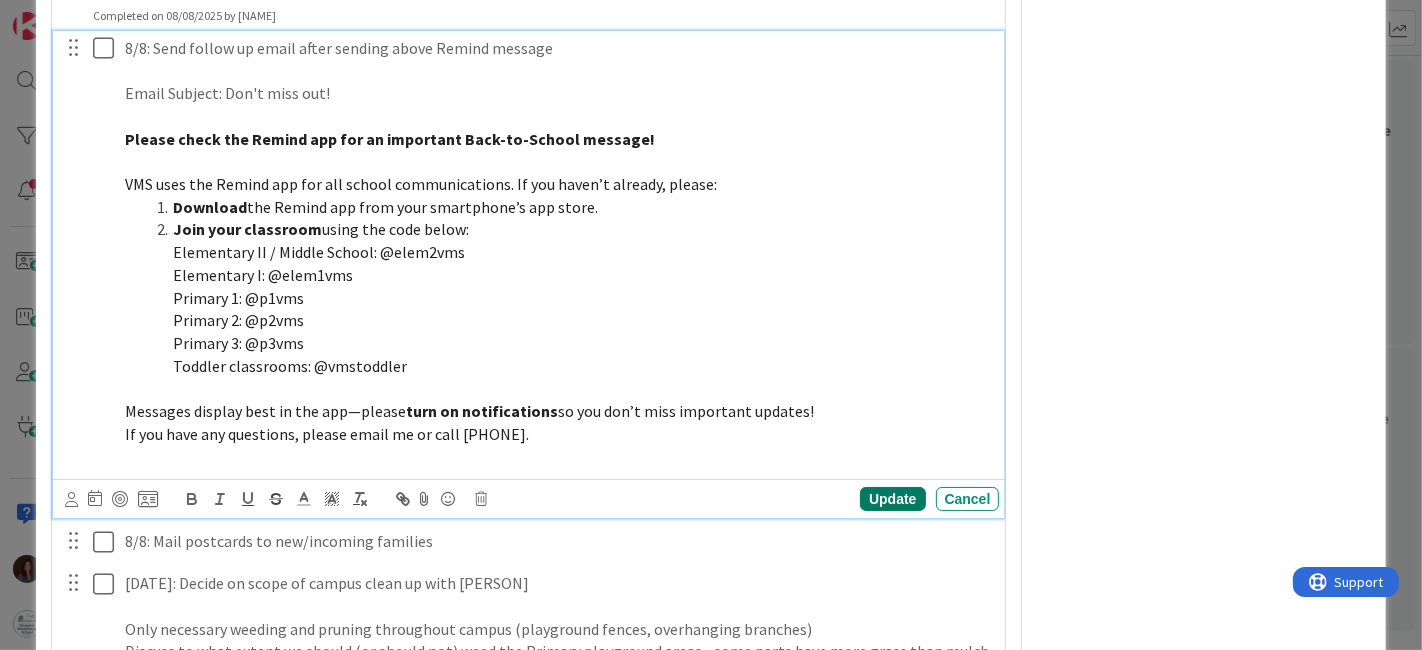 click on "Update" at bounding box center [892, 499] 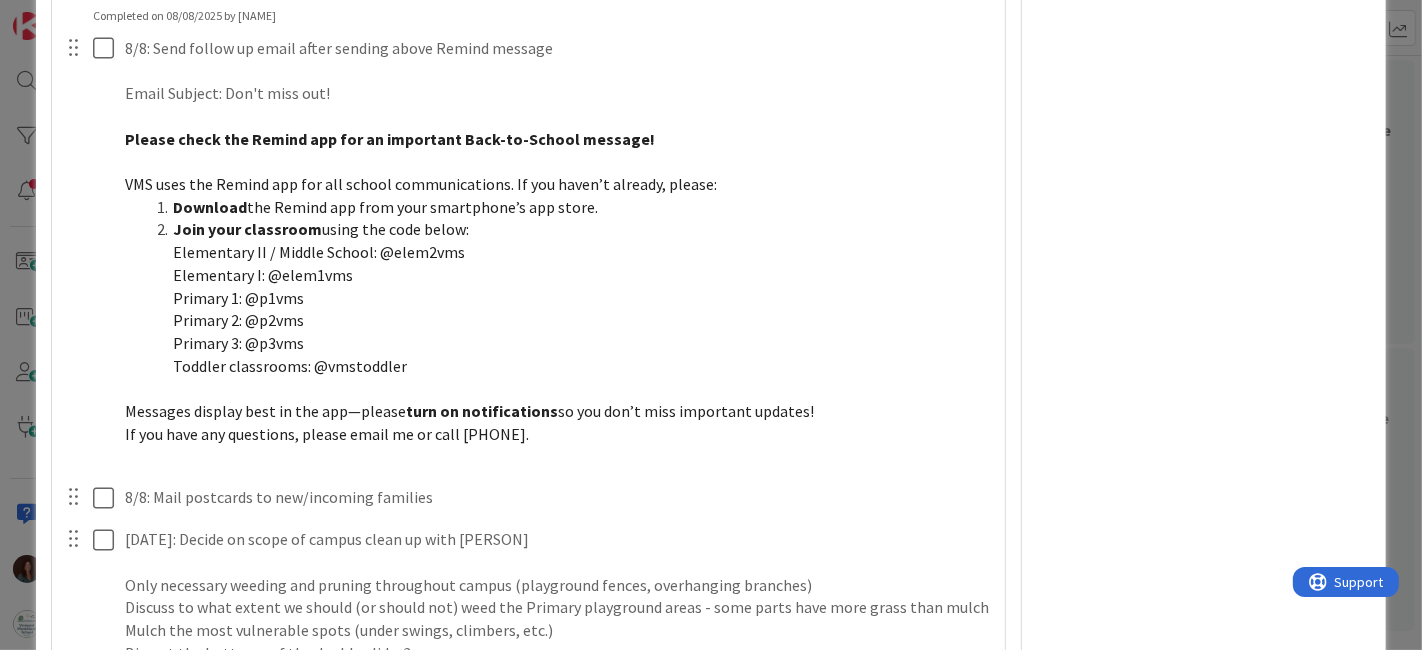 scroll, scrollTop: 1448, scrollLeft: 0, axis: vertical 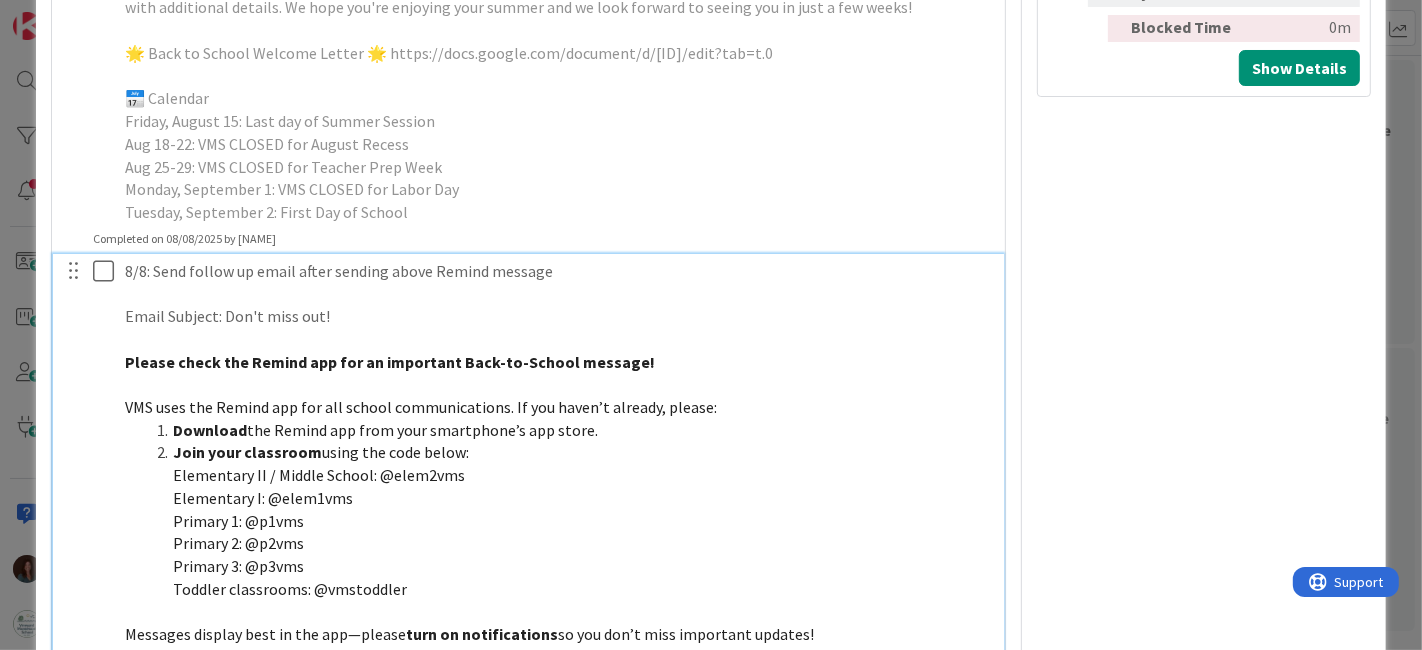 drag, startPoint x: 101, startPoint y: 298, endPoint x: 485, endPoint y: 377, distance: 392.04208 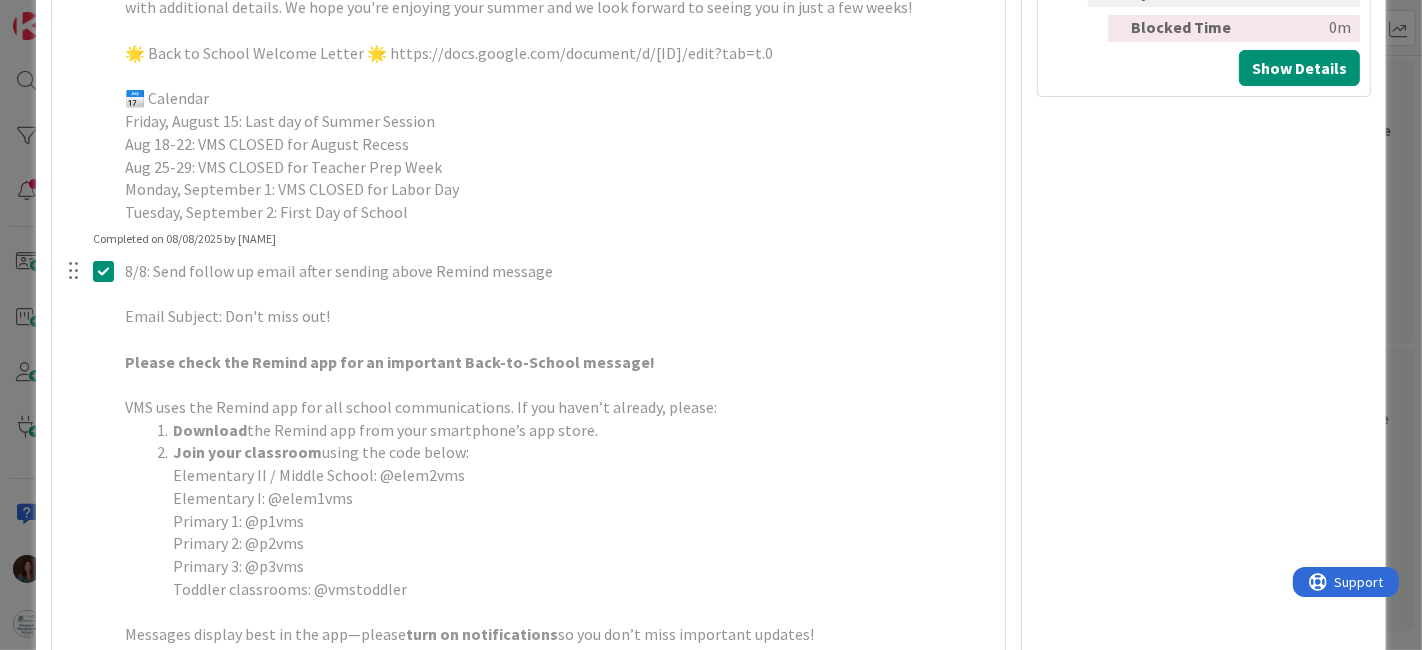 scroll, scrollTop: 1671, scrollLeft: 0, axis: vertical 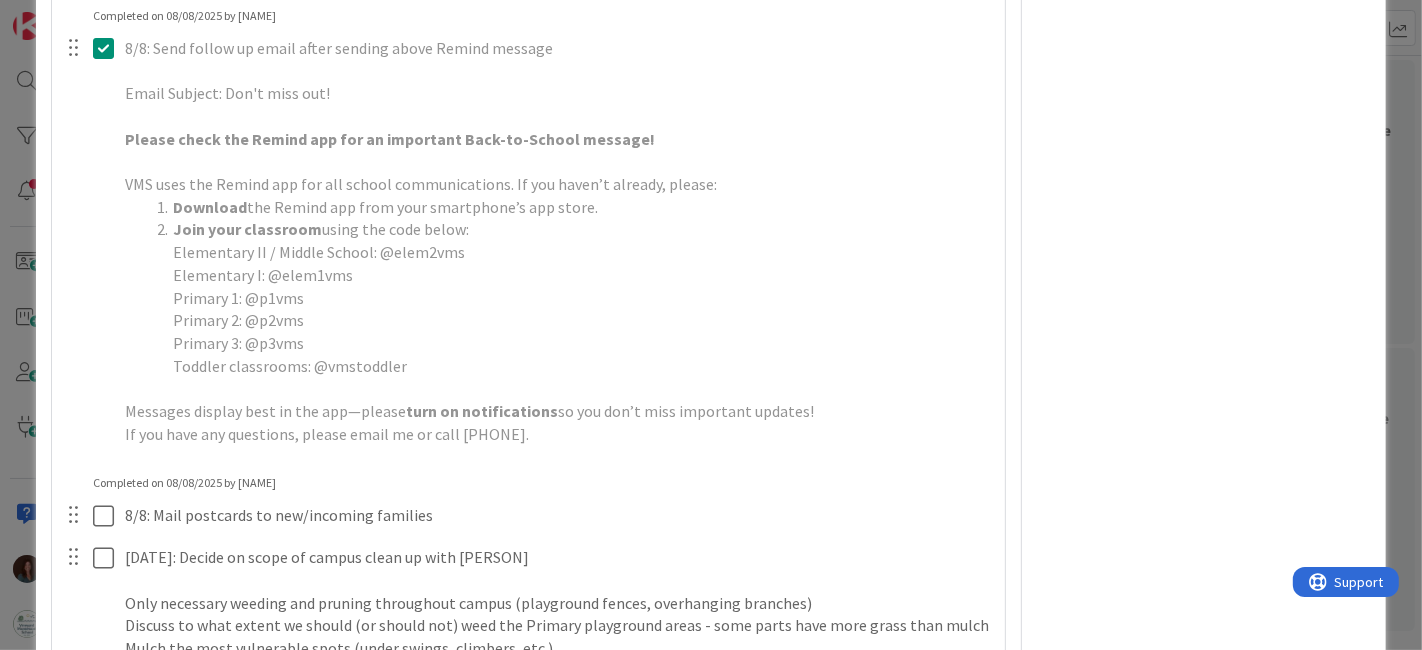 drag, startPoint x: 105, startPoint y: 67, endPoint x: 282, endPoint y: 109, distance: 181.91481 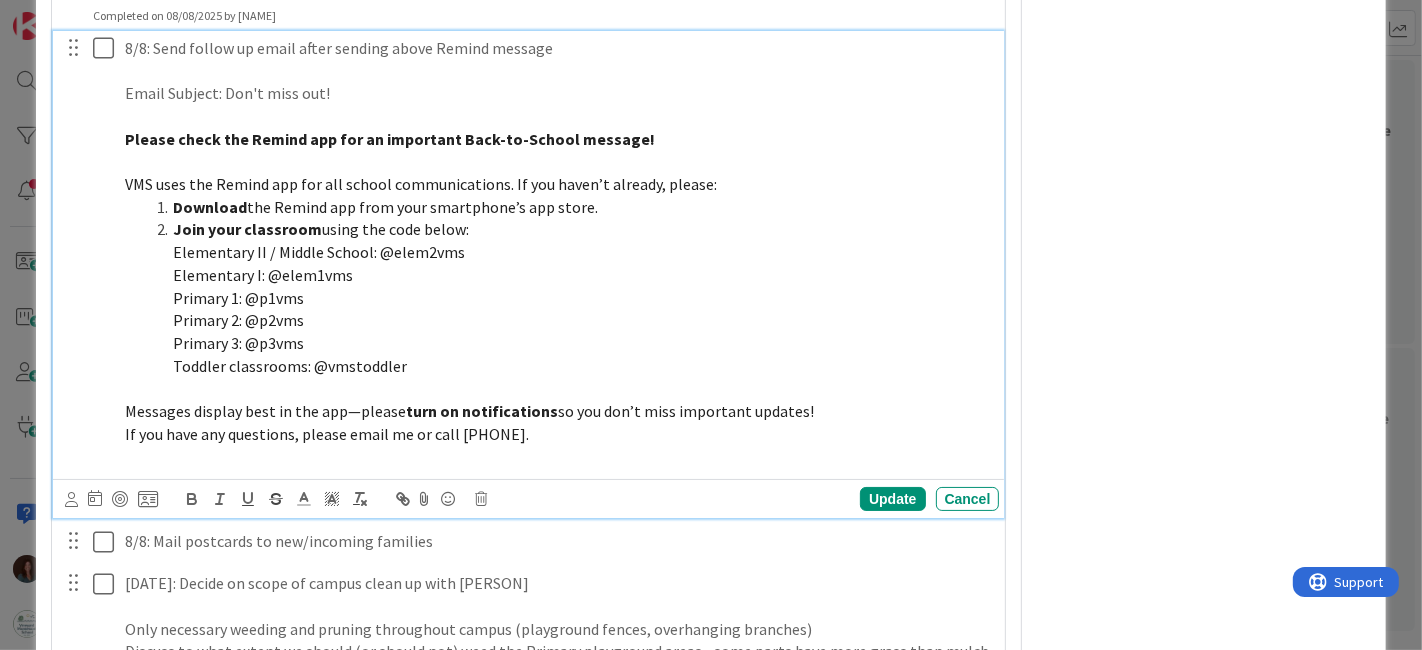 click on "8/8: Send follow up email after sending above Remind message" at bounding box center (558, 48) 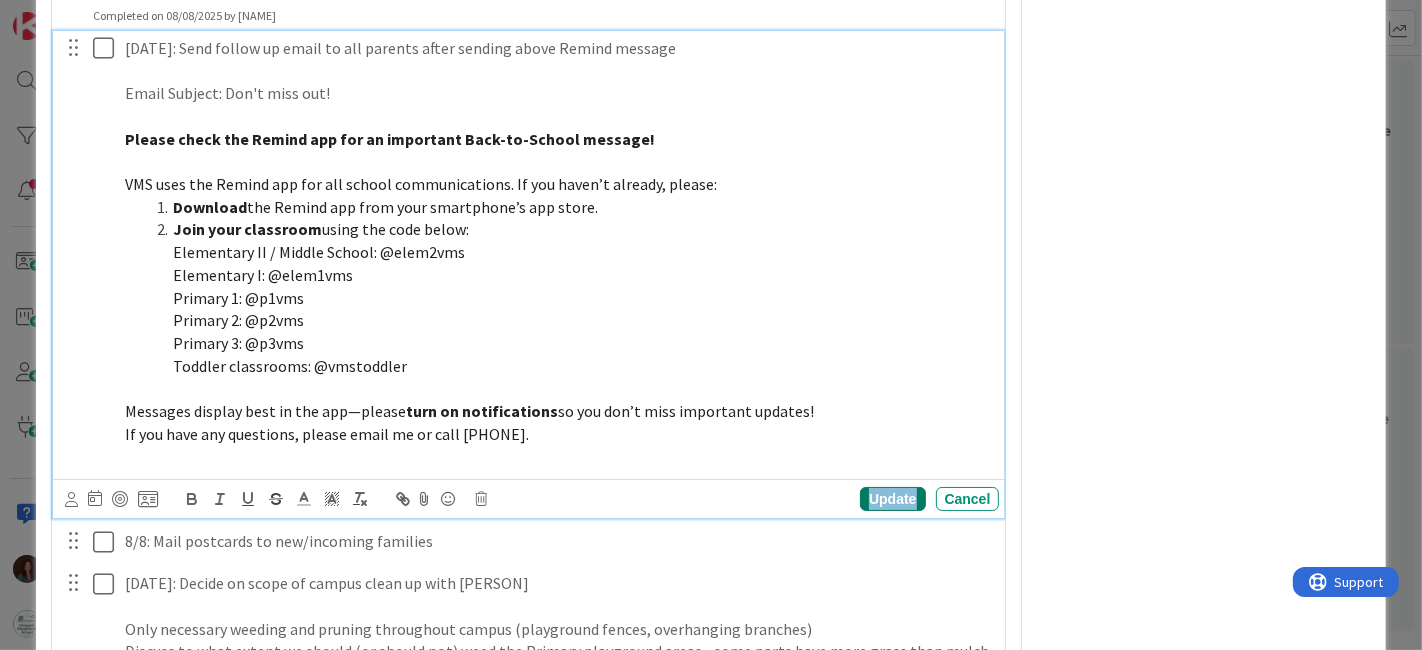 click on "Update" at bounding box center (892, 499) 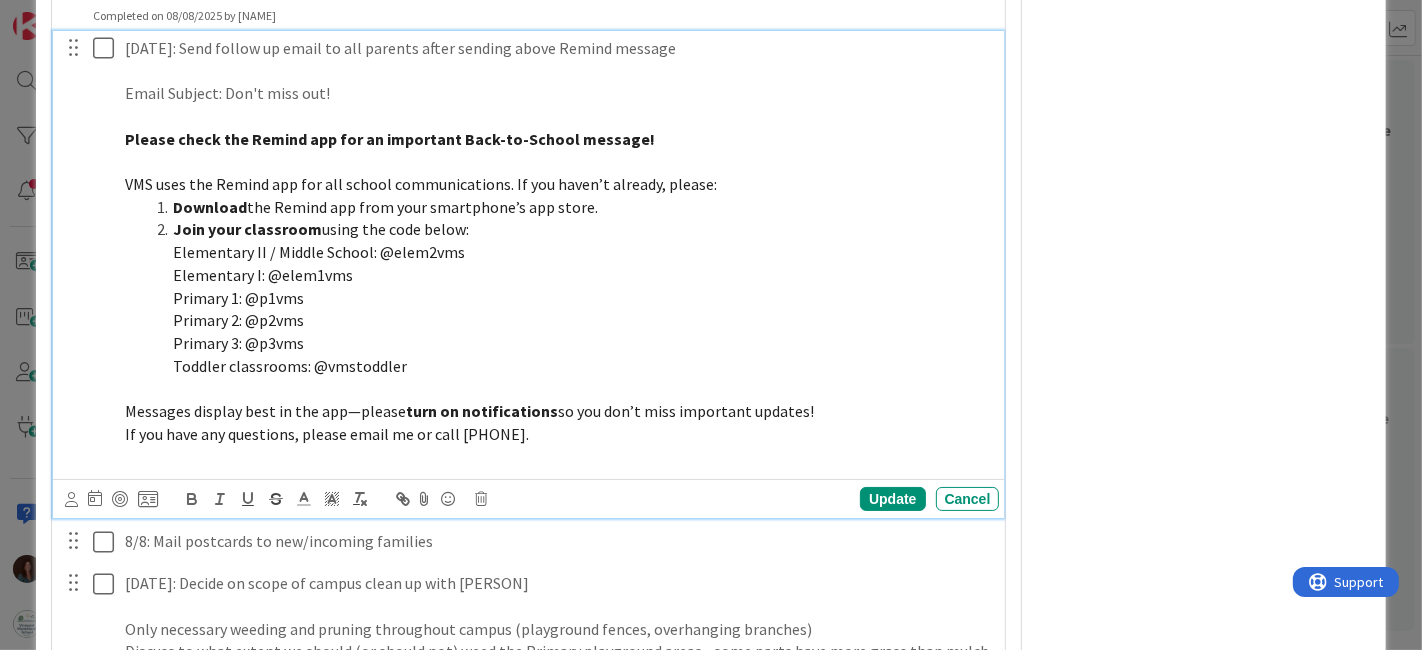 click at bounding box center [108, 48] 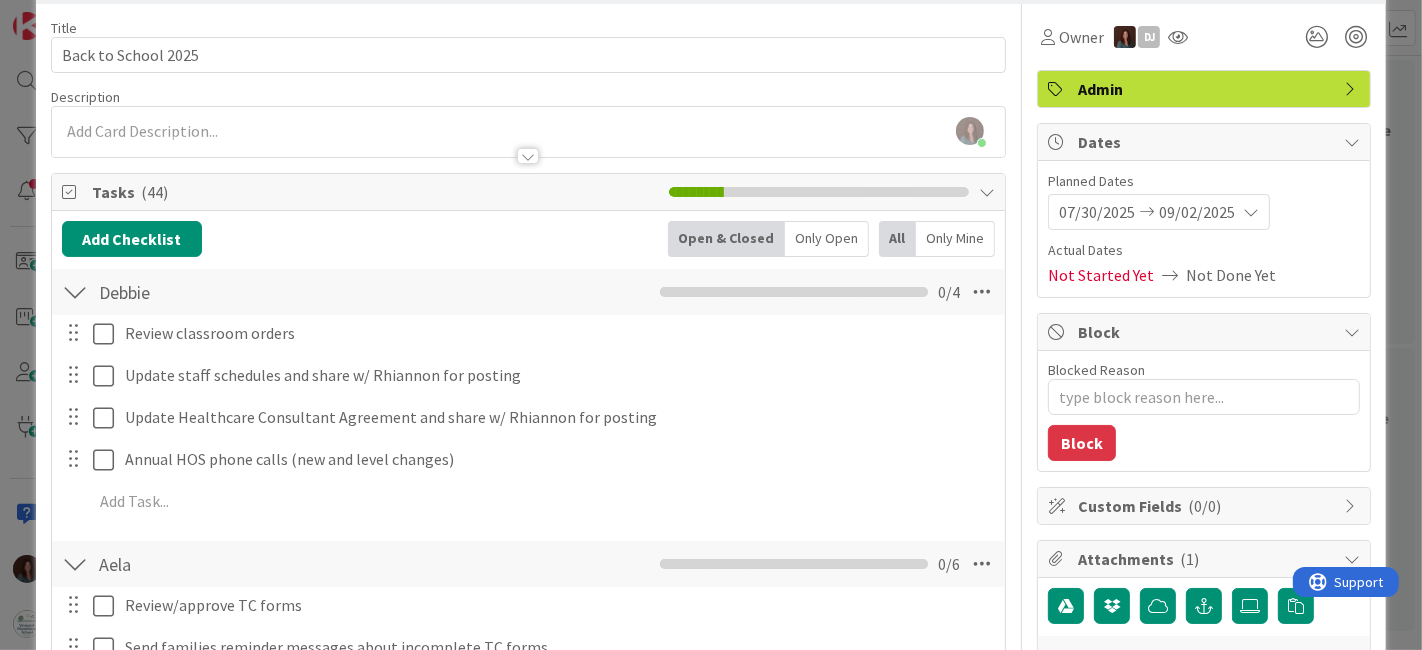 scroll, scrollTop: 0, scrollLeft: 0, axis: both 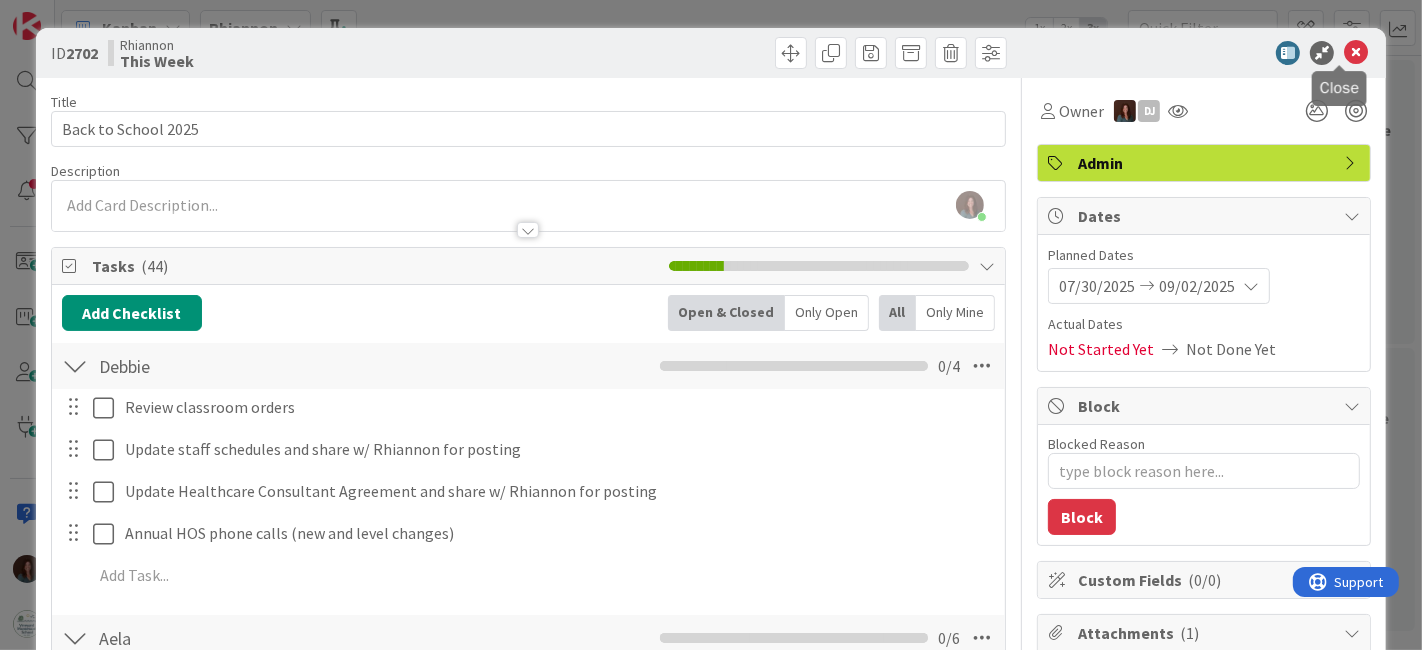 click at bounding box center [1356, 53] 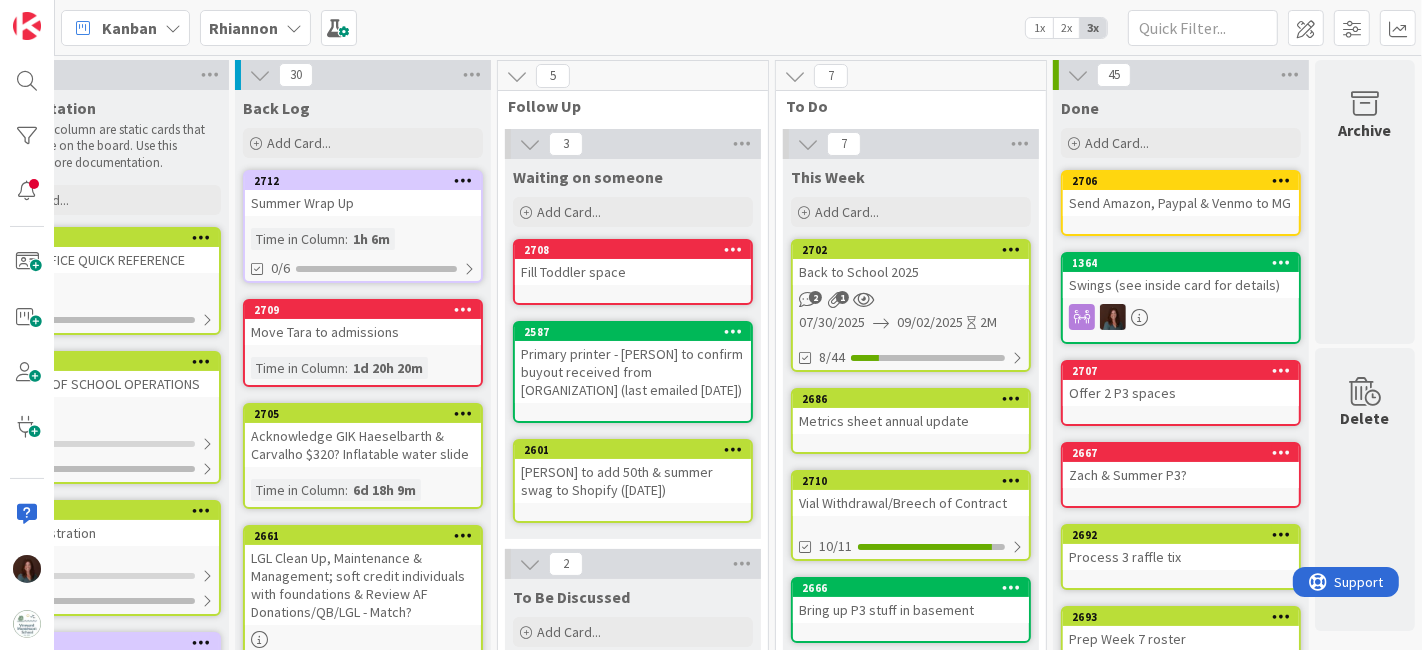 scroll, scrollTop: 0, scrollLeft: 0, axis: both 